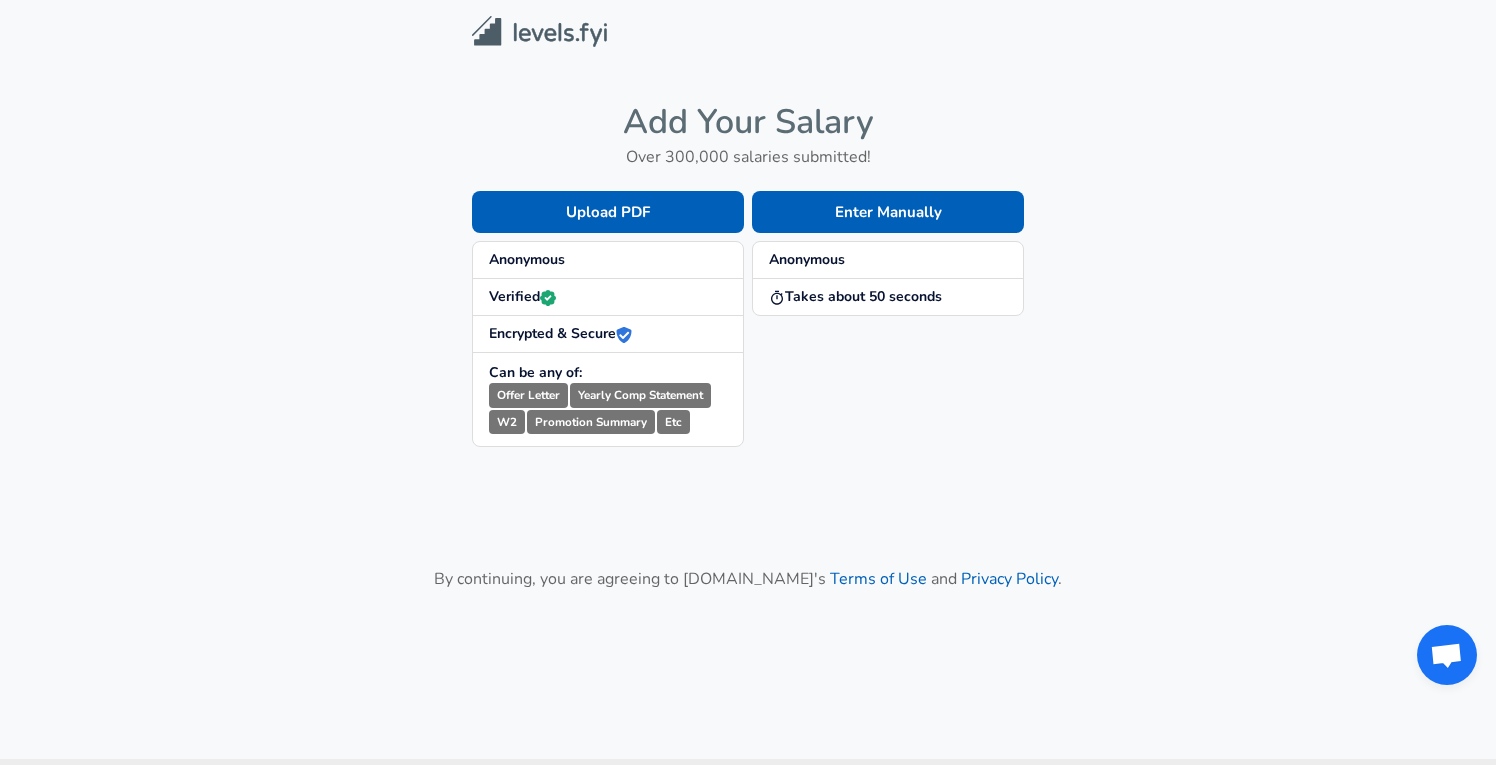 scroll, scrollTop: 0, scrollLeft: 0, axis: both 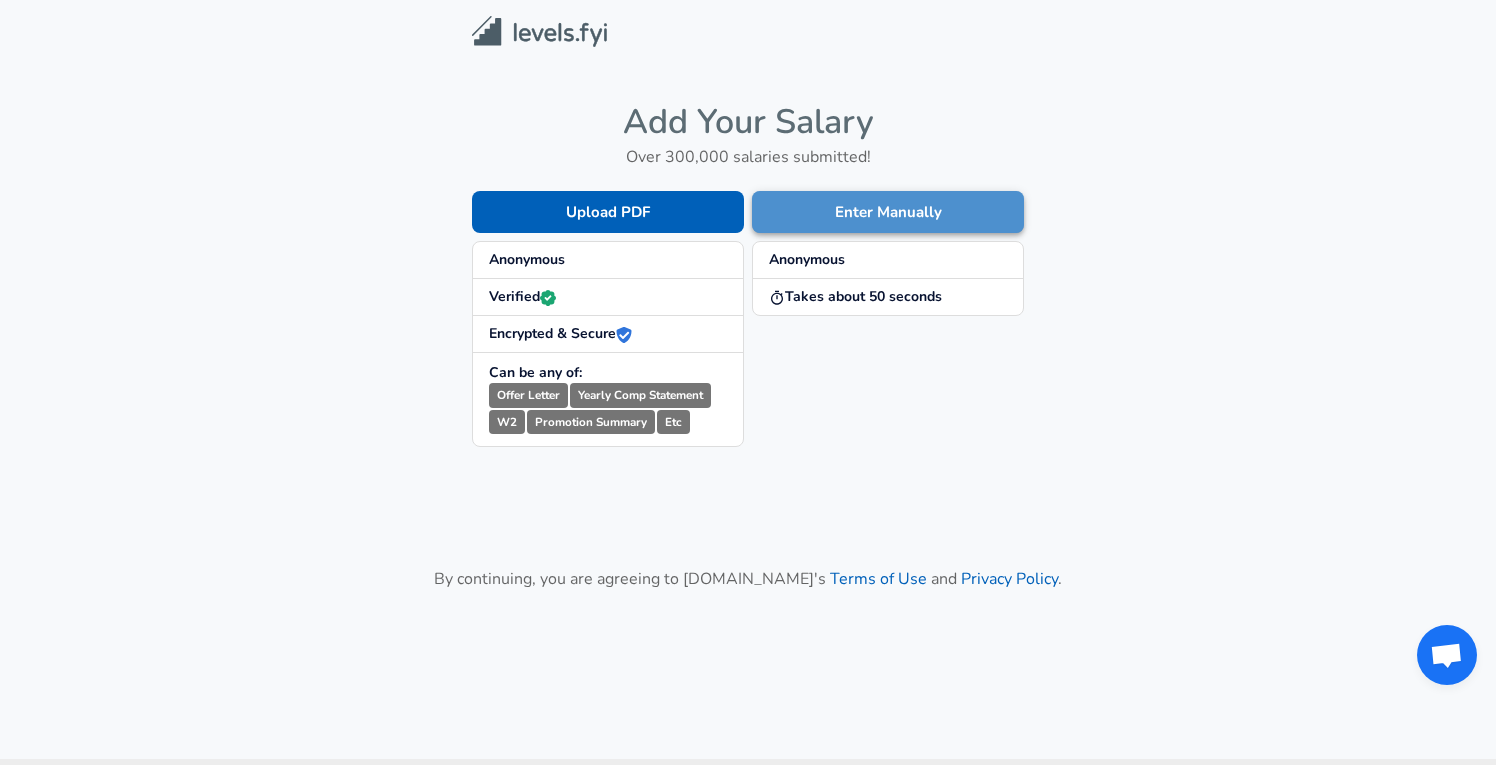 click on "Enter Manually" at bounding box center (888, 212) 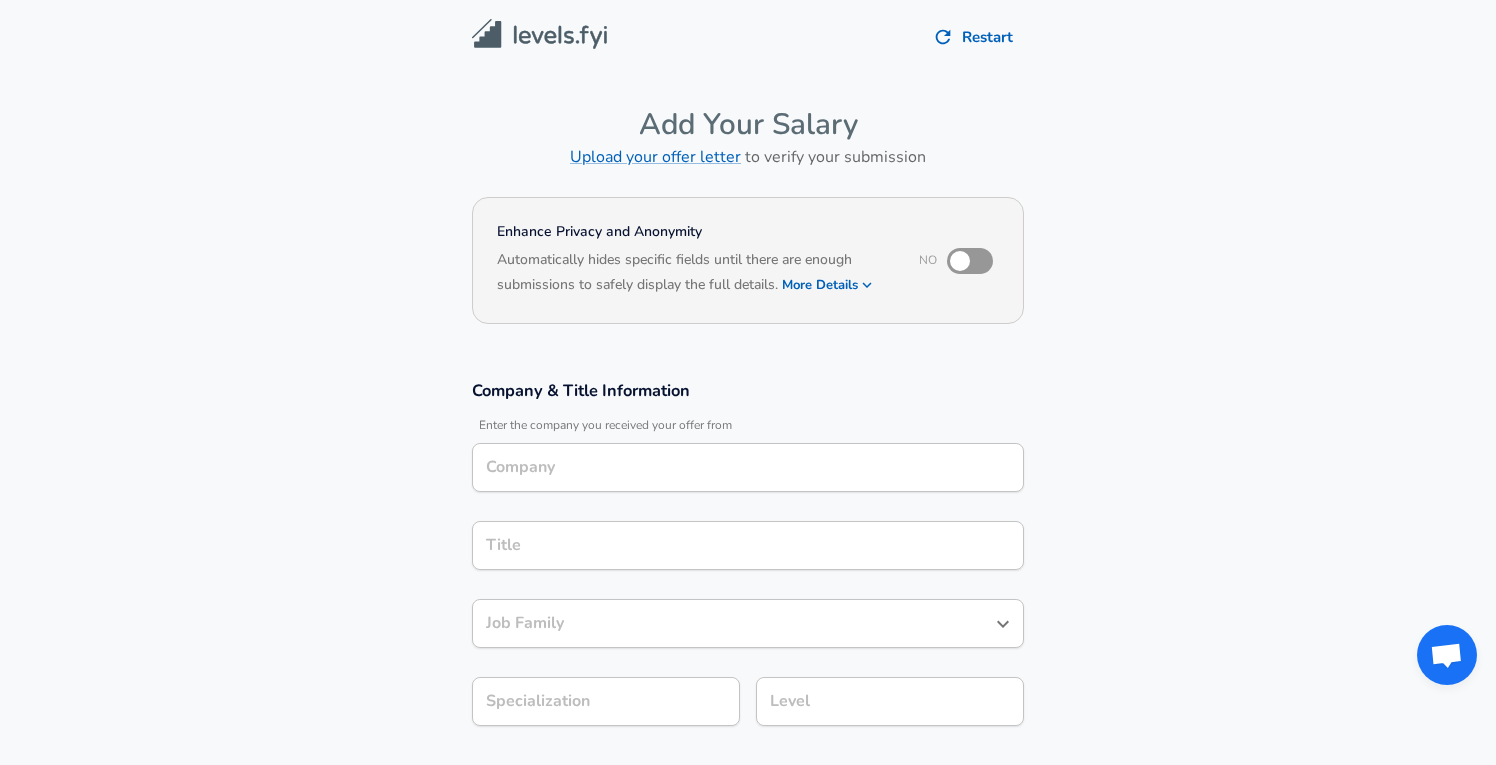 click on "Company" at bounding box center (748, 467) 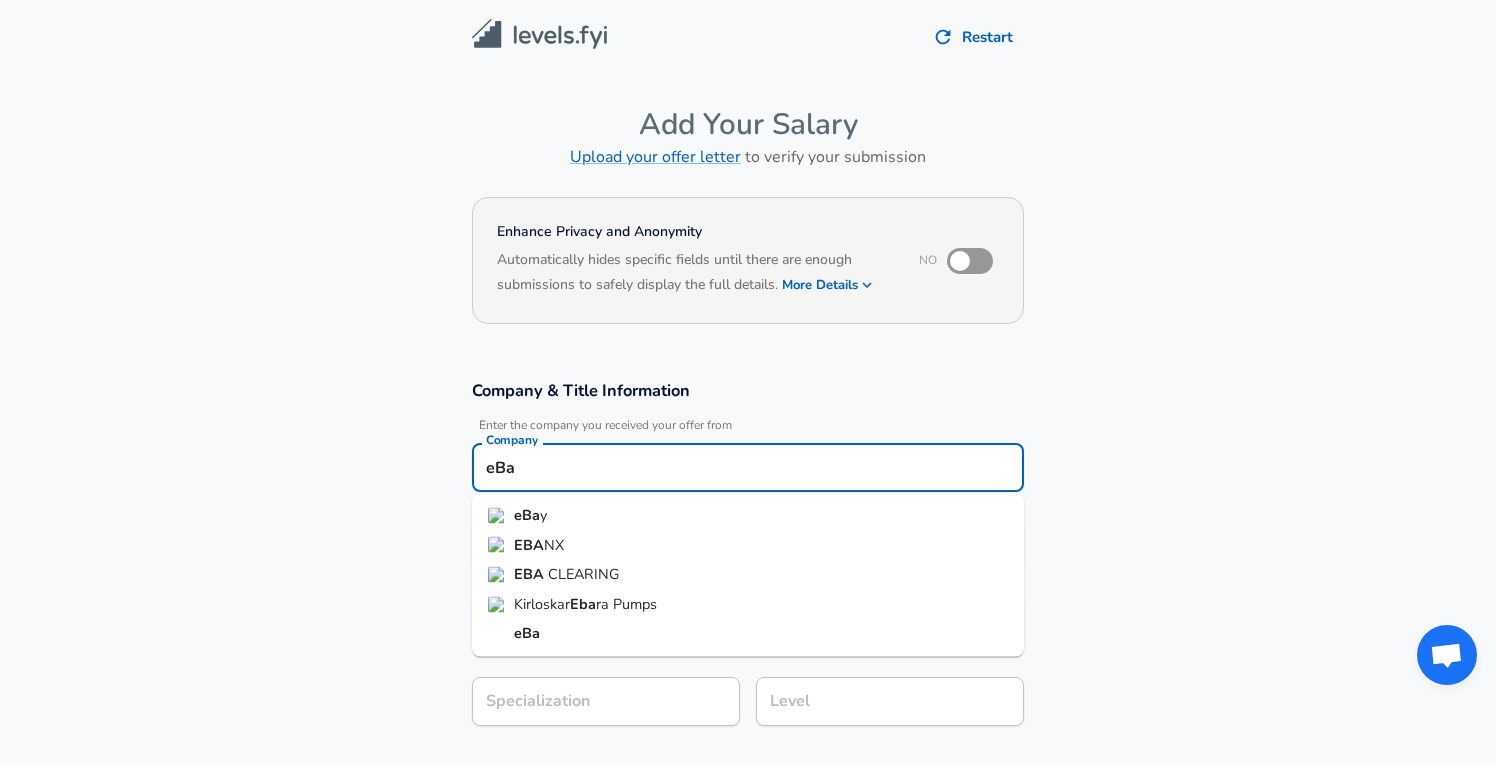 click on "eBa y" at bounding box center (748, 516) 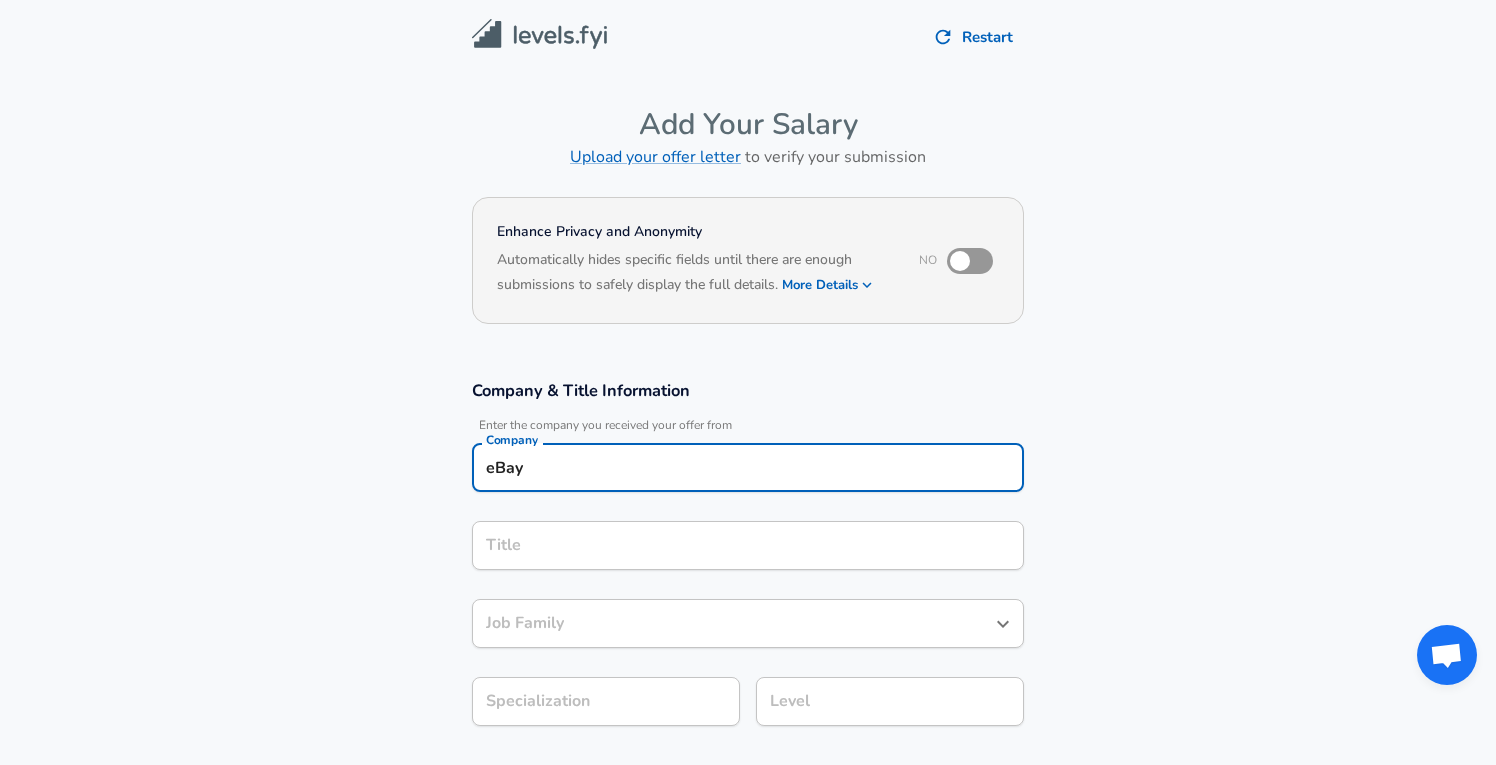 type on "eBay" 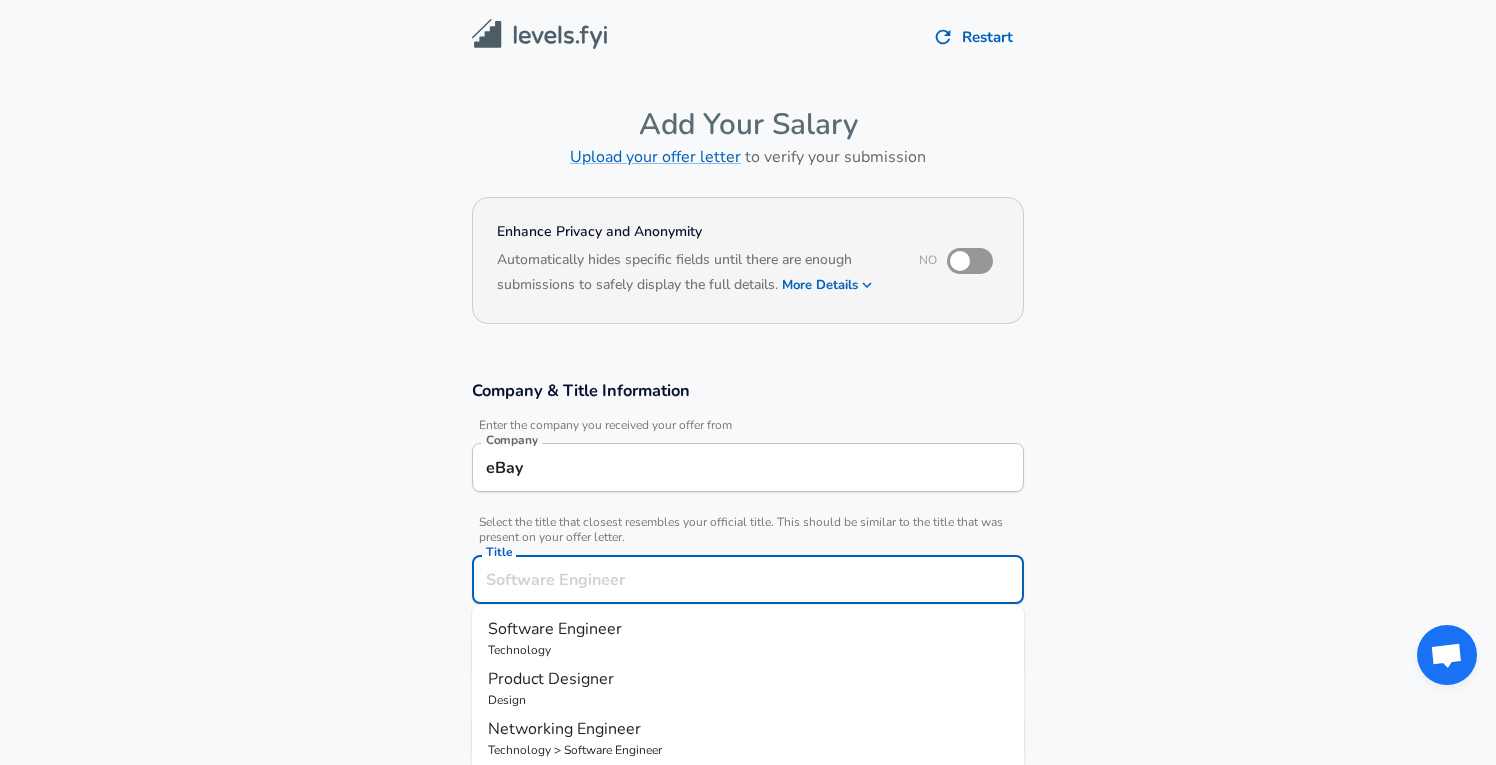 scroll, scrollTop: 40, scrollLeft: 0, axis: vertical 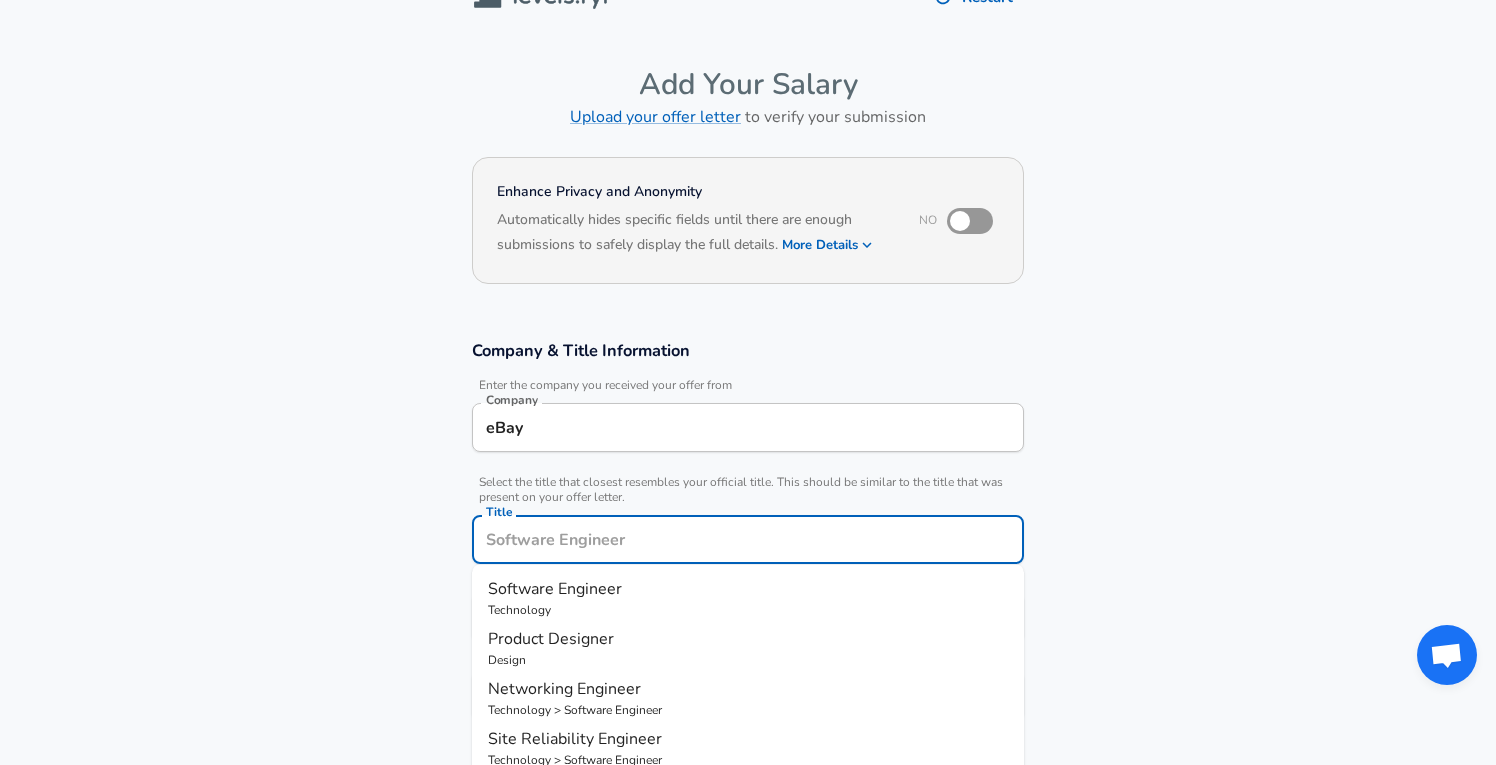 click on "Title" at bounding box center (748, 539) 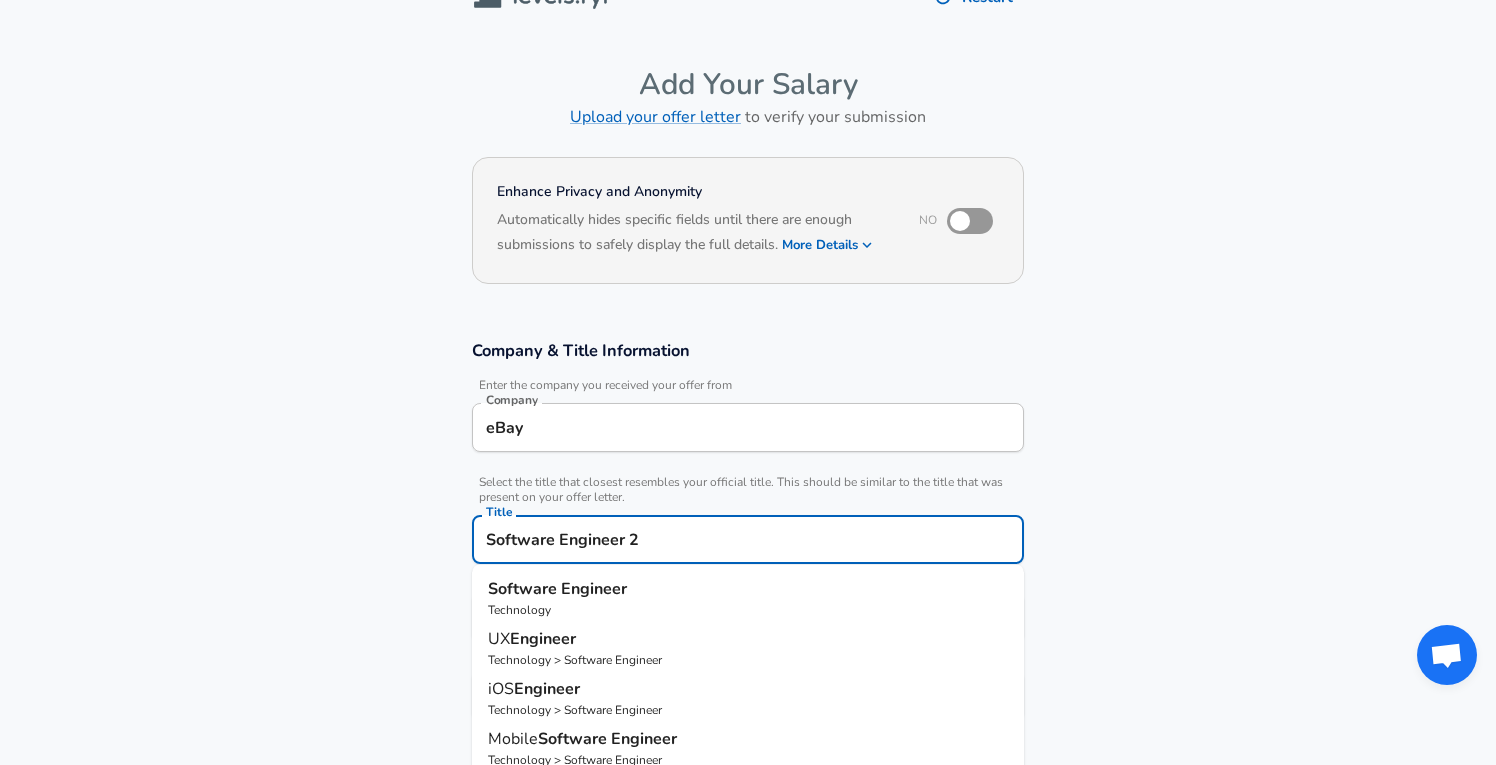 click on "Technology" at bounding box center (748, 610) 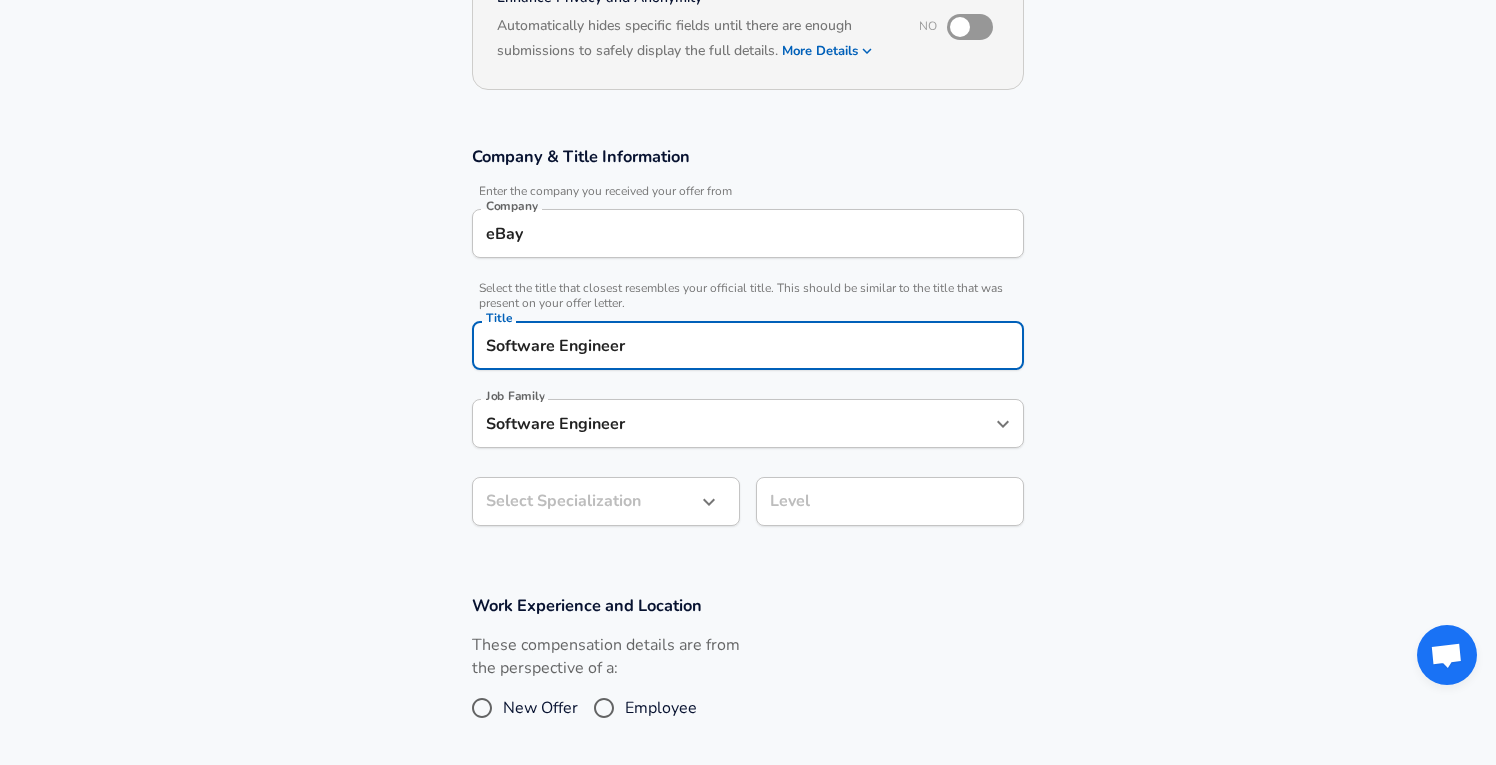 scroll, scrollTop: 247, scrollLeft: 0, axis: vertical 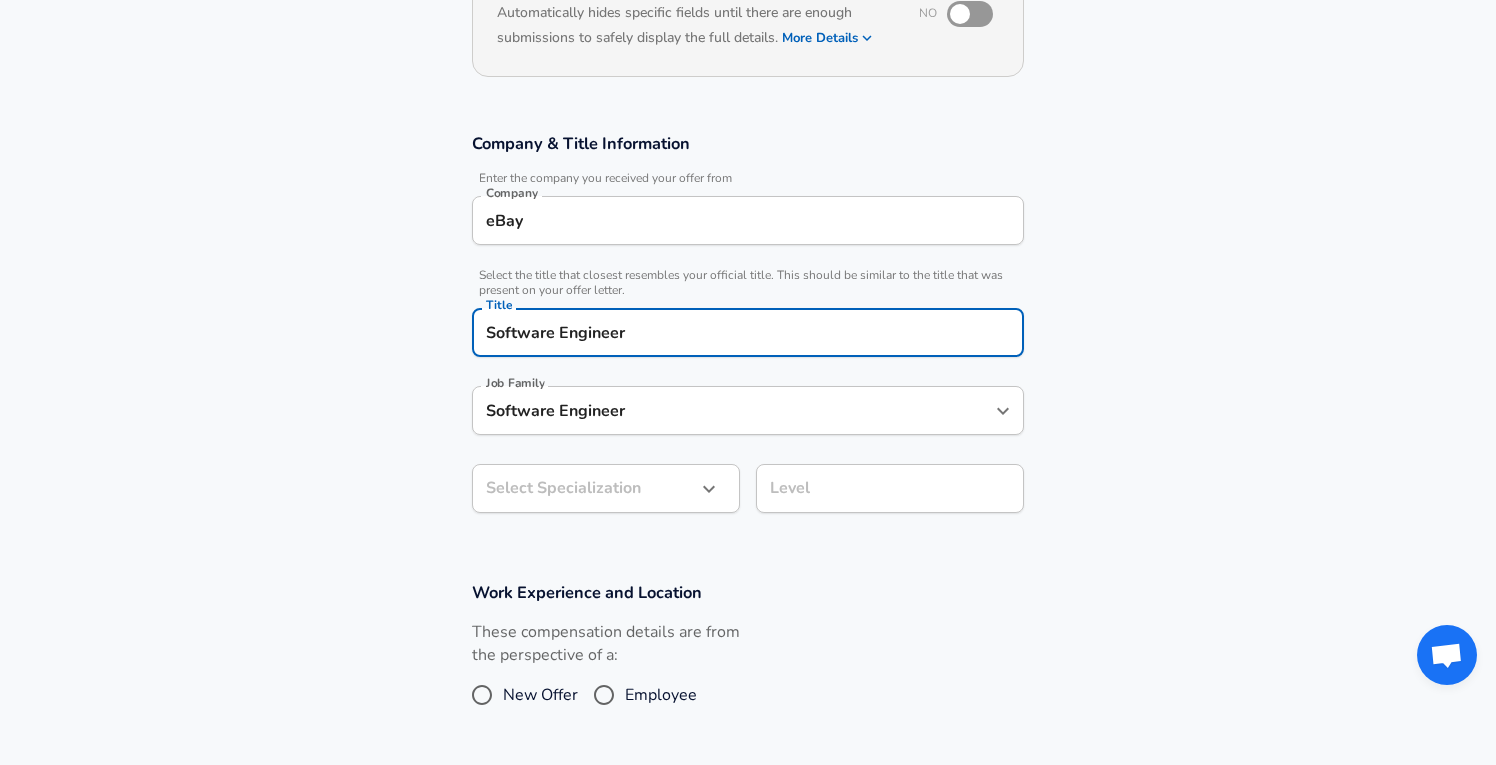 type on "Software Engineer" 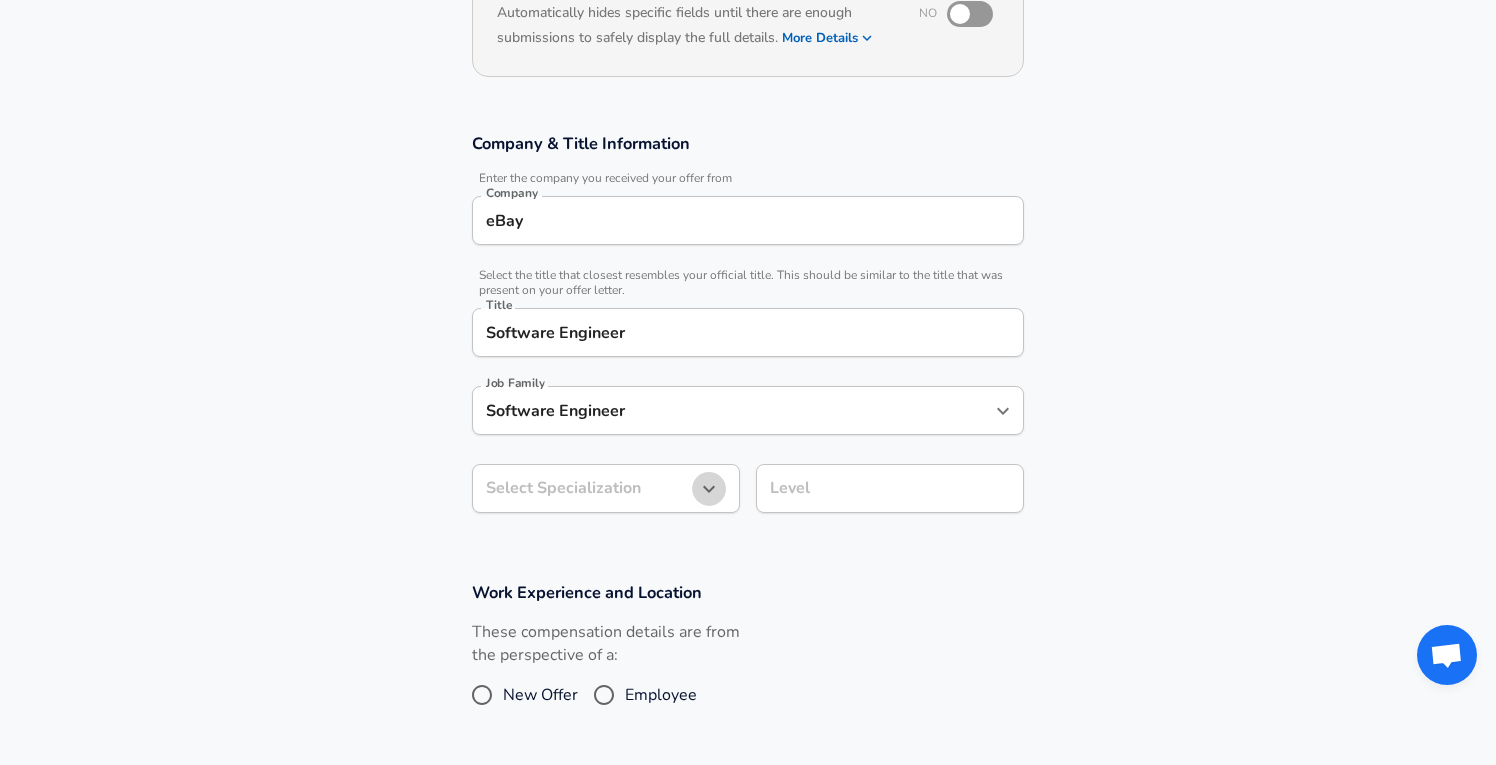 click 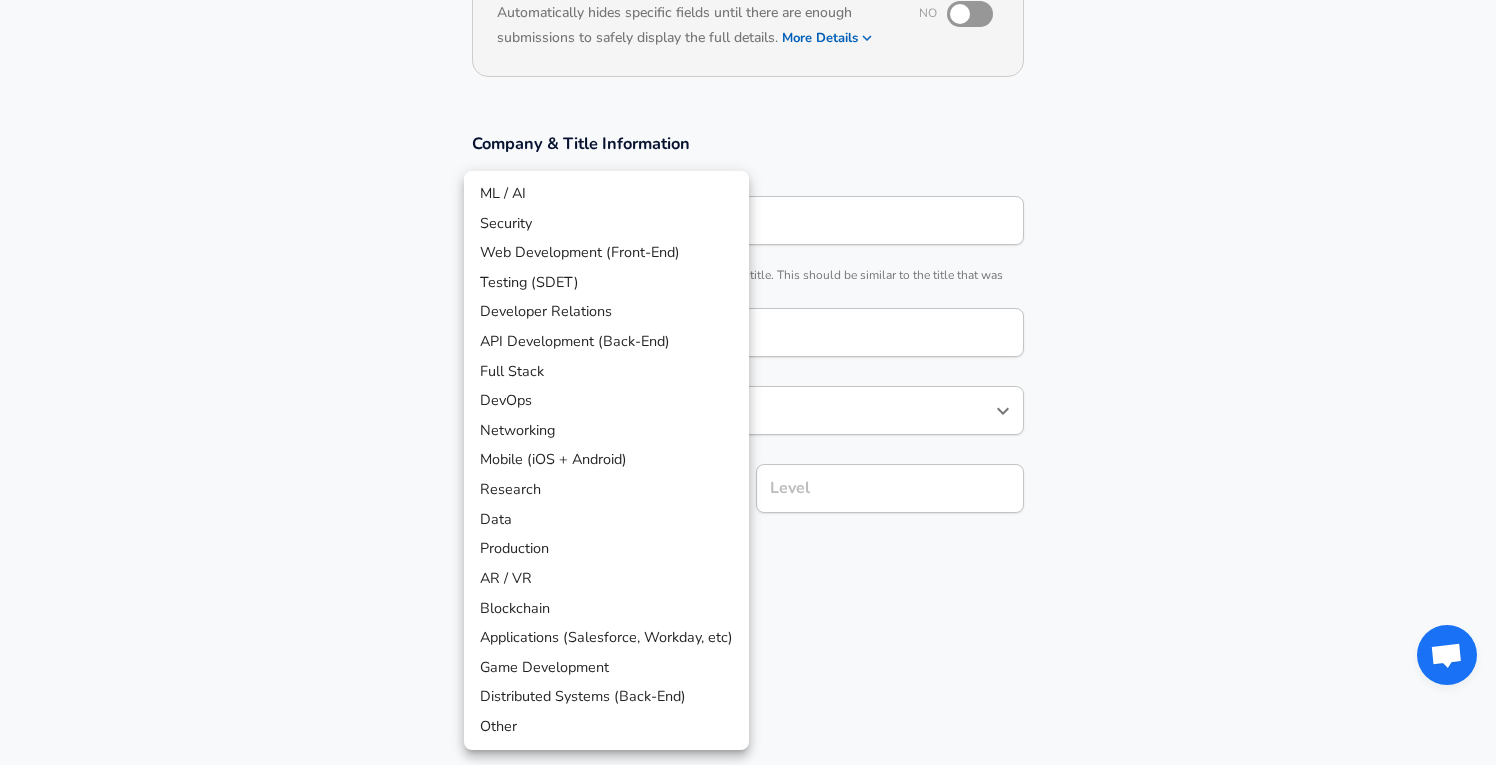 click on "Mobile (iOS + Android)" at bounding box center [606, 460] 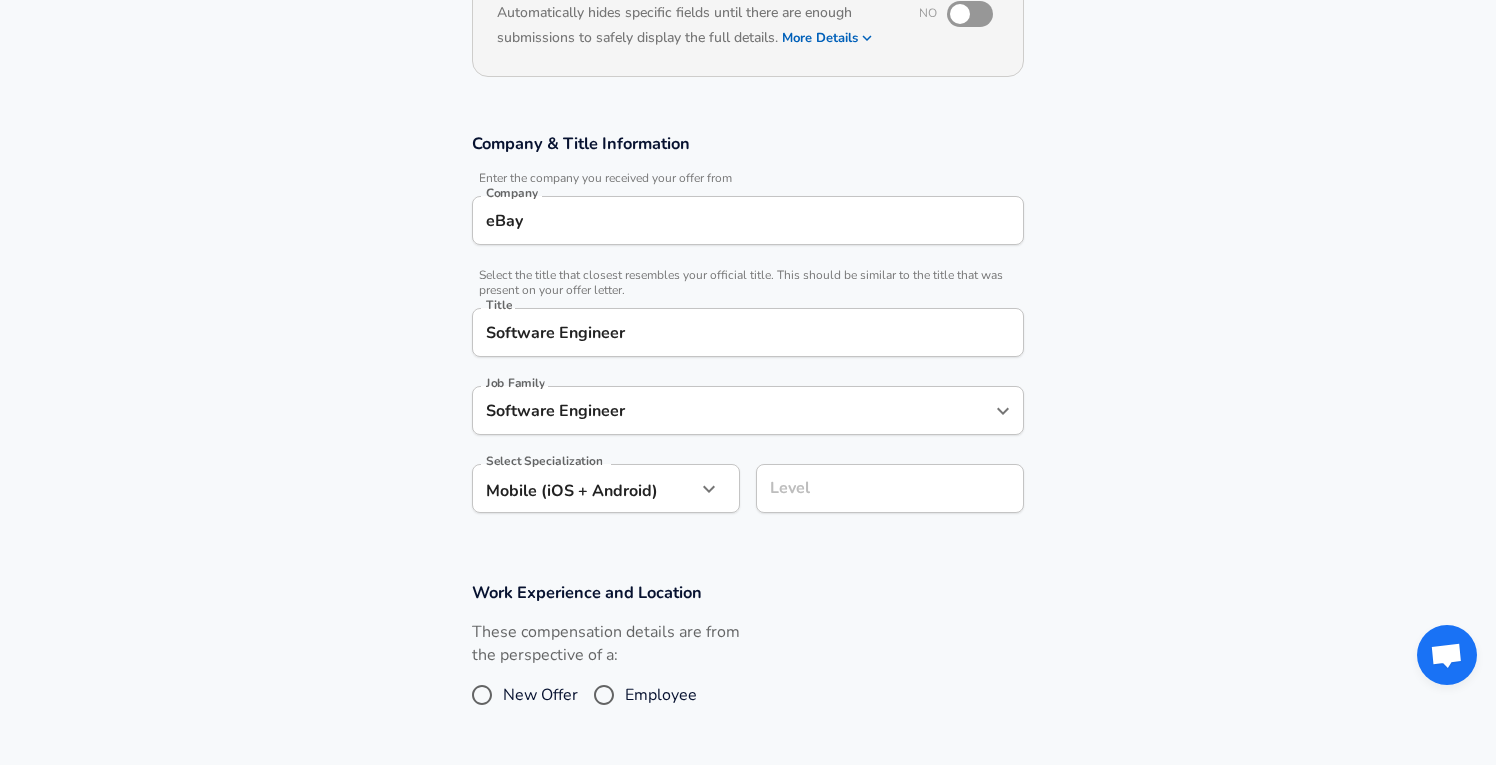 click on "Level" at bounding box center (890, 488) 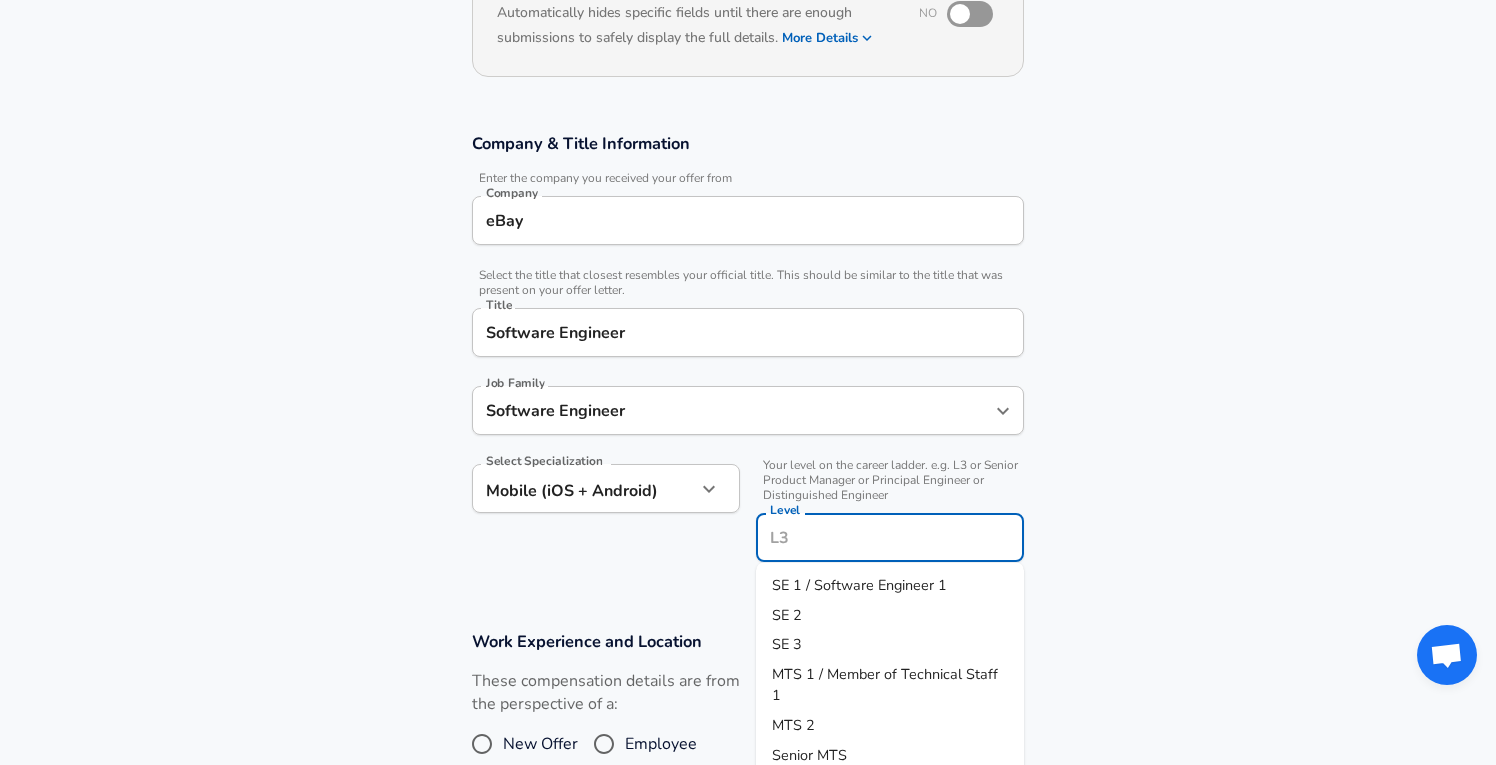 scroll, scrollTop: 287, scrollLeft: 0, axis: vertical 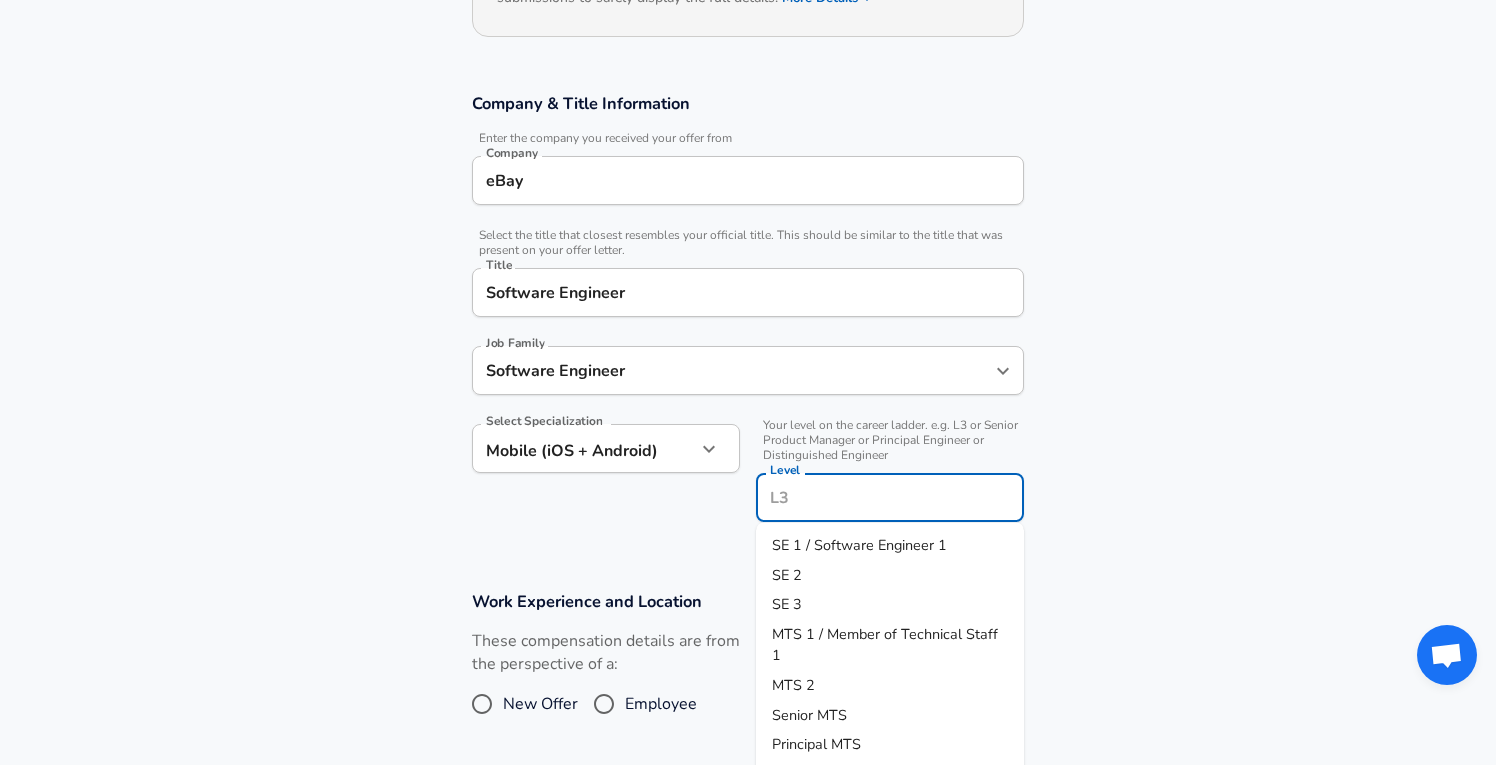 click on "SE 2" at bounding box center [890, 575] 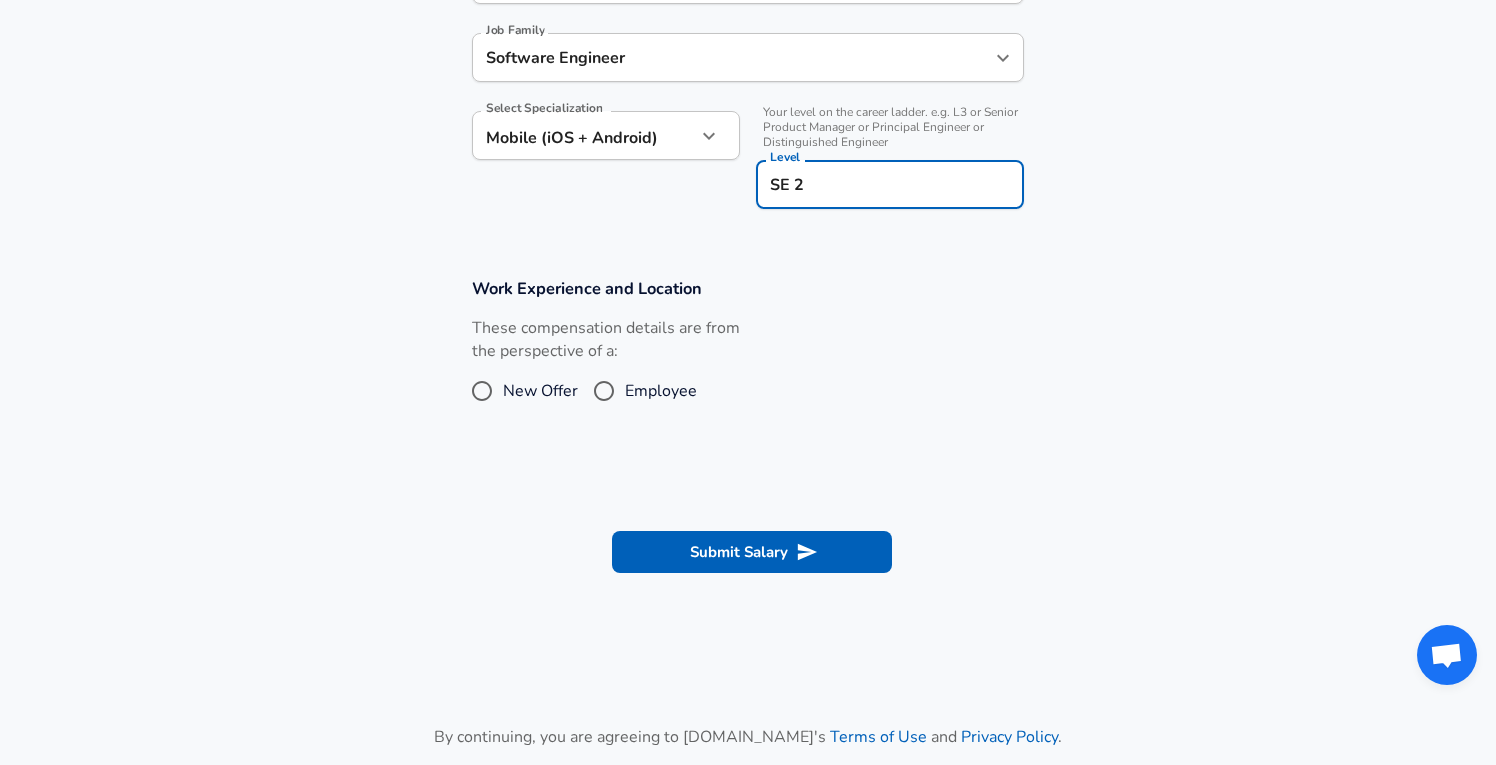 scroll, scrollTop: 622, scrollLeft: 0, axis: vertical 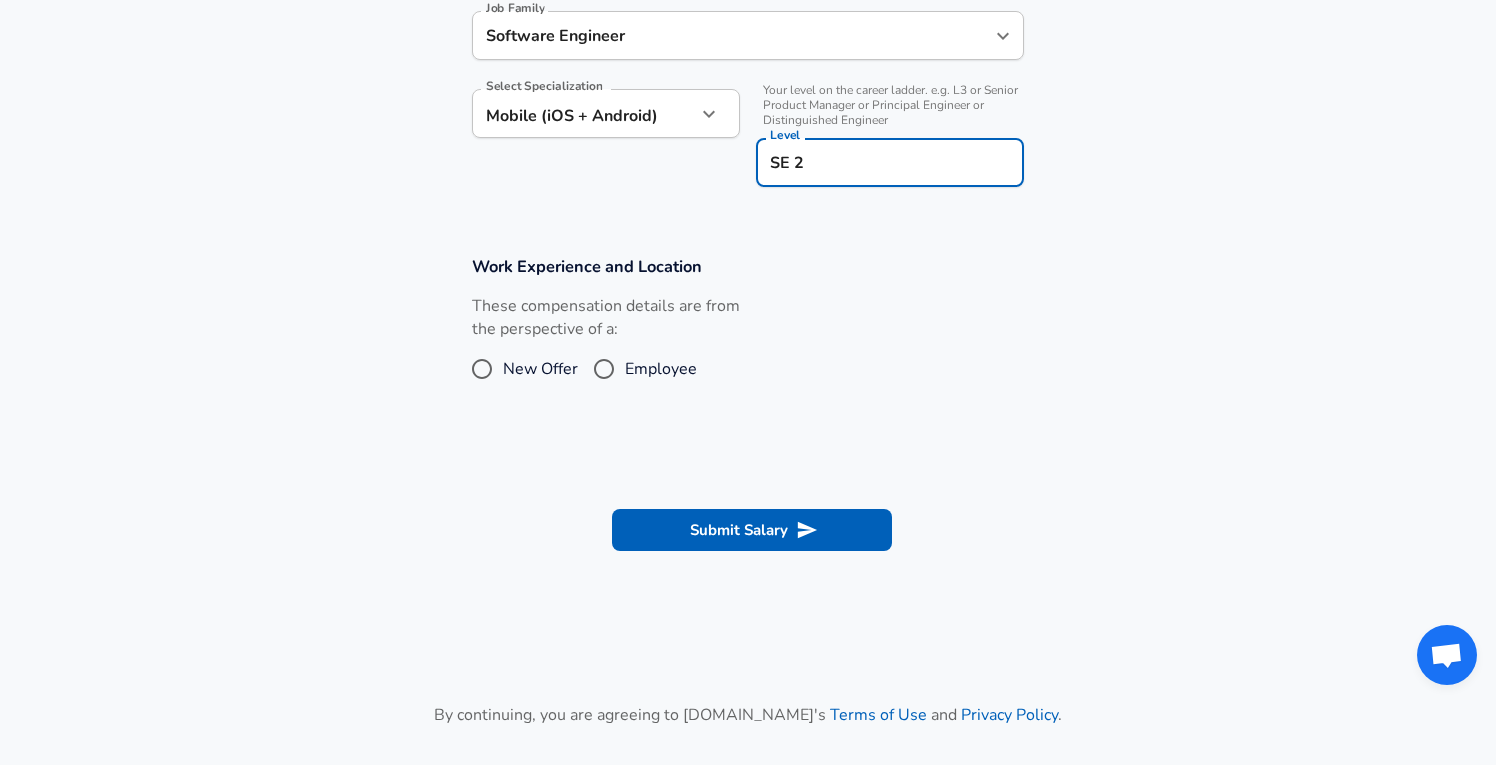 click on "Employee" at bounding box center [604, 369] 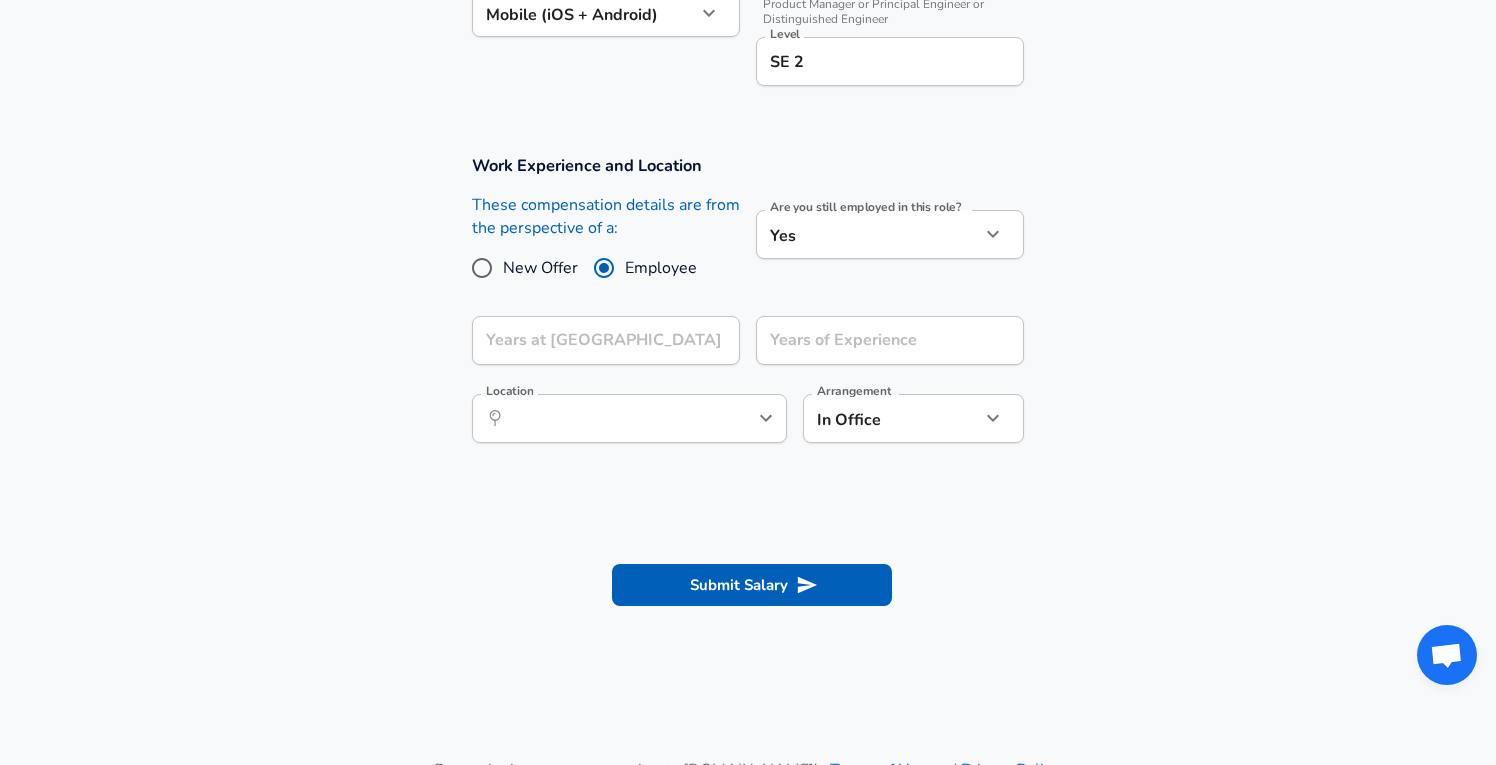 scroll, scrollTop: 729, scrollLeft: 0, axis: vertical 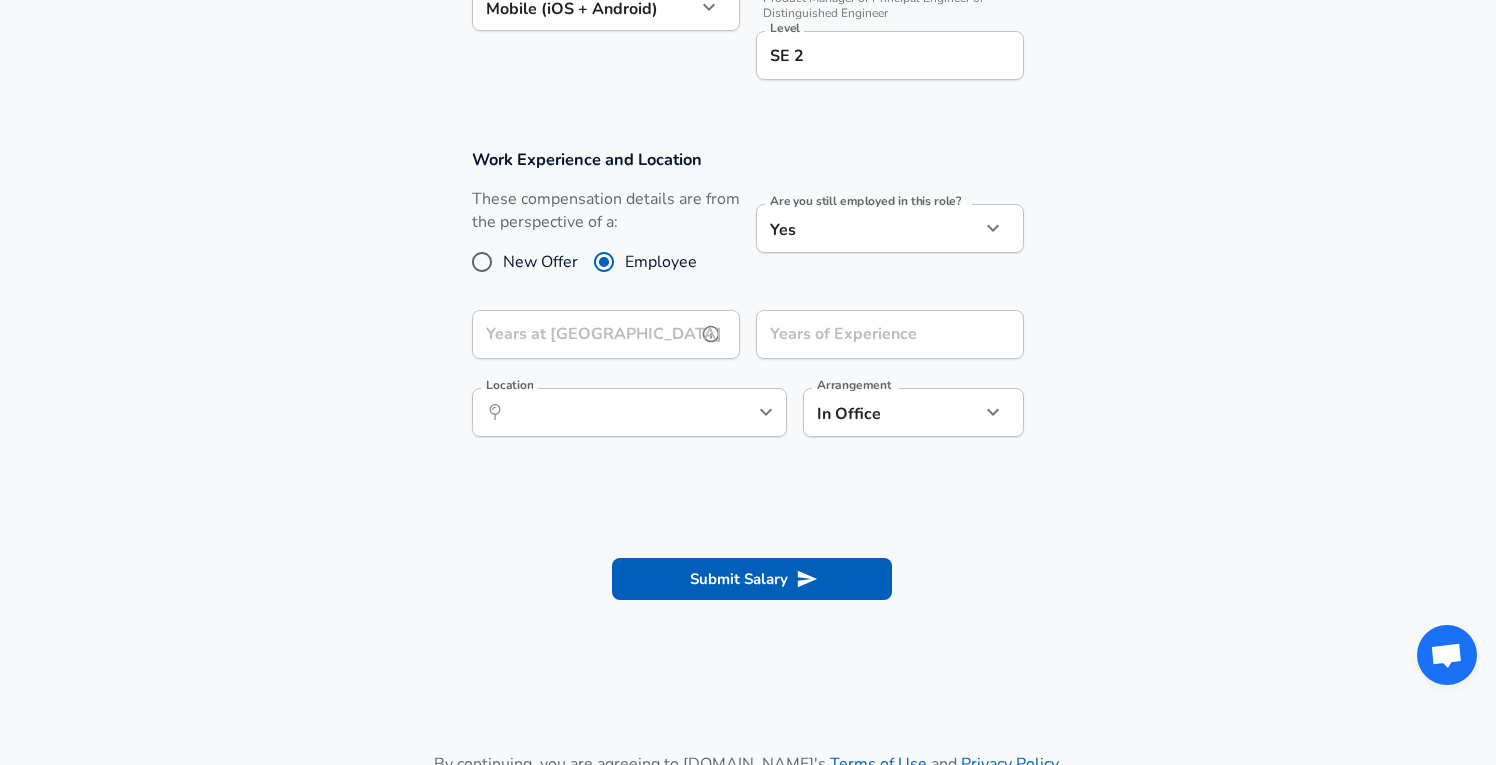 click on "Years at [GEOGRAPHIC_DATA]" at bounding box center [584, 334] 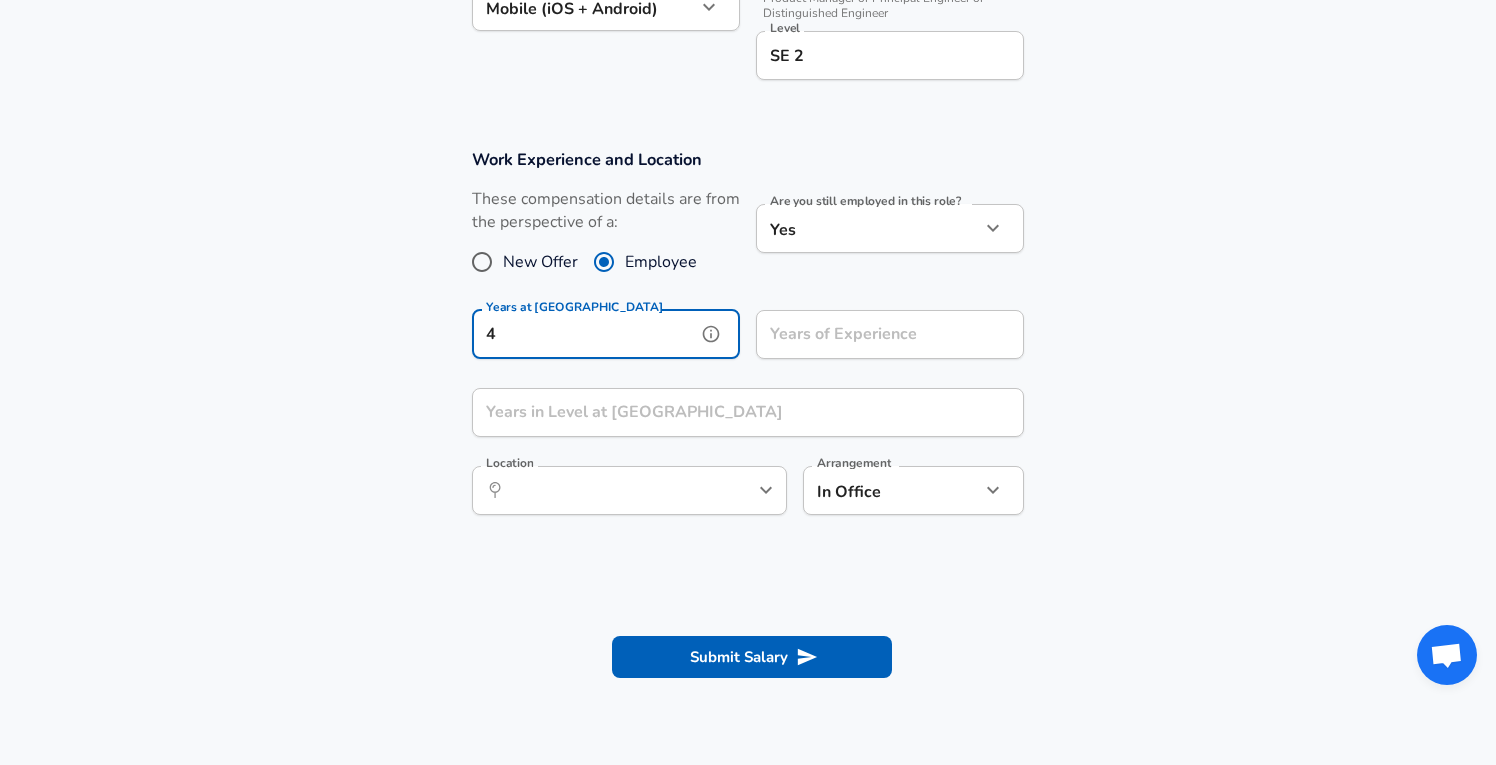 type on "4" 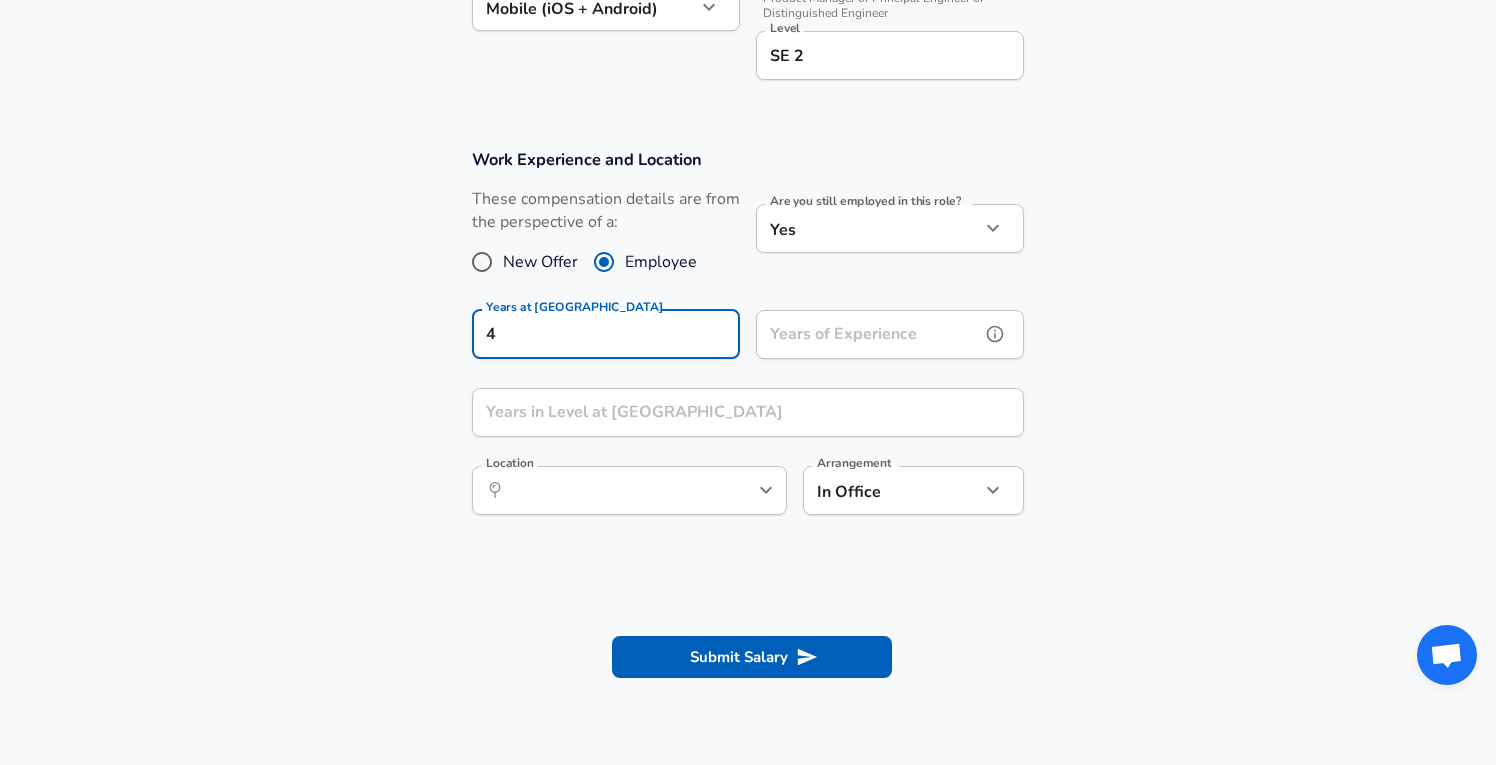click on "Years of Experience" at bounding box center (868, 334) 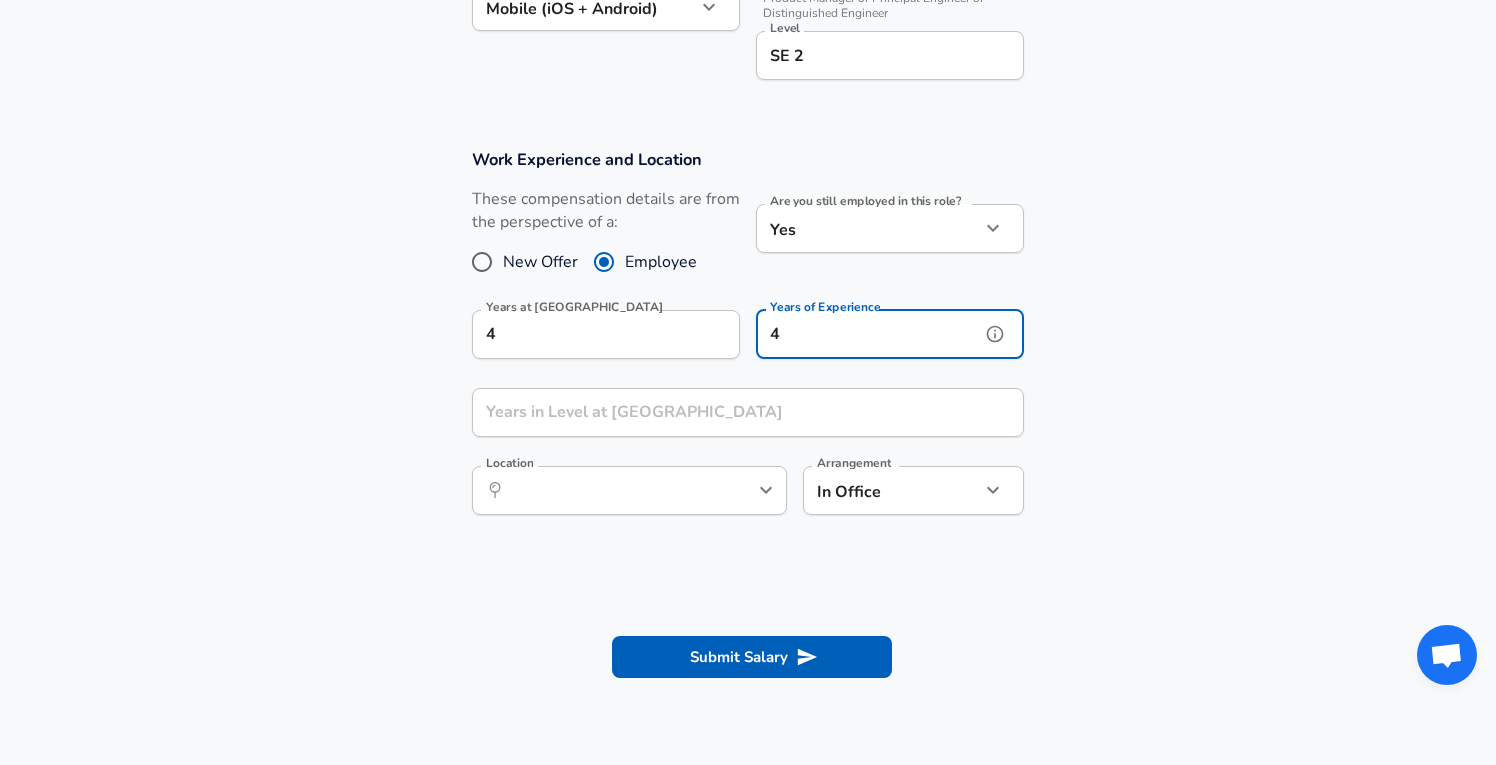 type on "4" 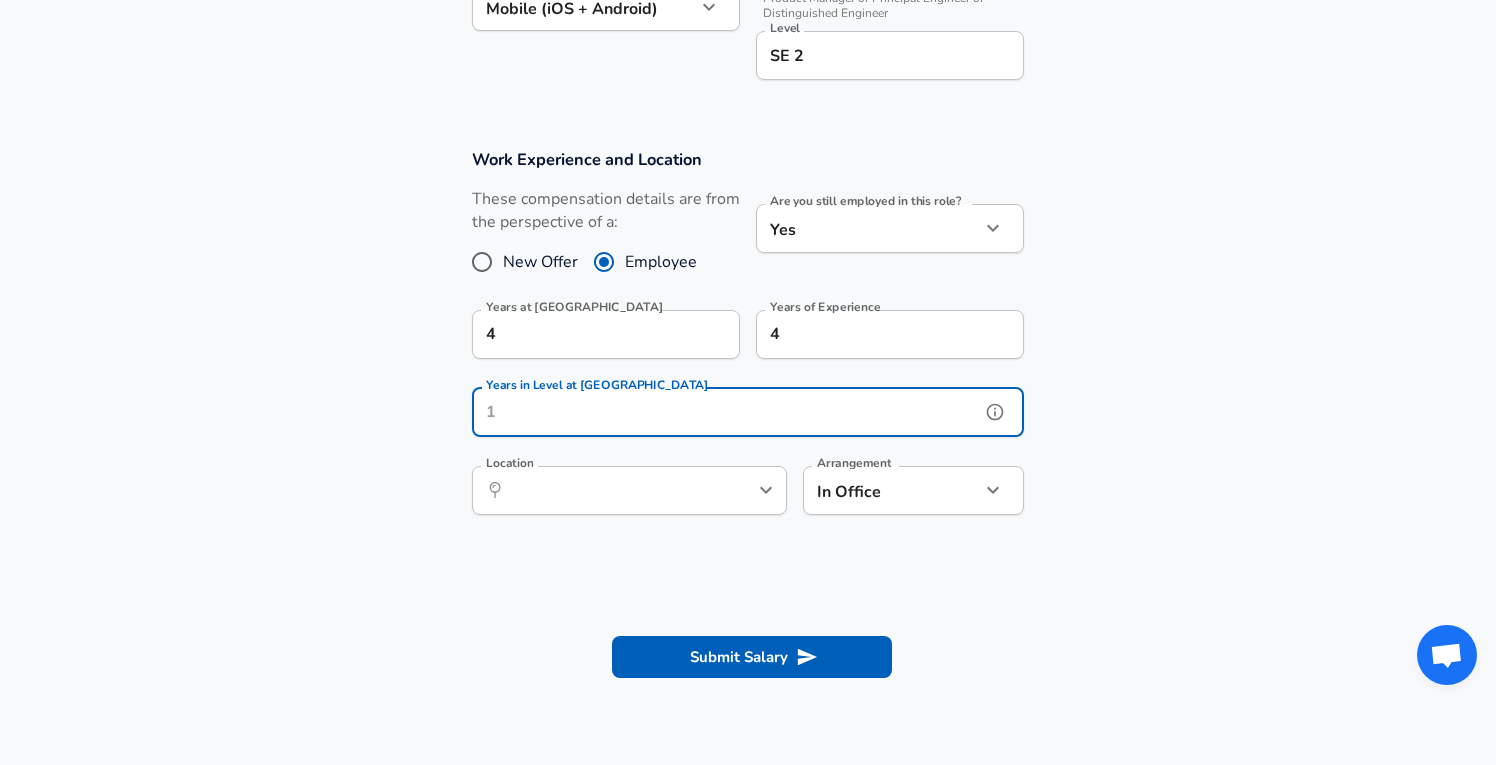 click on "Years in Level at [GEOGRAPHIC_DATA]" at bounding box center [726, 412] 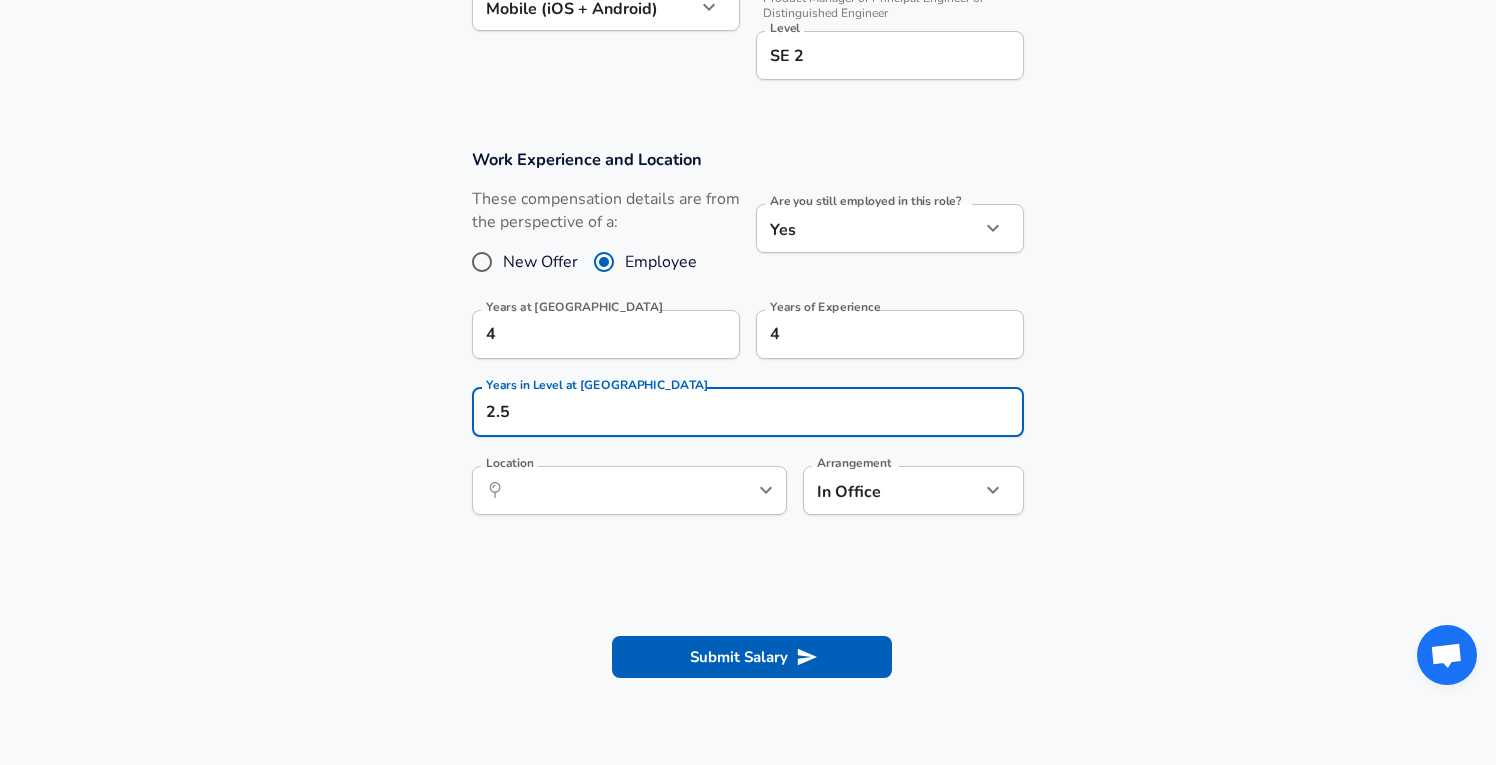 click on "Enhance Privacy and Anonymity No Automatically hides specific fields until there are enough submissions to safely display the full details.   More Details Based on your submission and the data points that we have already collected, we will automatically hide and anonymize specific fields if there aren't enough data points to remain sufficiently anonymous. Company & Title Information   Enter the company you received your offer from Company eBay Company   Select the title that closest resembles your official title. This should be similar to the title that was present on your offer letter. Title Software Engineer Title Job Family Software Engineer Job Family Select Specialization Mobile (iOS + Android) Mobile (iOS + Android) Select Specialization   Your level on the career ladder. e.g. L3 or Senior Product Manager or Principal Engineer or Distinguished Engineer Level SE 2 Level Work Experience and Location These compensation details are from the perspective of a: New Offer Employee Yes yes Years at eBay 4 4 2.5" at bounding box center [748, 86] 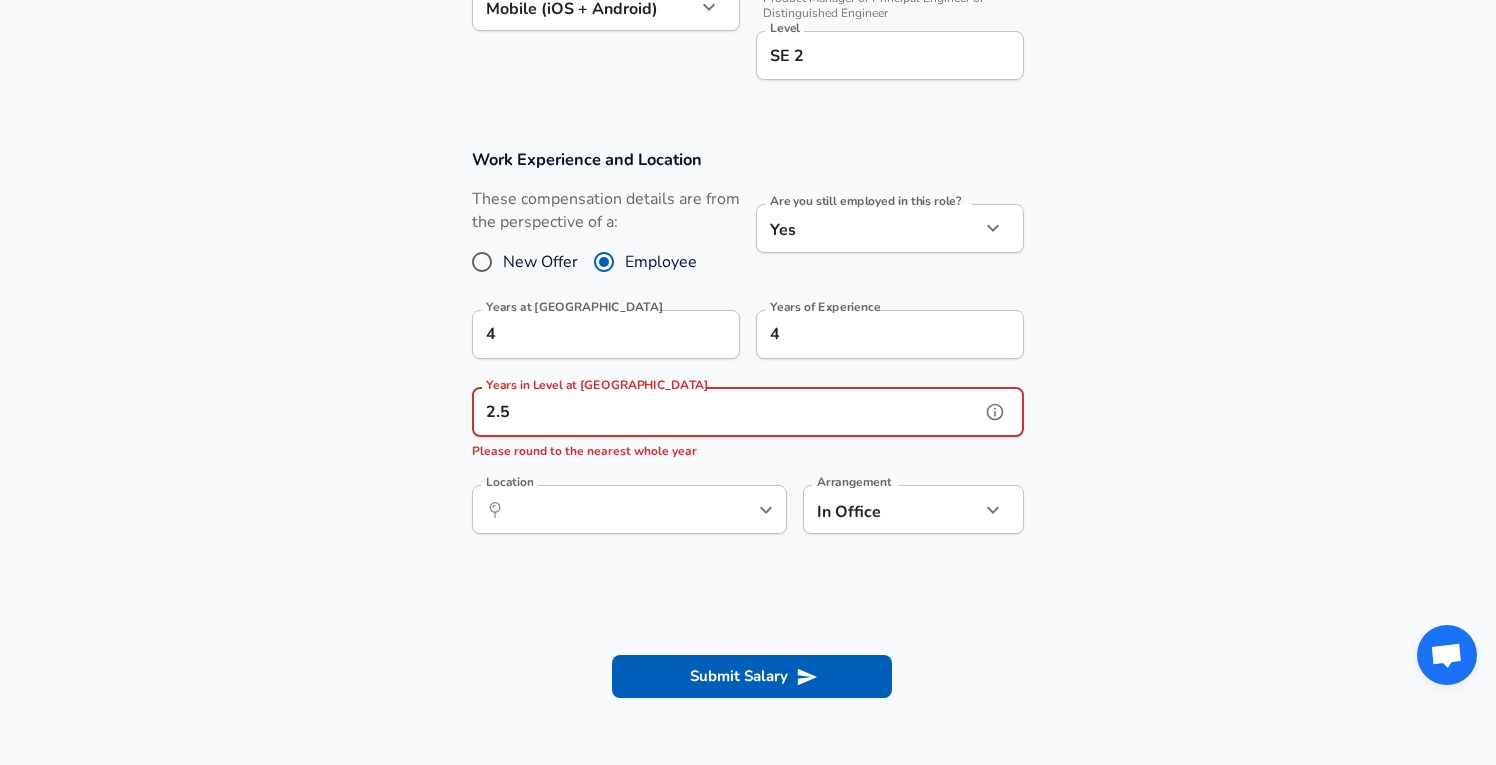 click on "2.5" at bounding box center [726, 412] 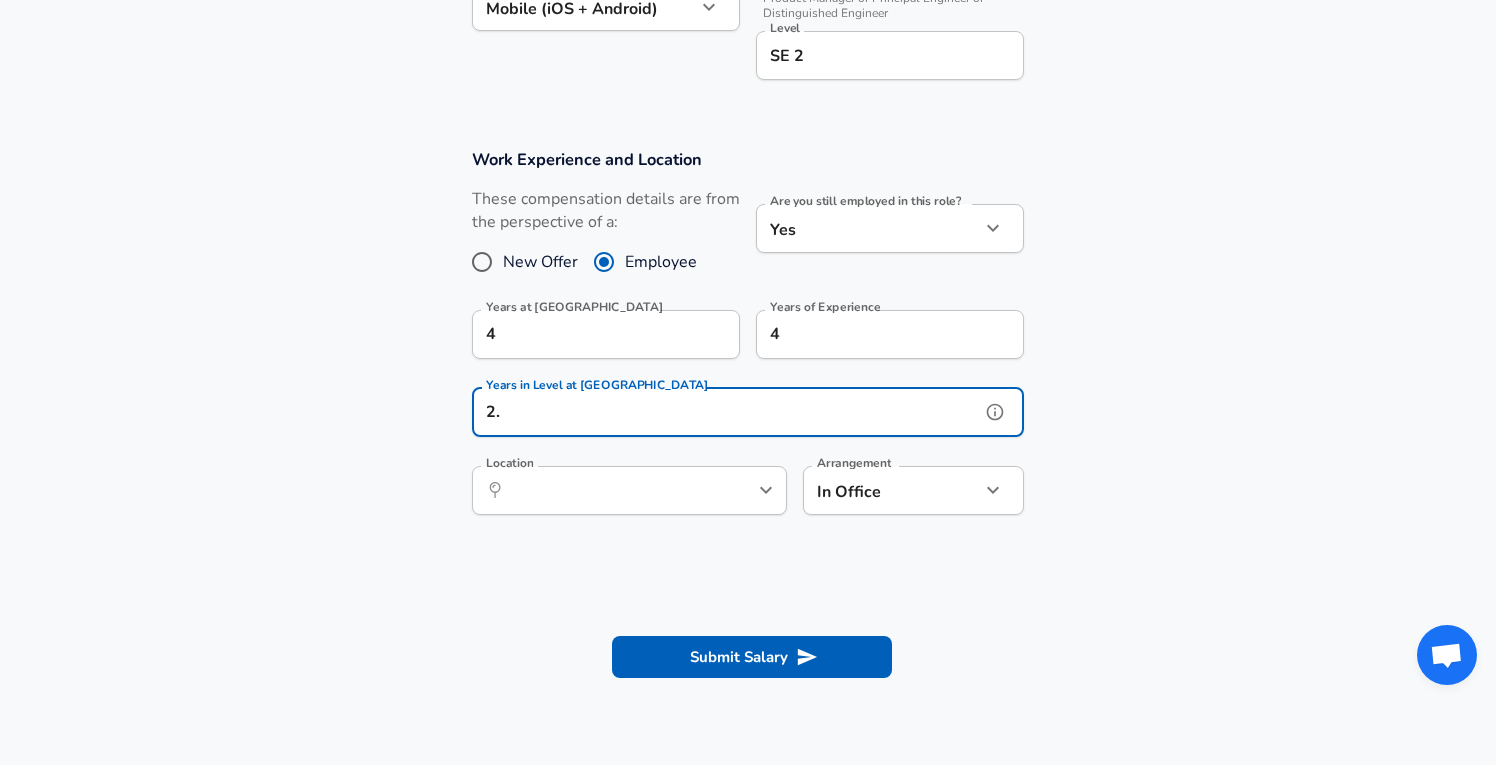 type on "2" 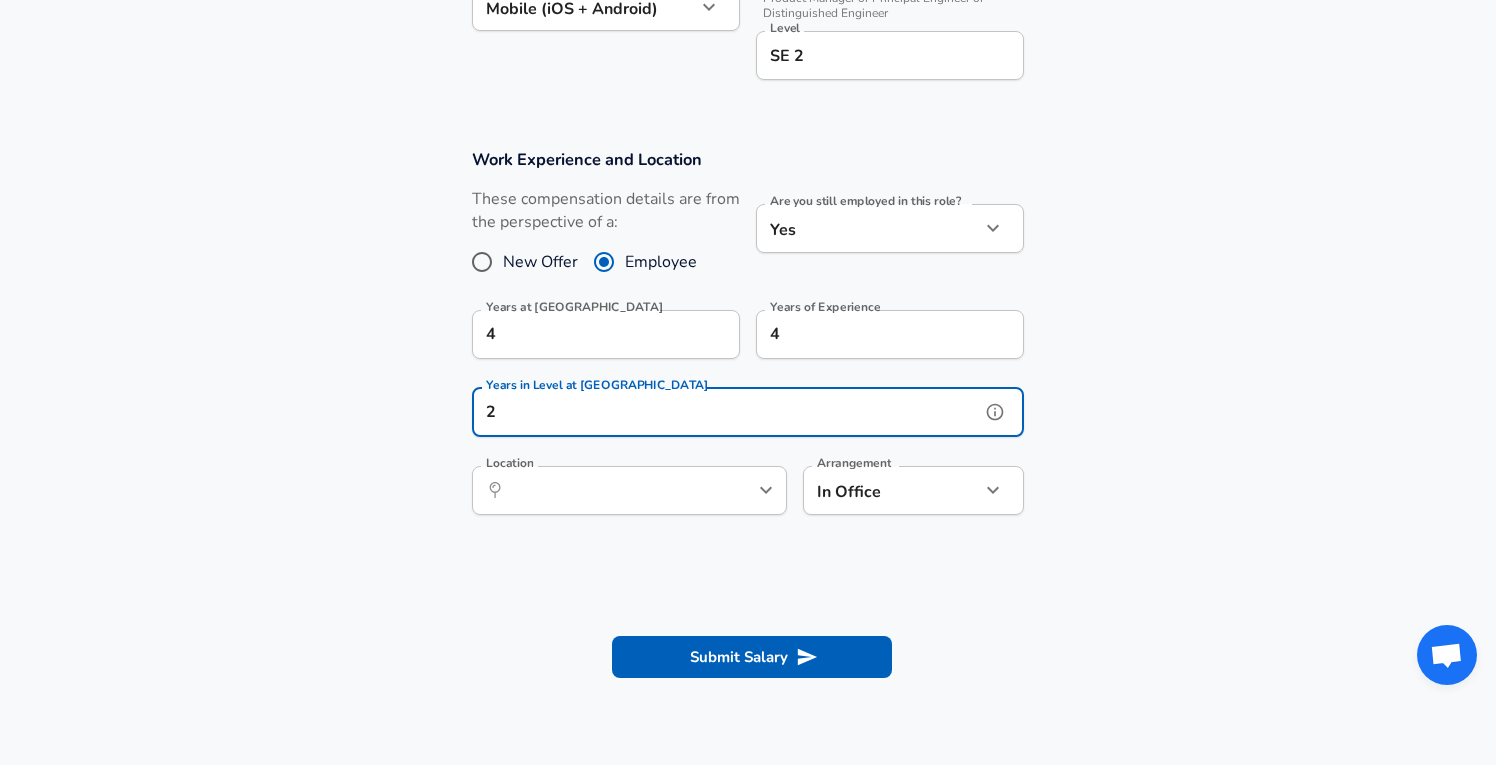 type on "2" 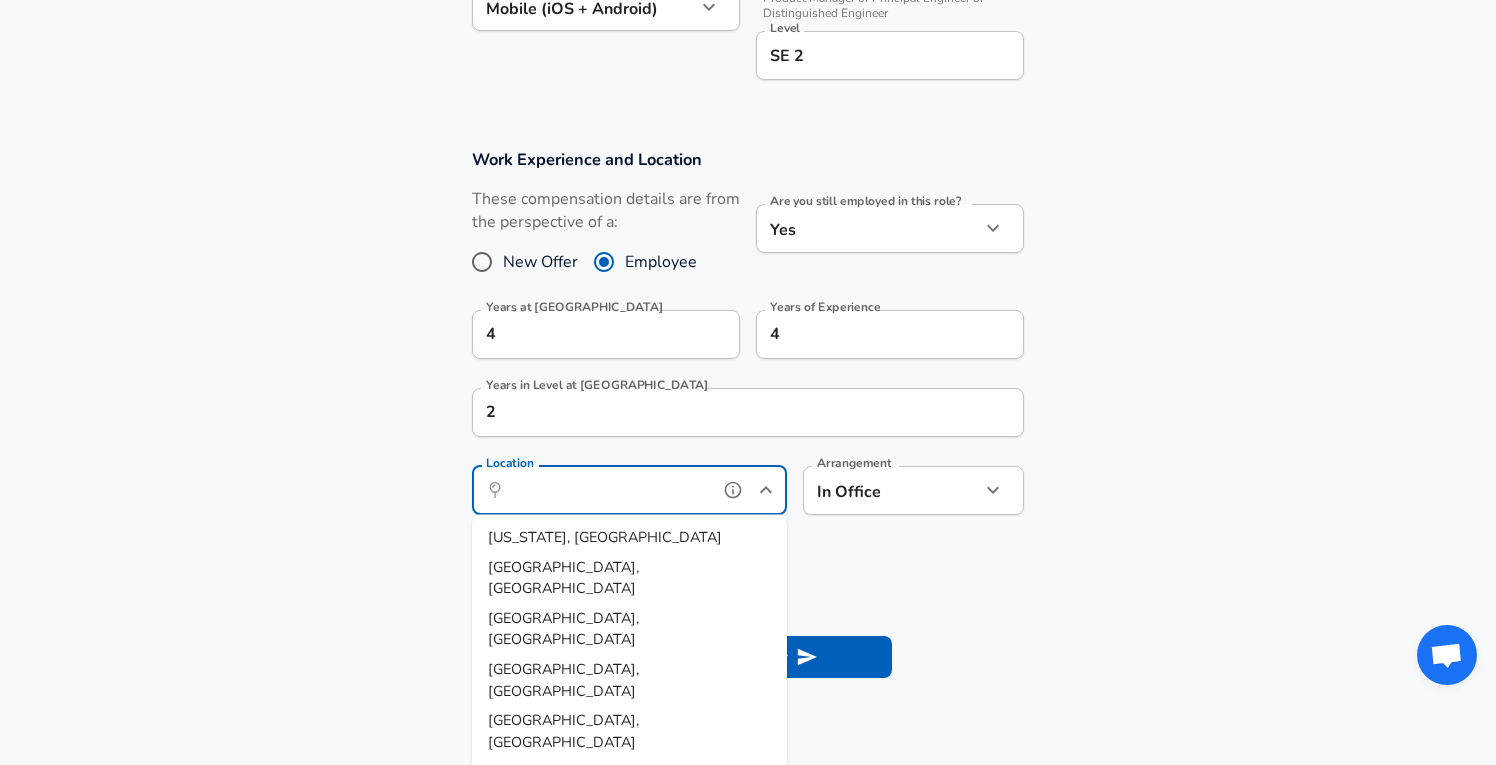click on "Location" at bounding box center (607, 490) 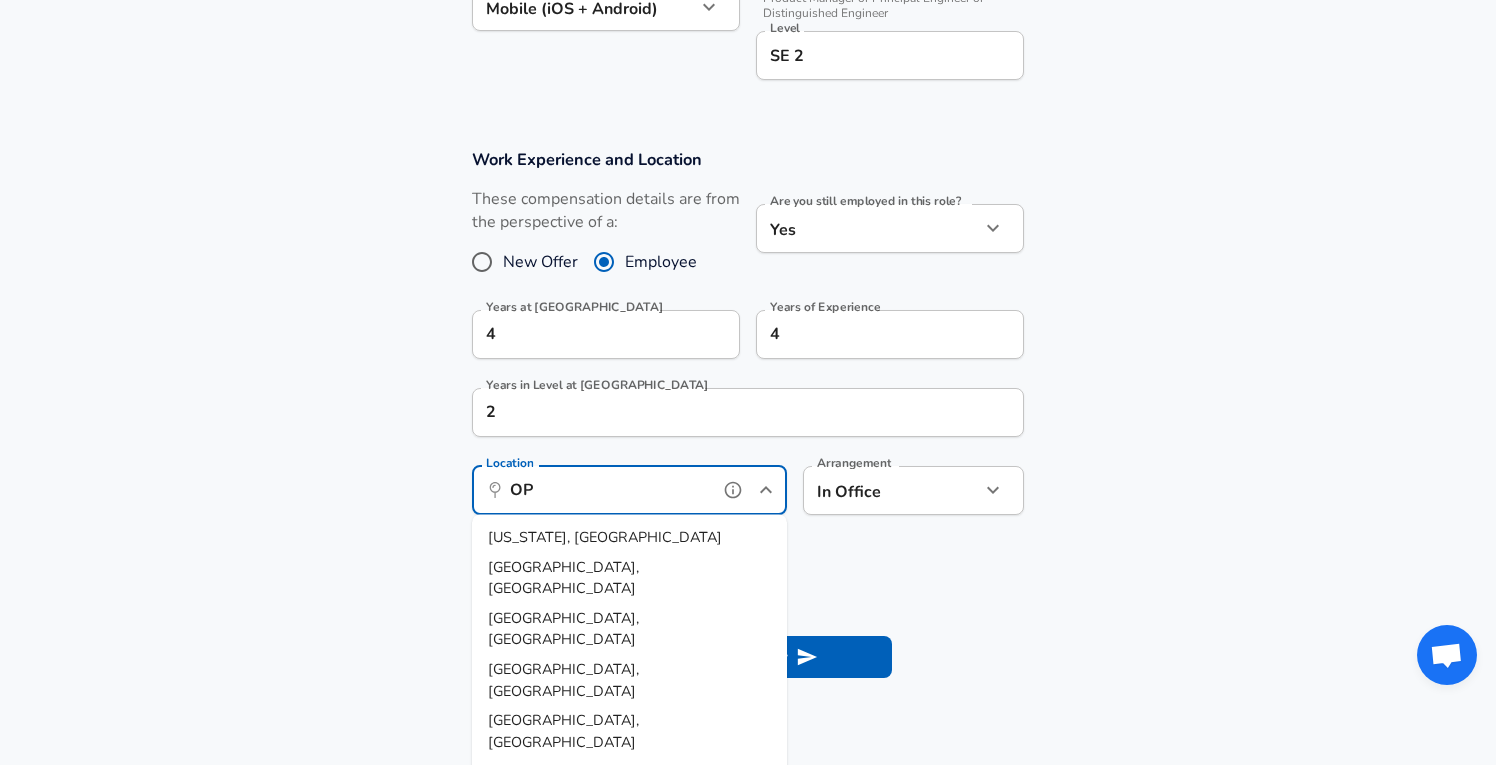 type on "O" 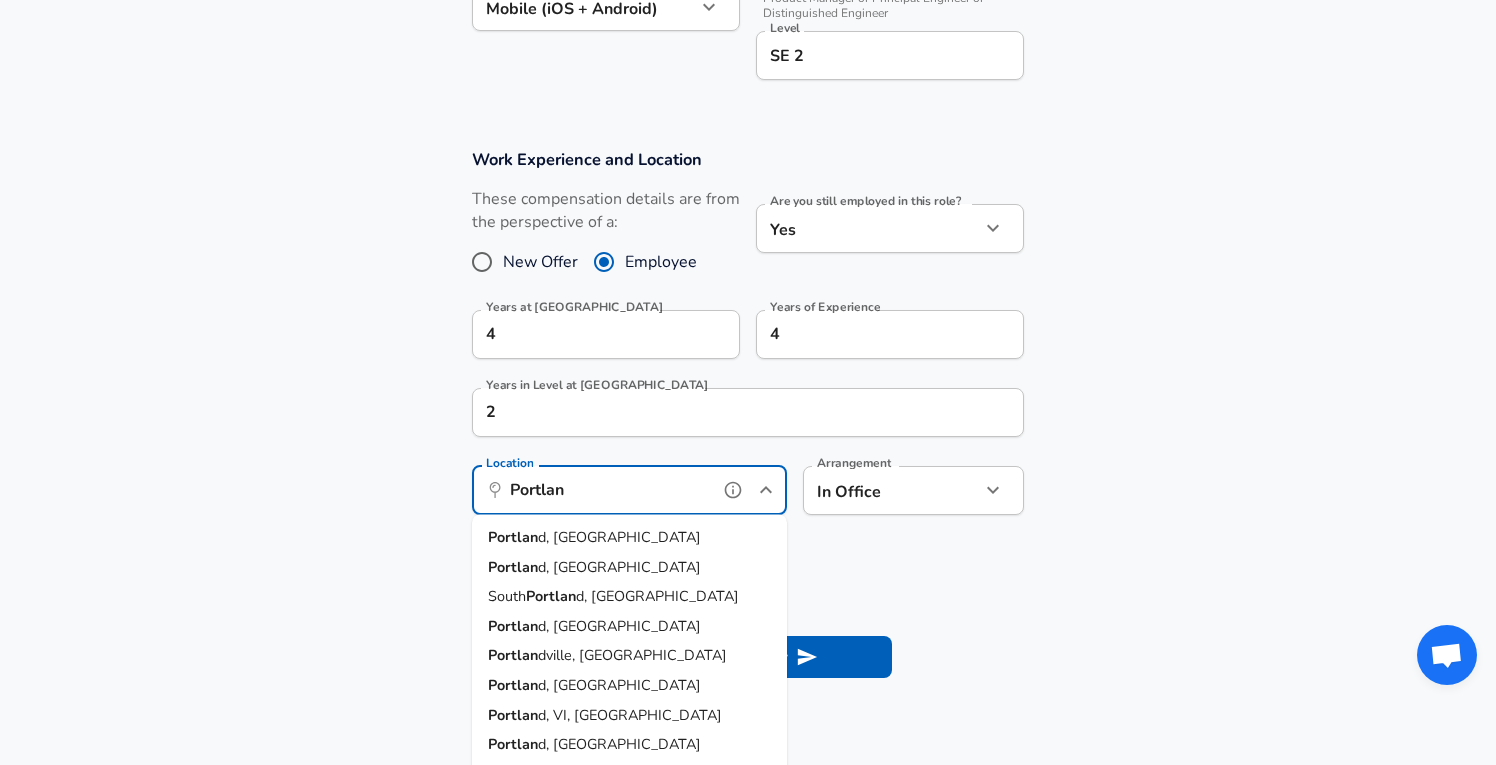 click on "Portlan d, [GEOGRAPHIC_DATA]" at bounding box center (629, 538) 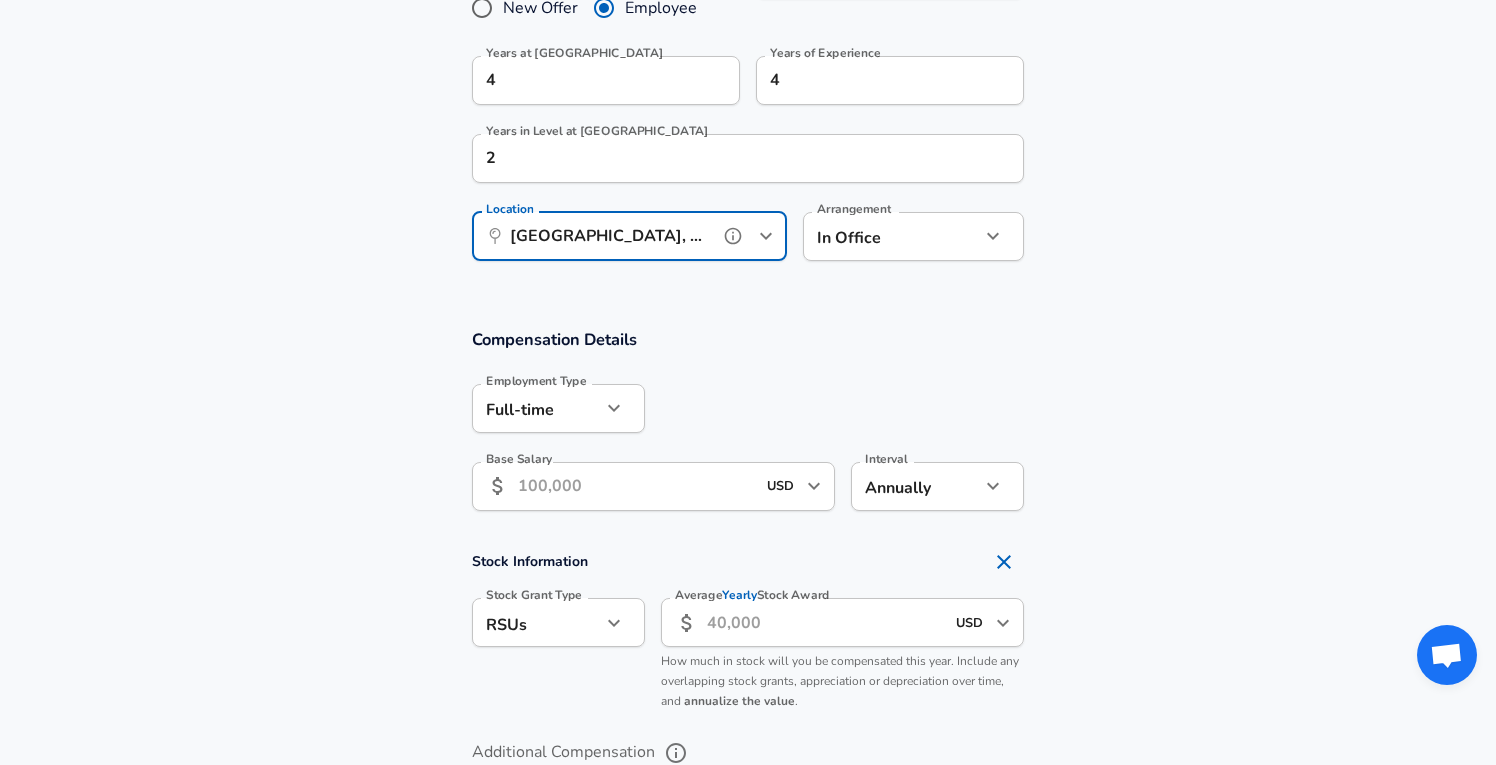 scroll, scrollTop: 1006, scrollLeft: 0, axis: vertical 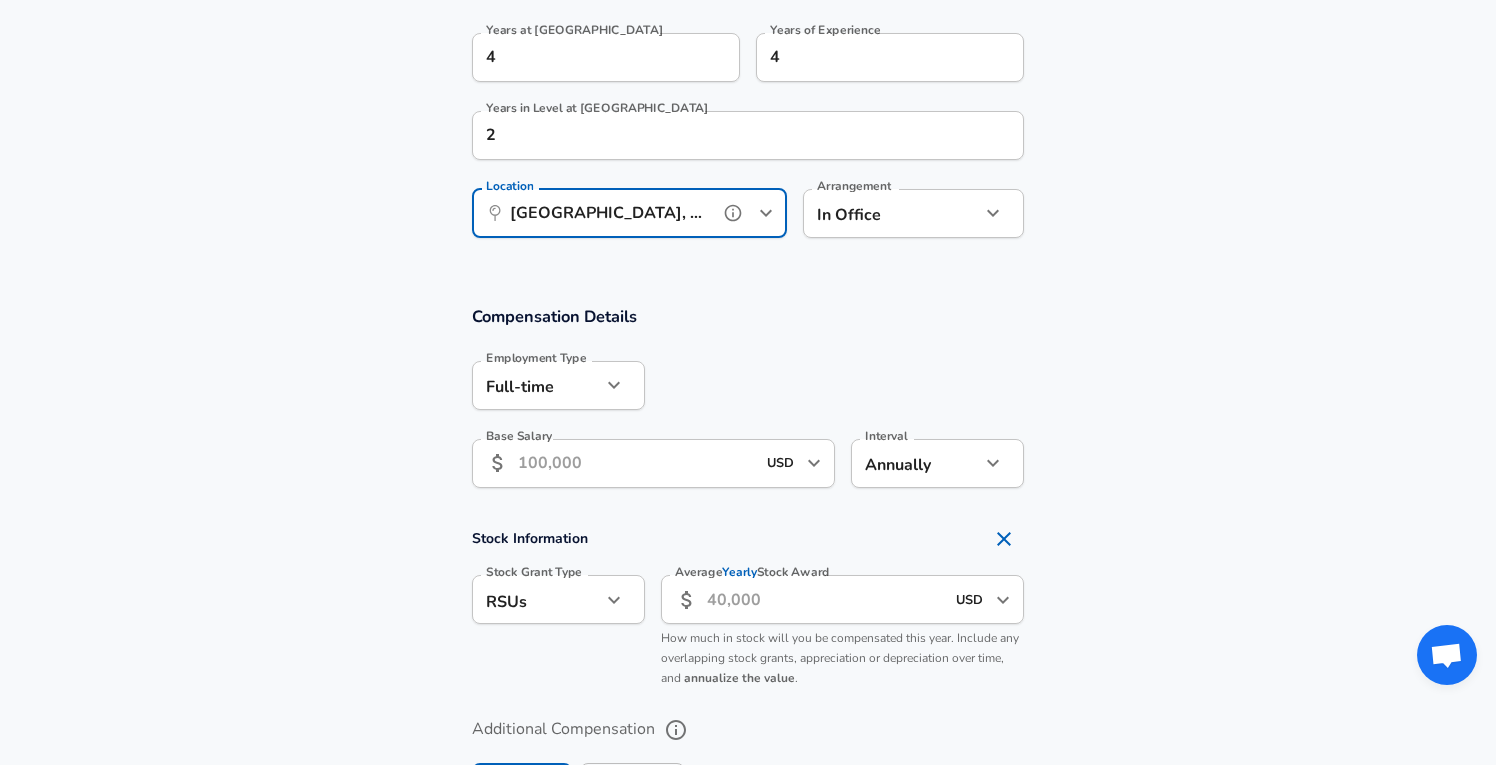 type on "[GEOGRAPHIC_DATA], [GEOGRAPHIC_DATA]" 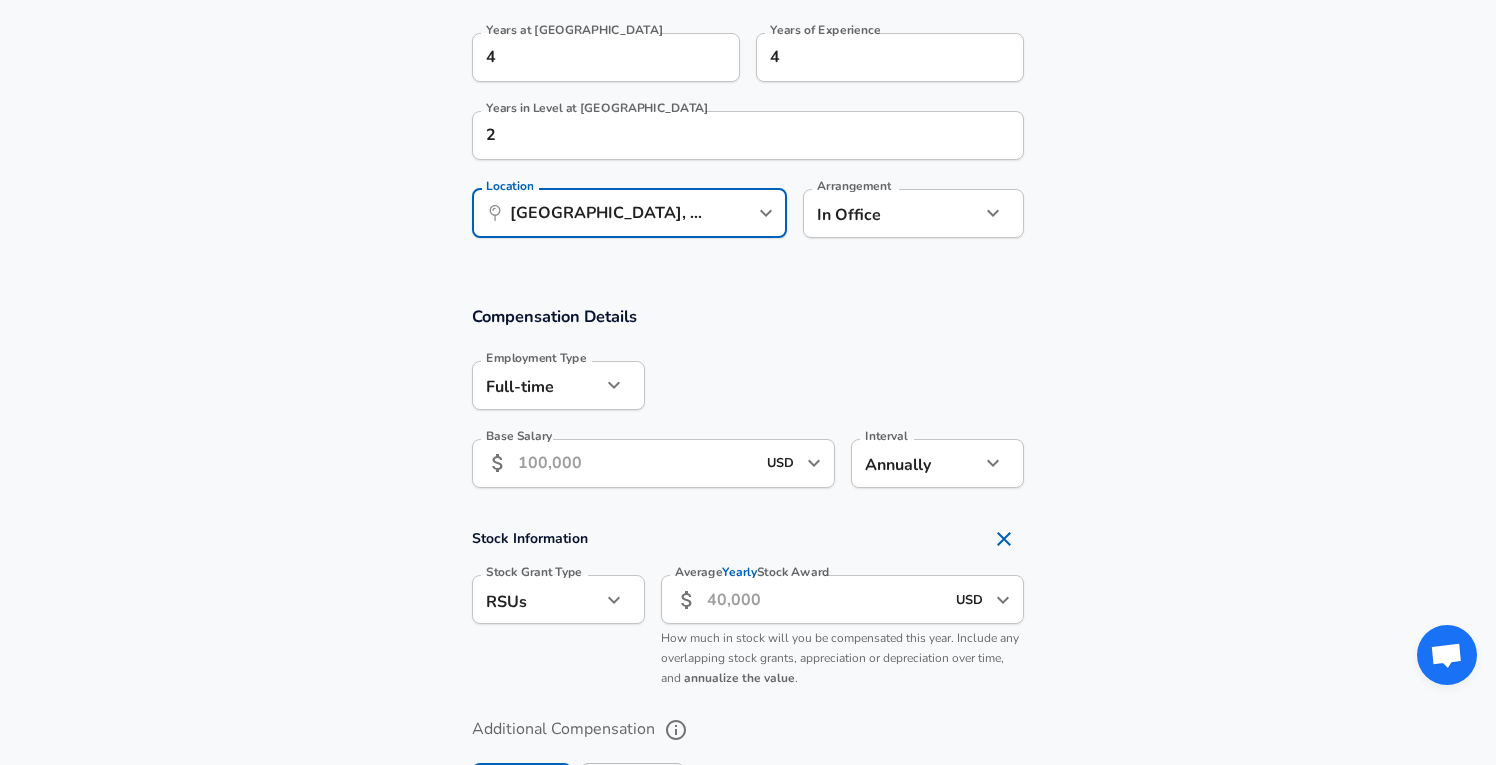 click on "Restart Add Your Salary Upload your offer letter   to verify your submission Enhance Privacy and Anonymity No Automatically hides specific fields until there are enough submissions to safely display the full details.   More Details Based on your submission and the data points that we have already collected, we will automatically hide and anonymize specific fields if there aren't enough data points to remain sufficiently anonymous. Company & Title Information   Enter the company you received your offer from Company eBay Company   Select the title that closest resembles your official title. This should be similar to the title that was present on your offer letter. Title Software Engineer Title Job Family Software Engineer Job Family Select Specialization Mobile (iOS + Android) Mobile (iOS + Android) Select Specialization   Your level on the career ladder. e.g. L3 or Senior Product Manager or Principal Engineer or Distinguished Engineer Level SE 2 Level Work Experience and Location New Offer Employee Yes yes 4 4" at bounding box center [748, -624] 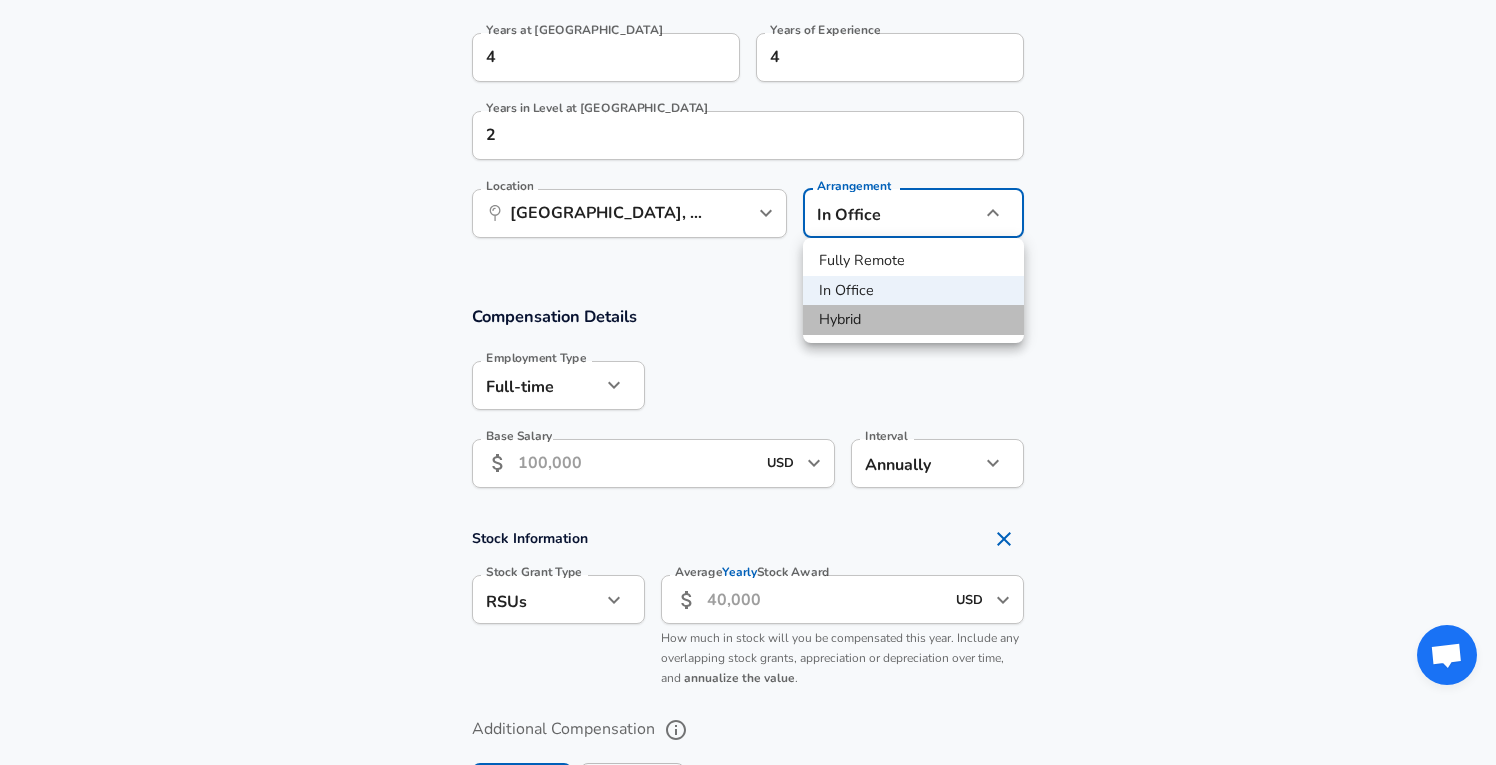 click on "Hybrid" at bounding box center (913, 320) 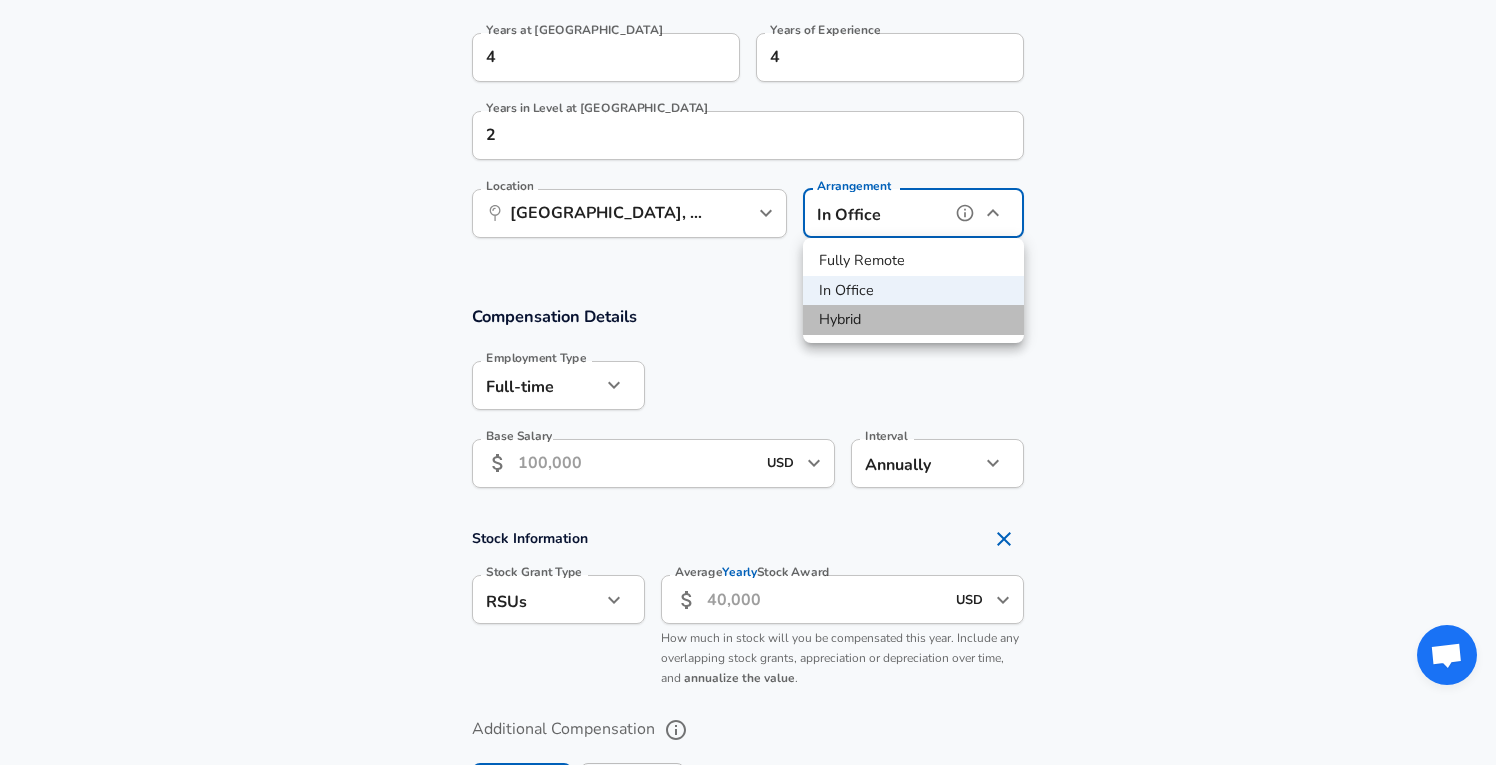 type on "hybrid" 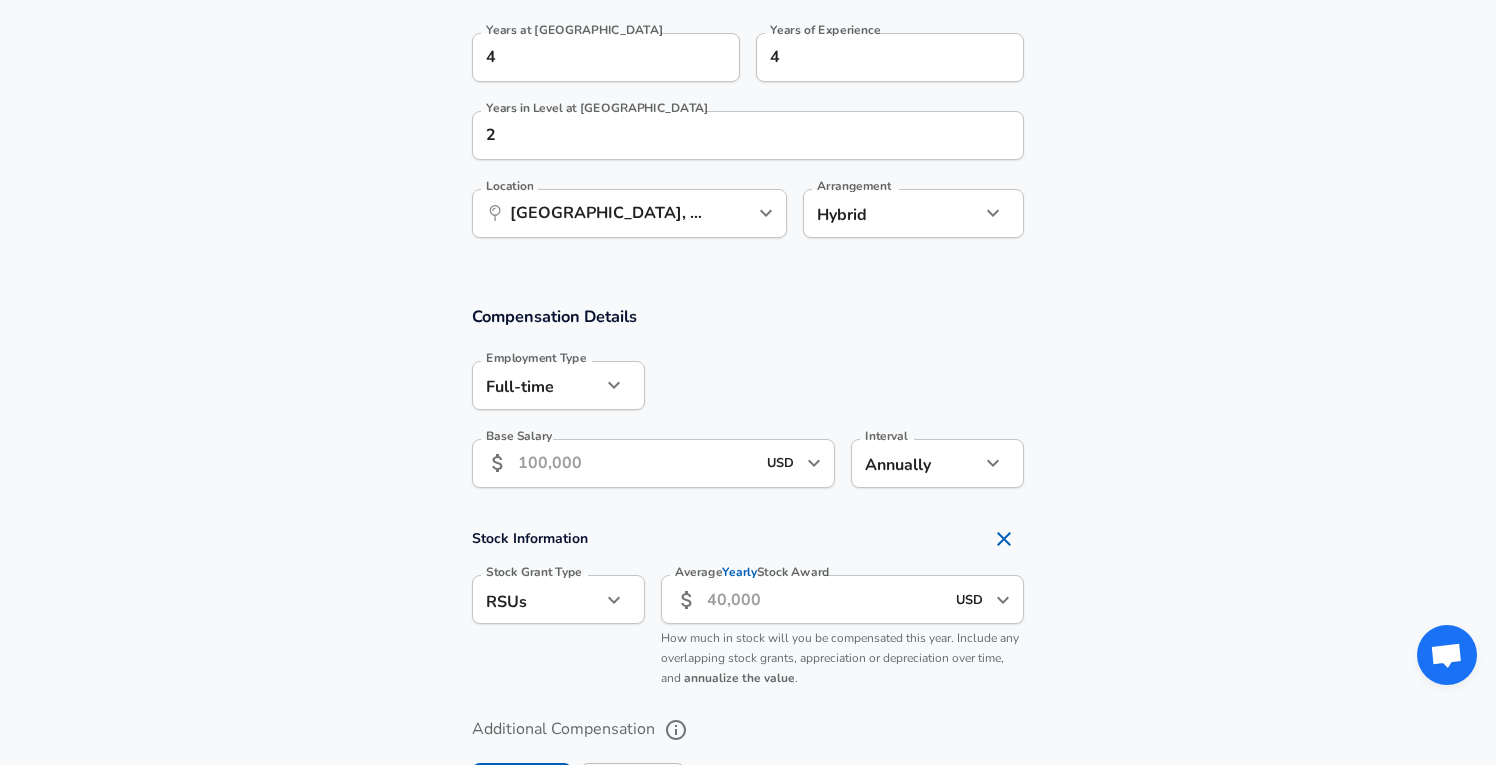 click on "Base Salary" at bounding box center (636, 463) 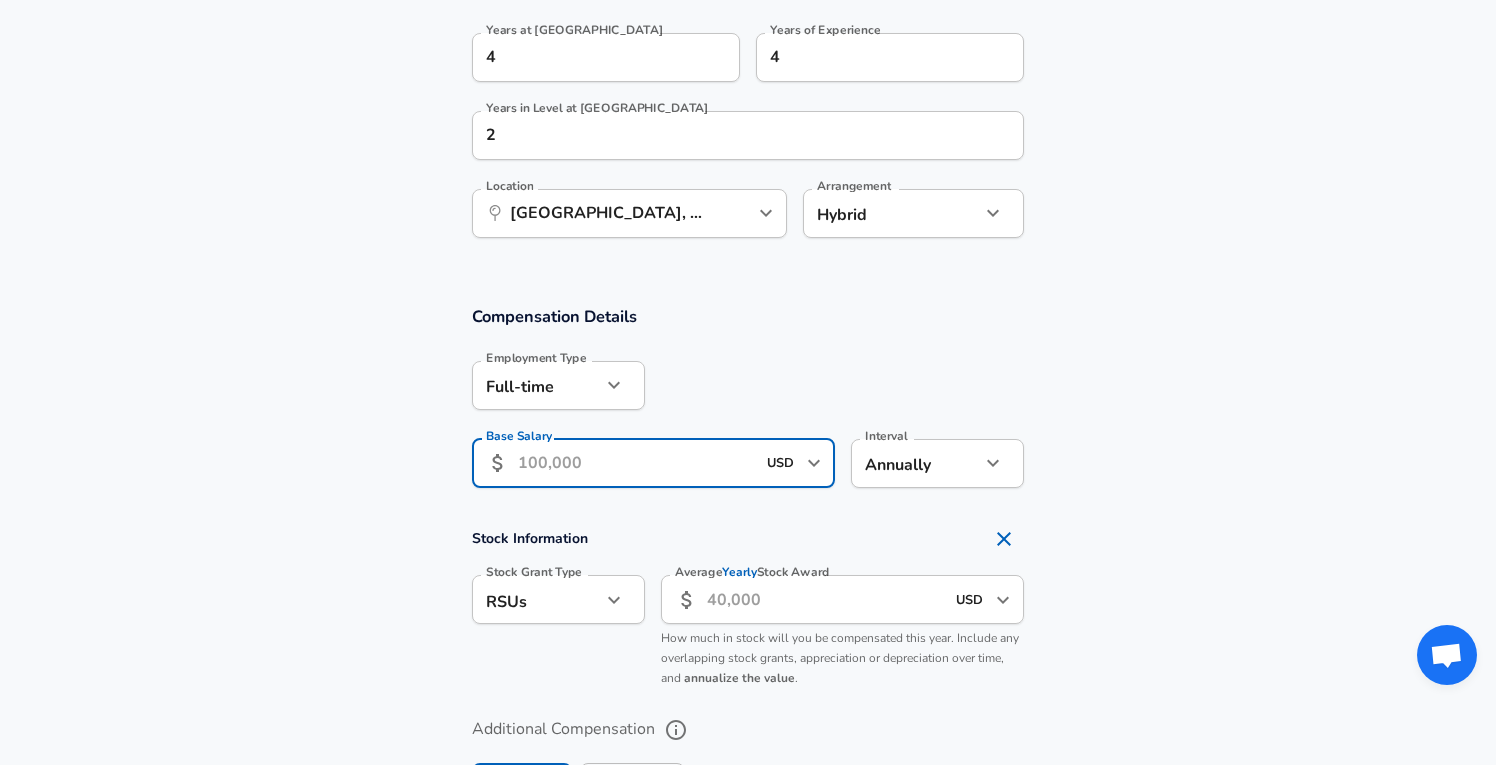 type on "2" 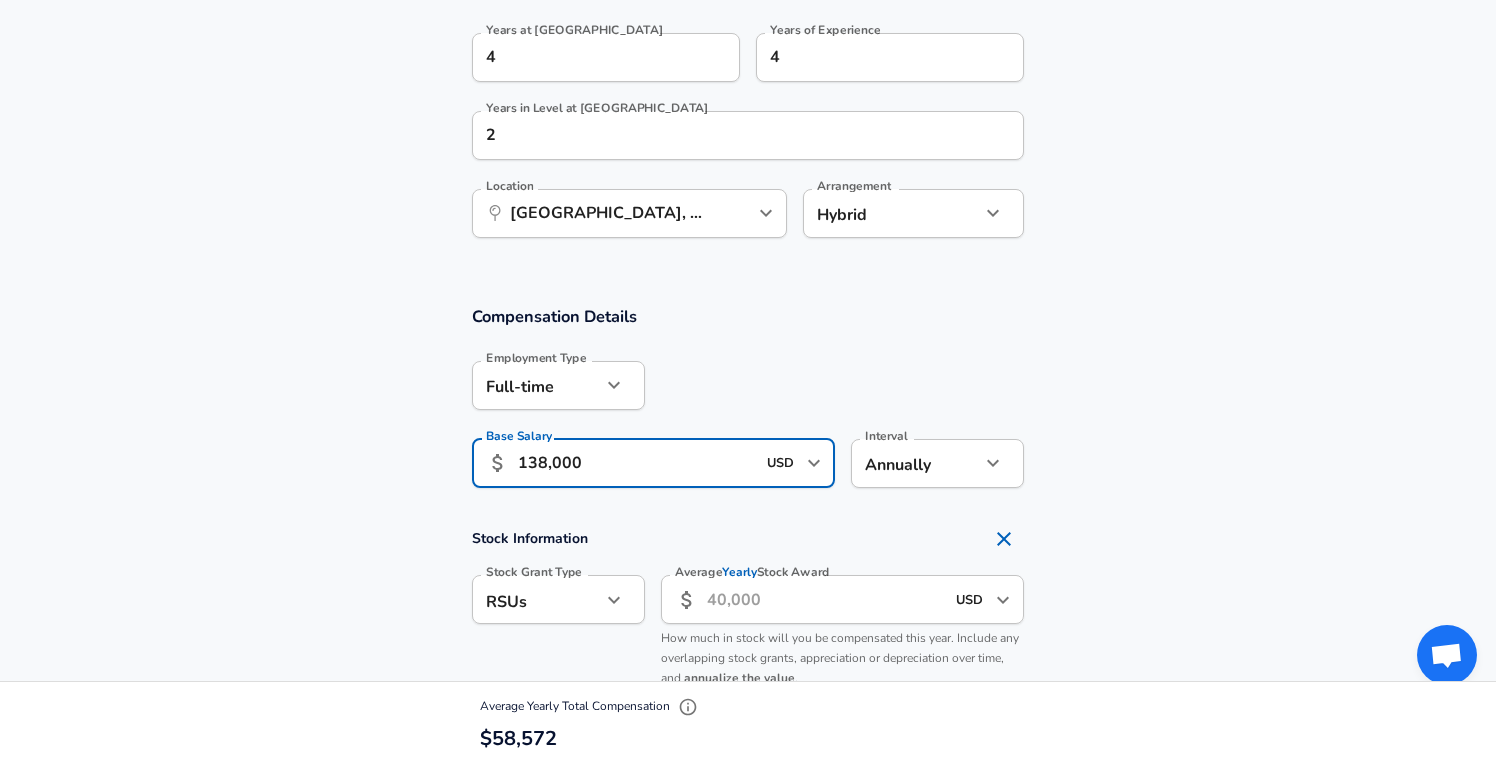 type on "138,000" 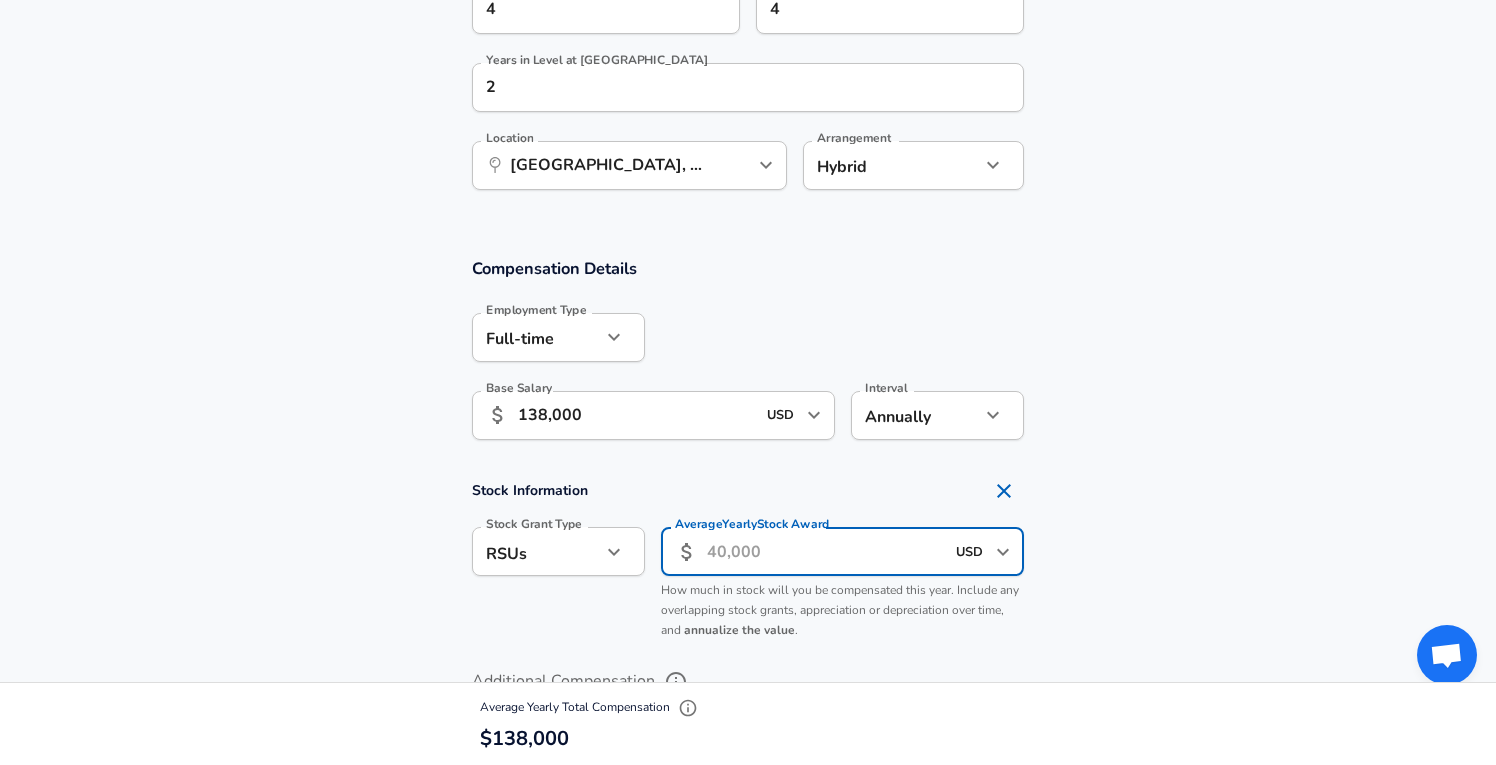 scroll, scrollTop: 1076, scrollLeft: 0, axis: vertical 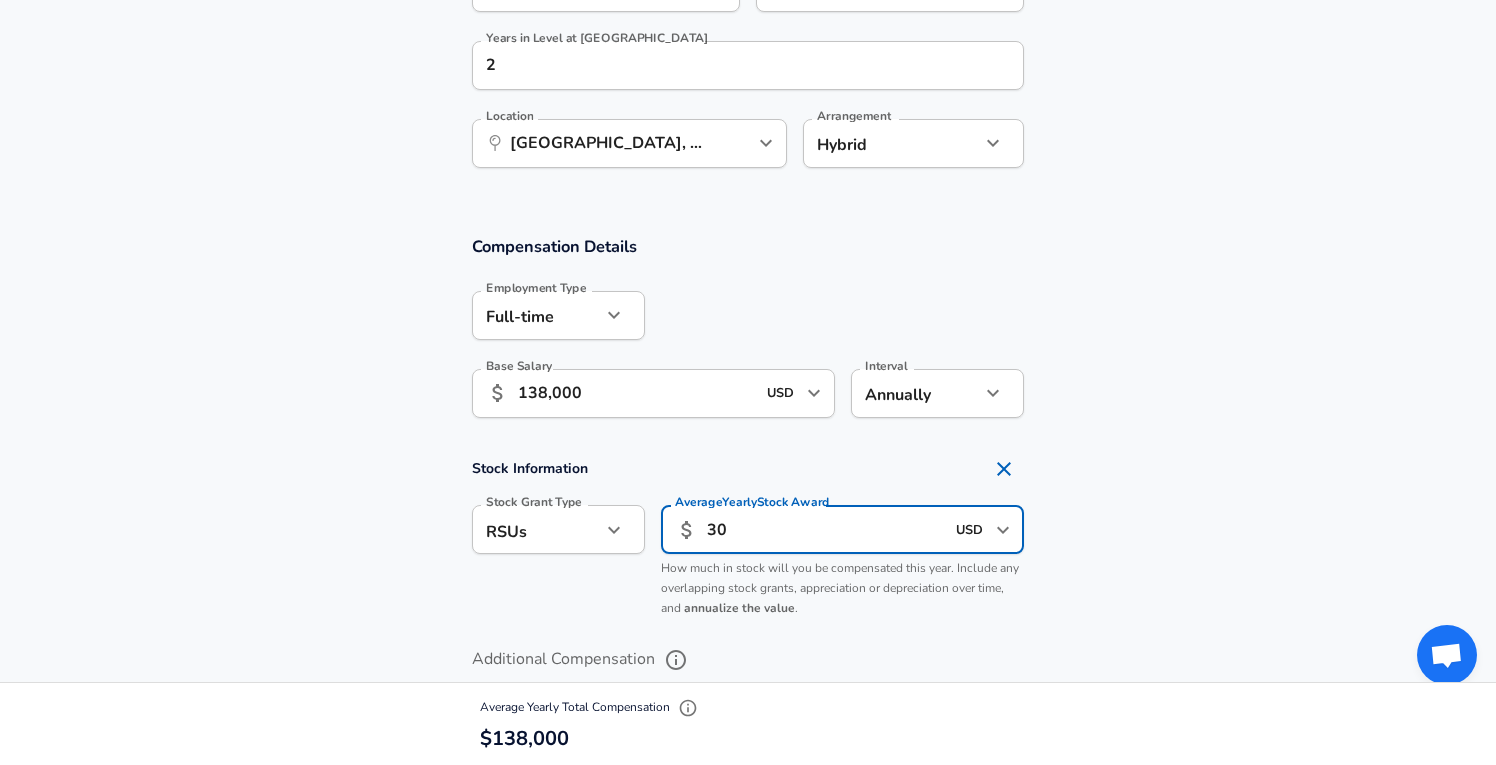 type on "3" 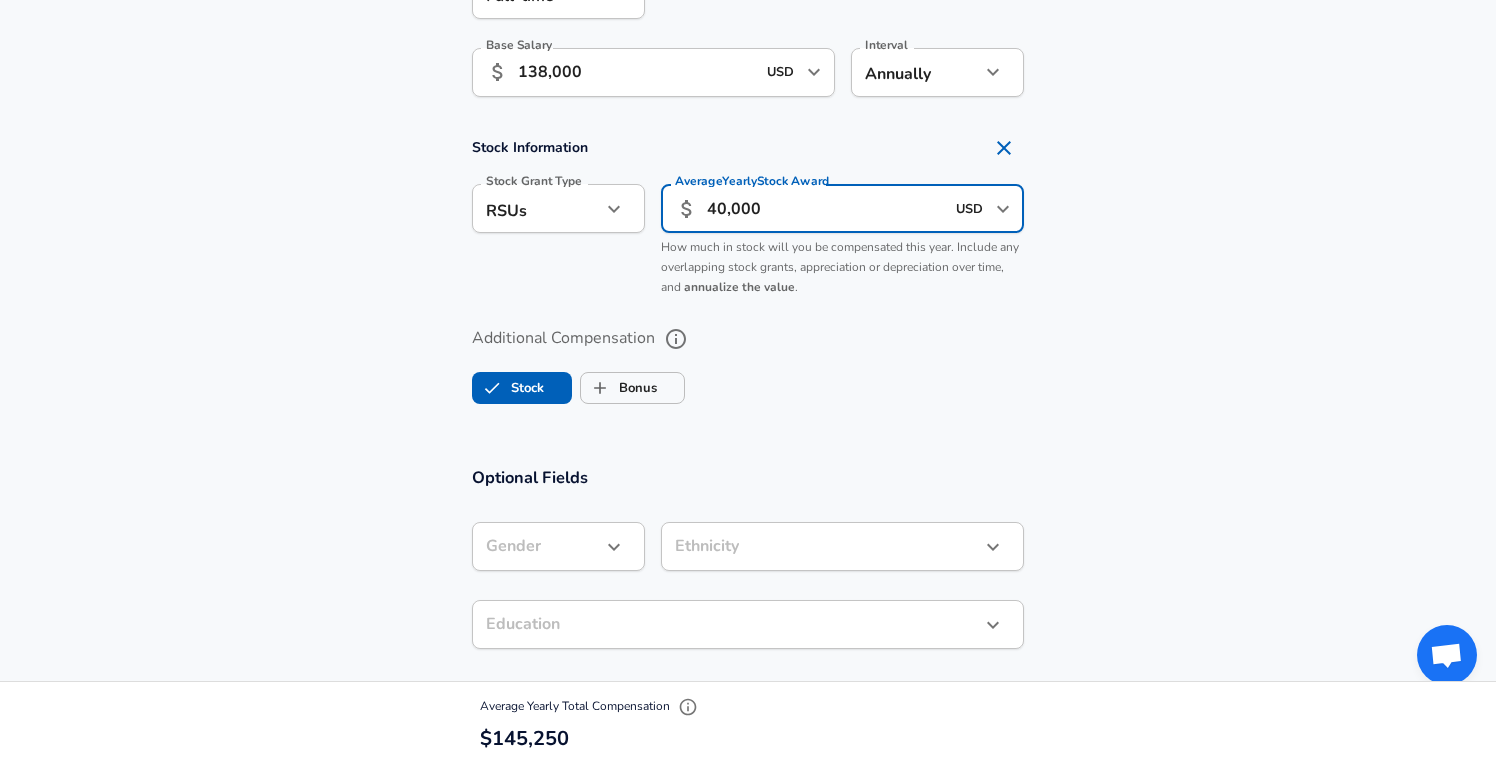 scroll, scrollTop: 1440, scrollLeft: 0, axis: vertical 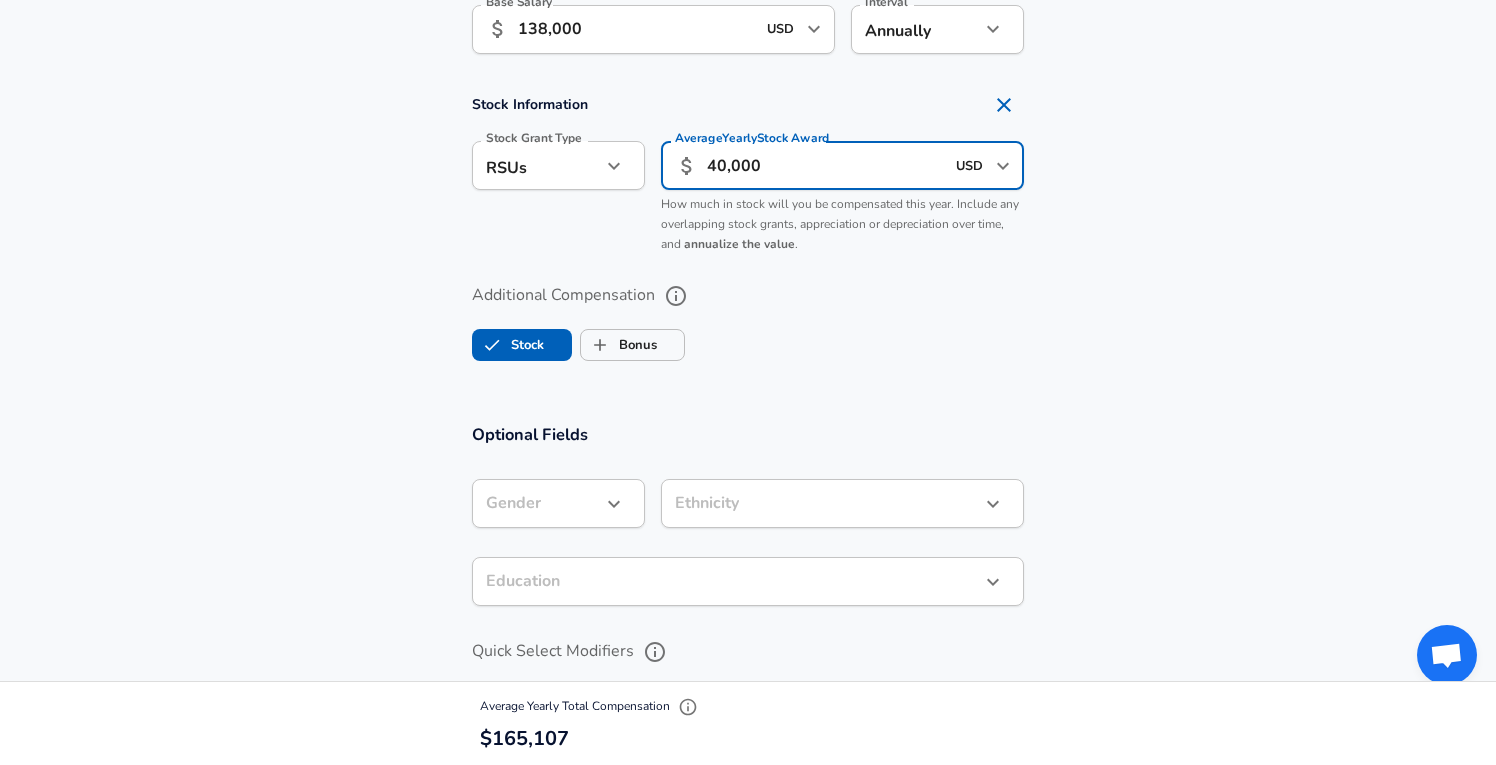 type on "40,000" 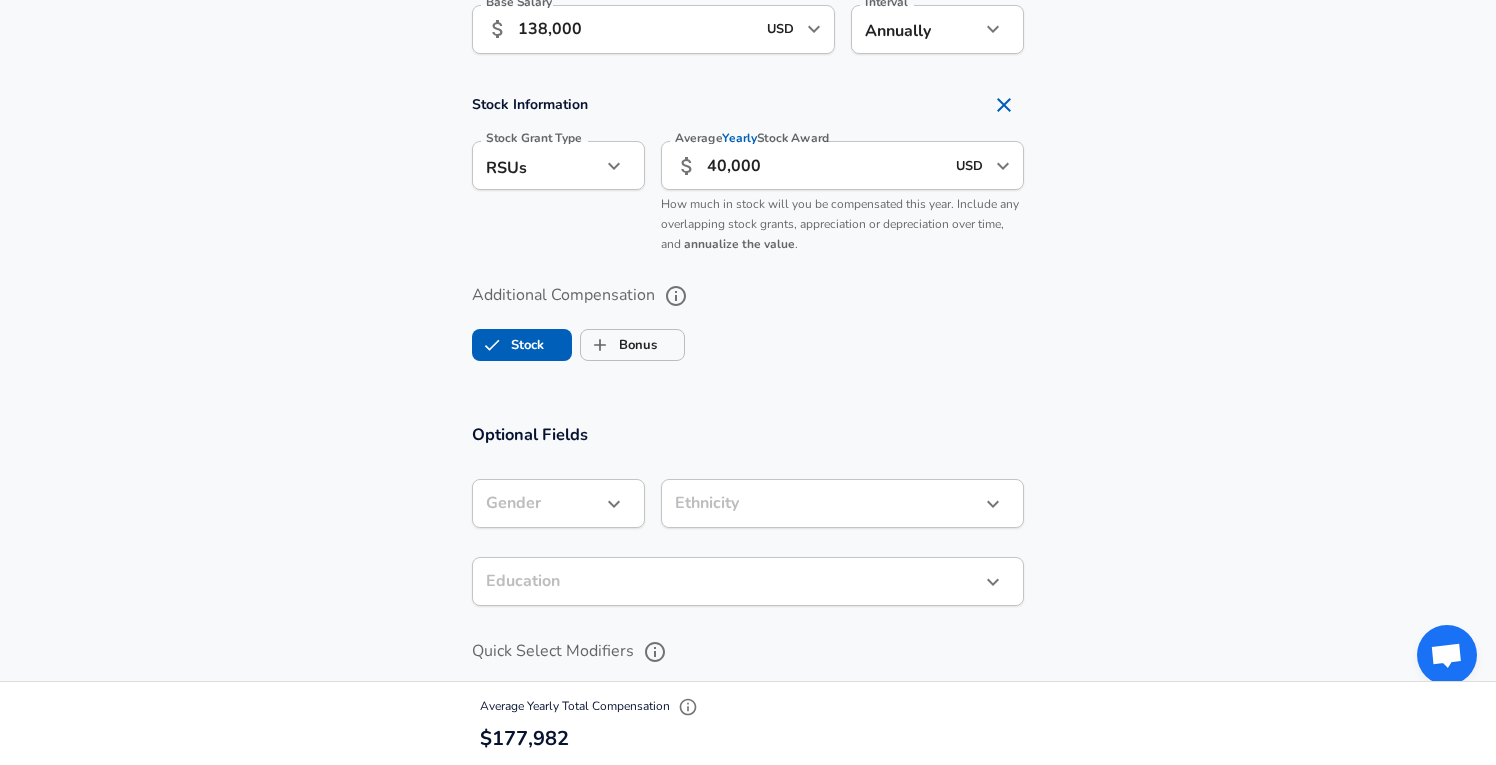 click 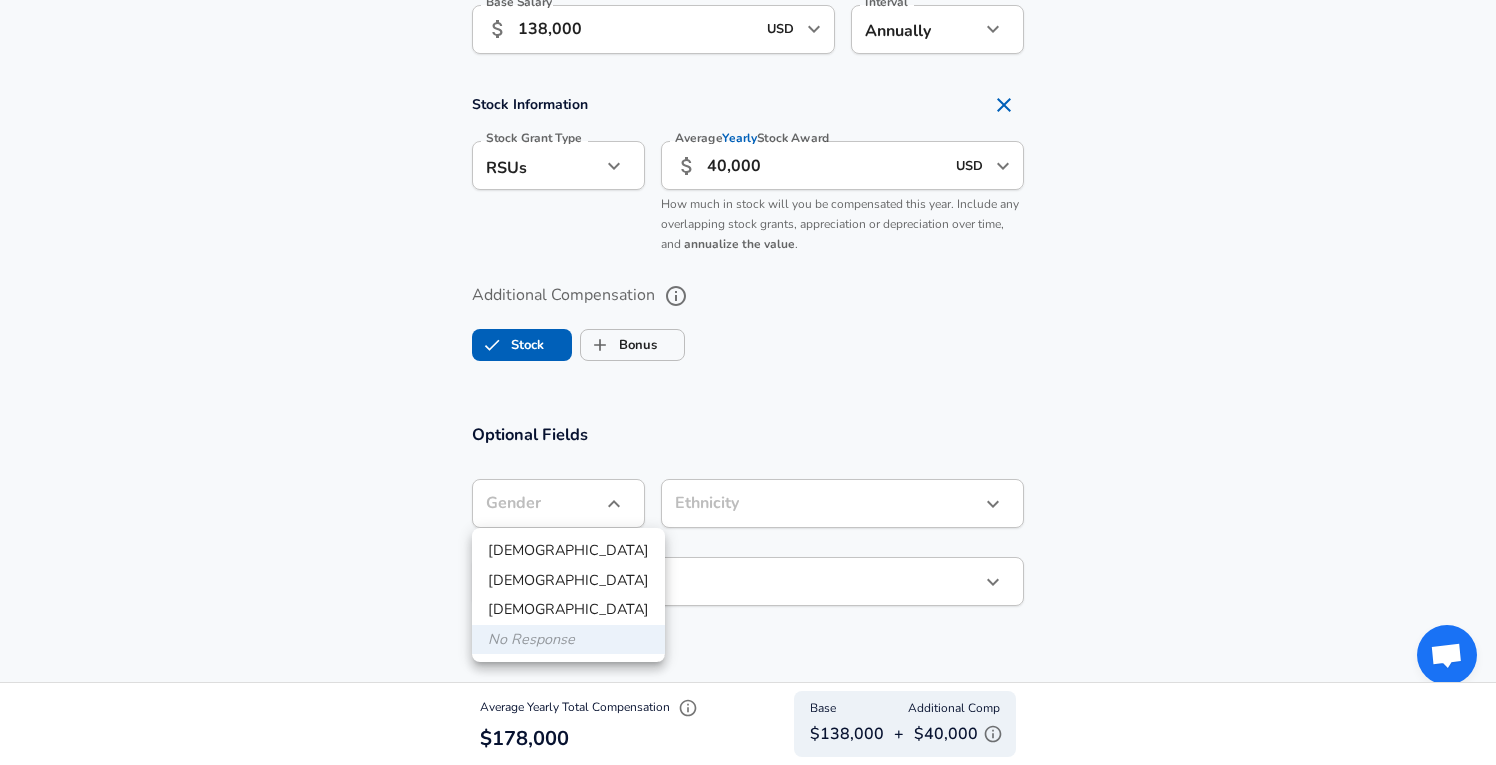 click on "[DEMOGRAPHIC_DATA]" at bounding box center (568, 551) 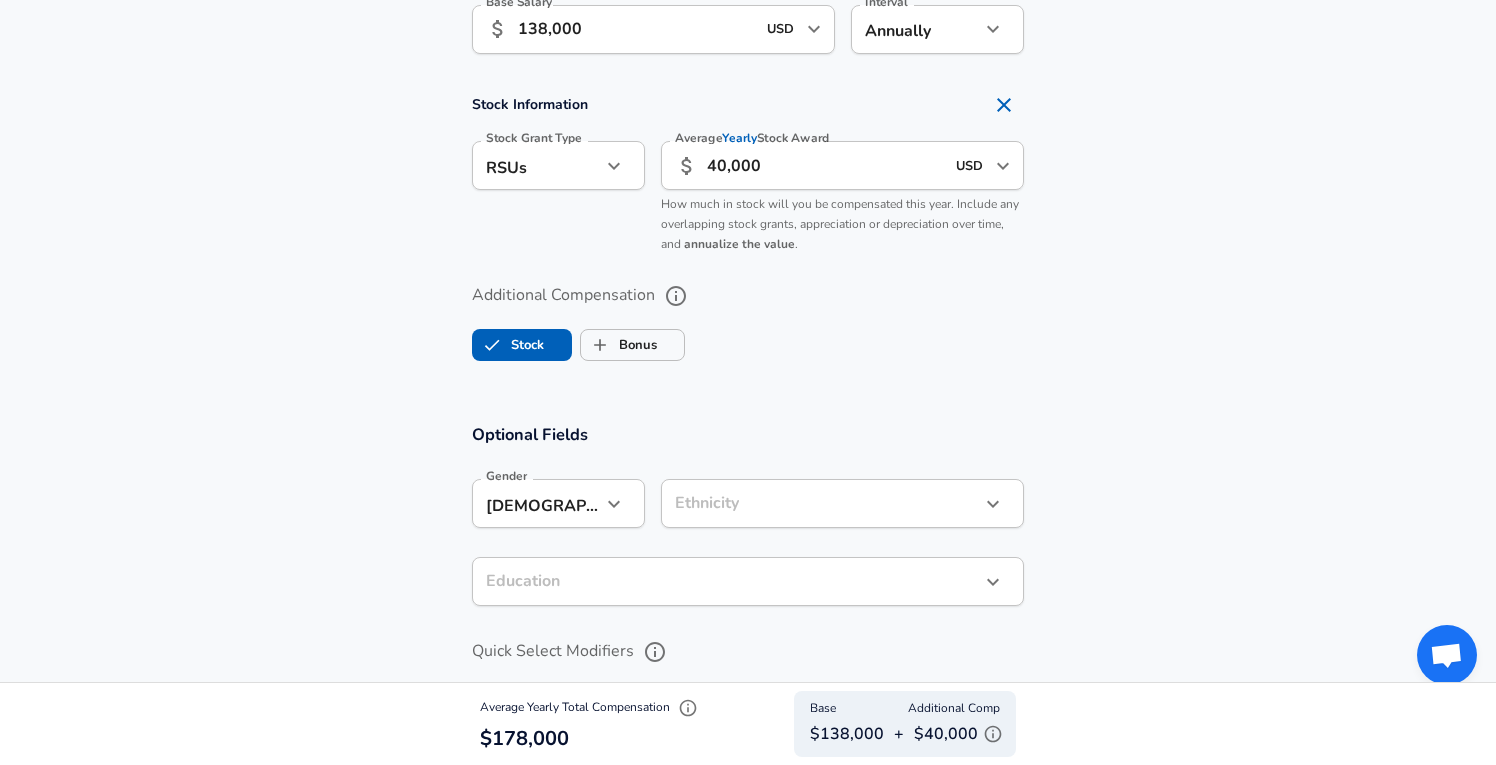 click on "Restart Add Your Salary Upload your offer letter   to verify your submission Enhance Privacy and Anonymity No Automatically hides specific fields until there are enough submissions to safely display the full details.   More Details Based on your submission and the data points that we have already collected, we will automatically hide and anonymize specific fields if there aren't enough data points to remain sufficiently anonymous. Company & Title Information   Enter the company you received your offer from Company eBay Company   Select the title that closest resembles your official title. This should be similar to the title that was present on your offer letter. Title Software Engineer Title Job Family Software Engineer Job Family Select Specialization Mobile (iOS + Android) Mobile (iOS + Android) Select Specialization   Your level on the career ladder. e.g. L3 or Senior Product Manager or Principal Engineer or Distinguished Engineer Level SE 2 Level Work Experience and Location New Offer Employee Yes yes 4 4" at bounding box center (748, -1058) 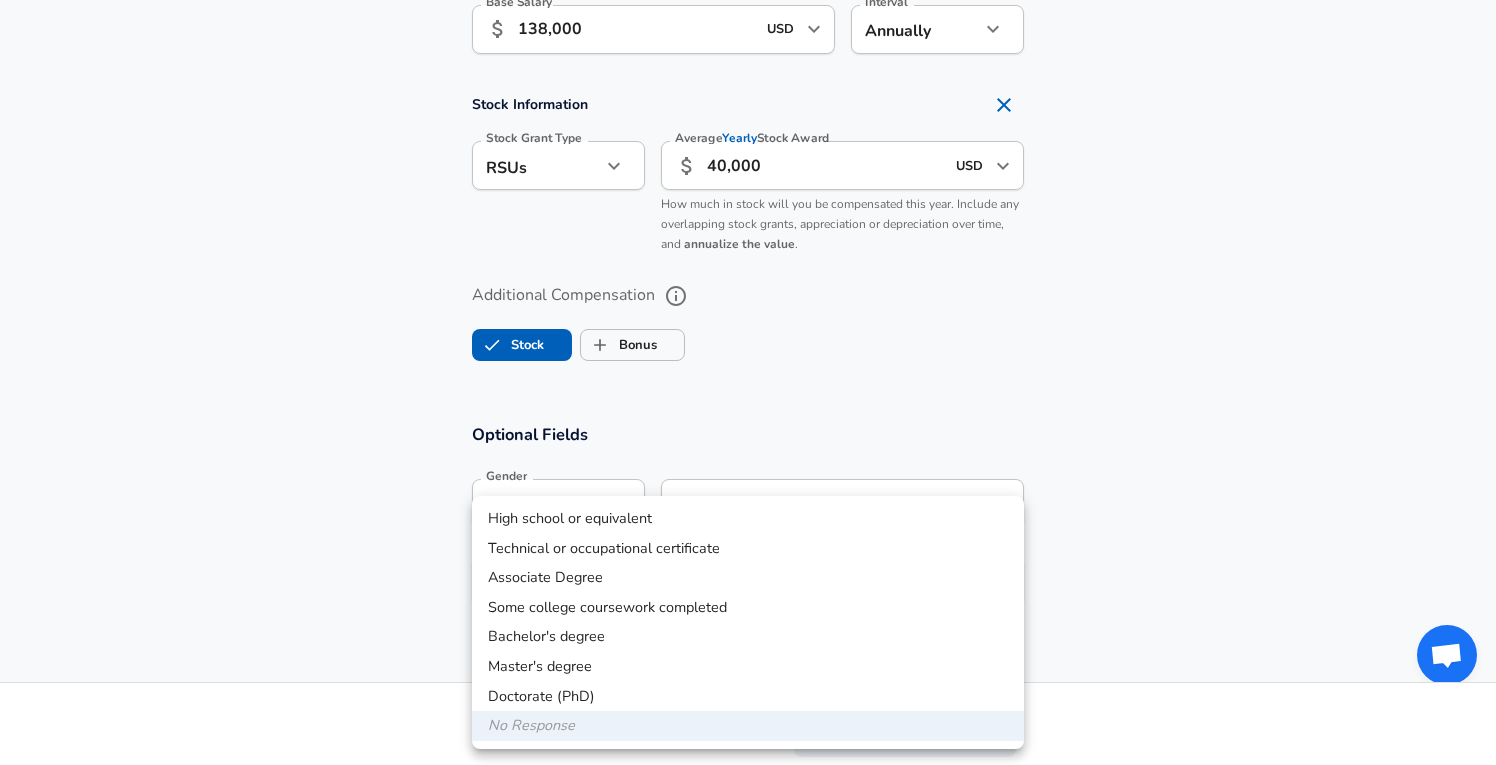 click on "Bachelor's degree" at bounding box center (748, 637) 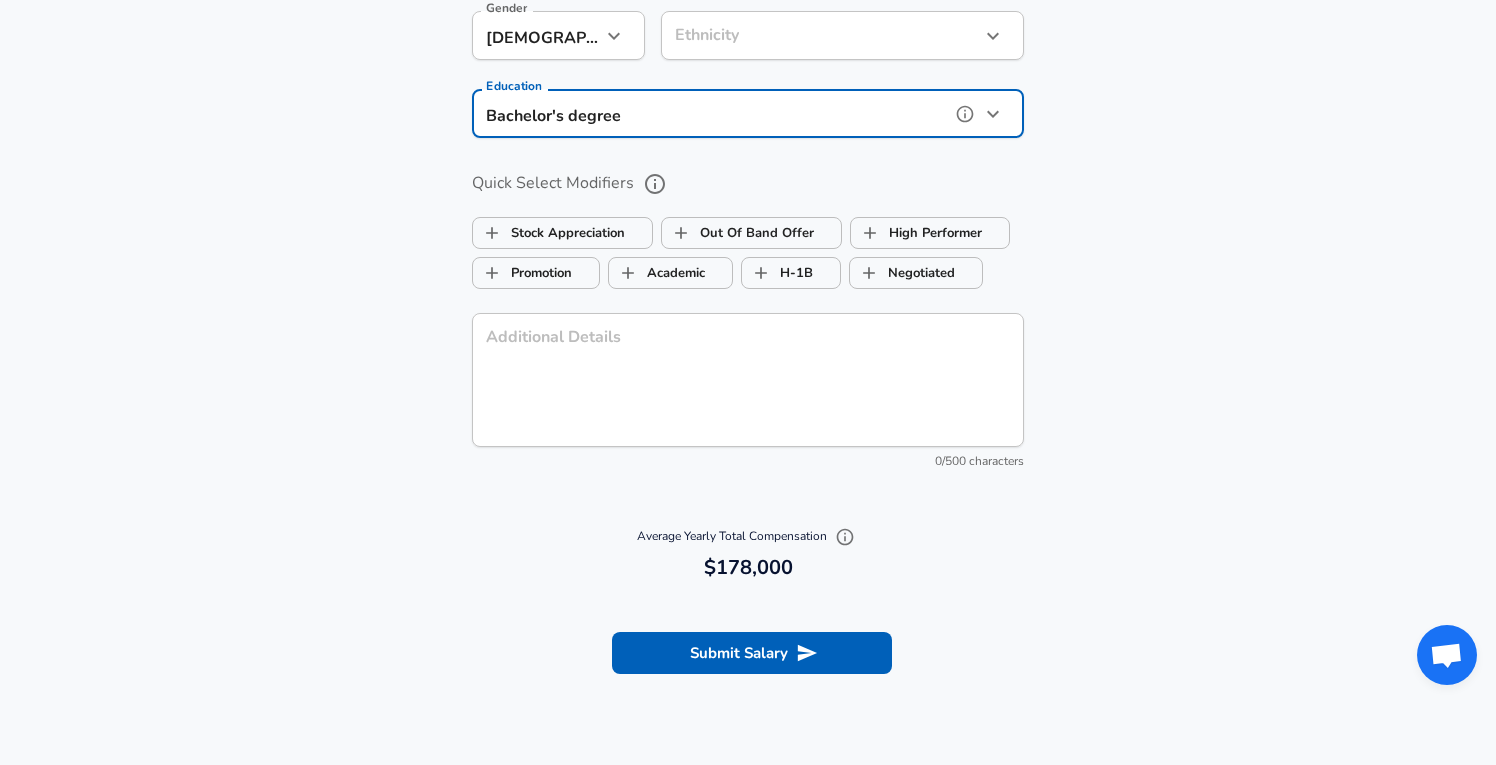 scroll, scrollTop: 1912, scrollLeft: 0, axis: vertical 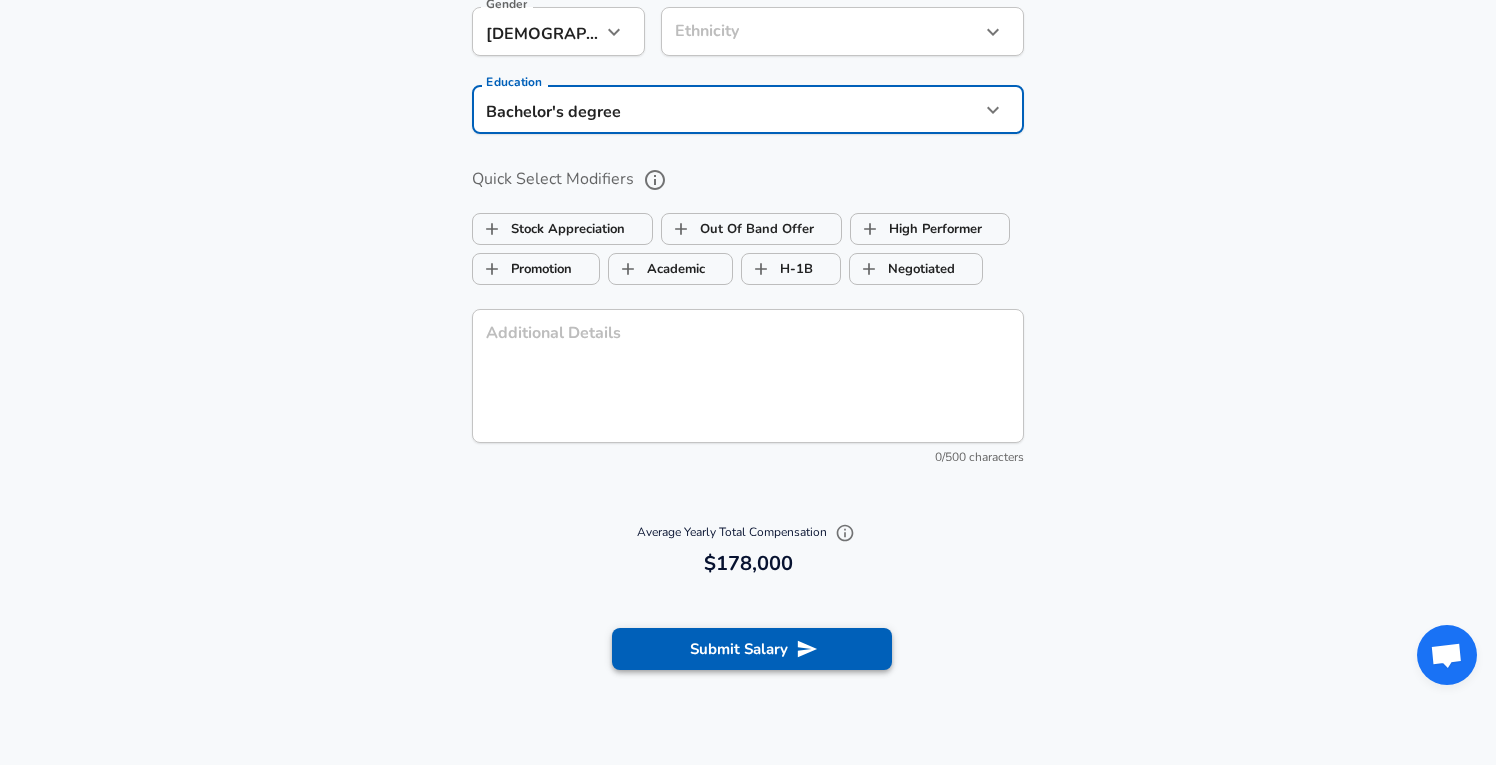 click on "Submit Salary" at bounding box center (752, 649) 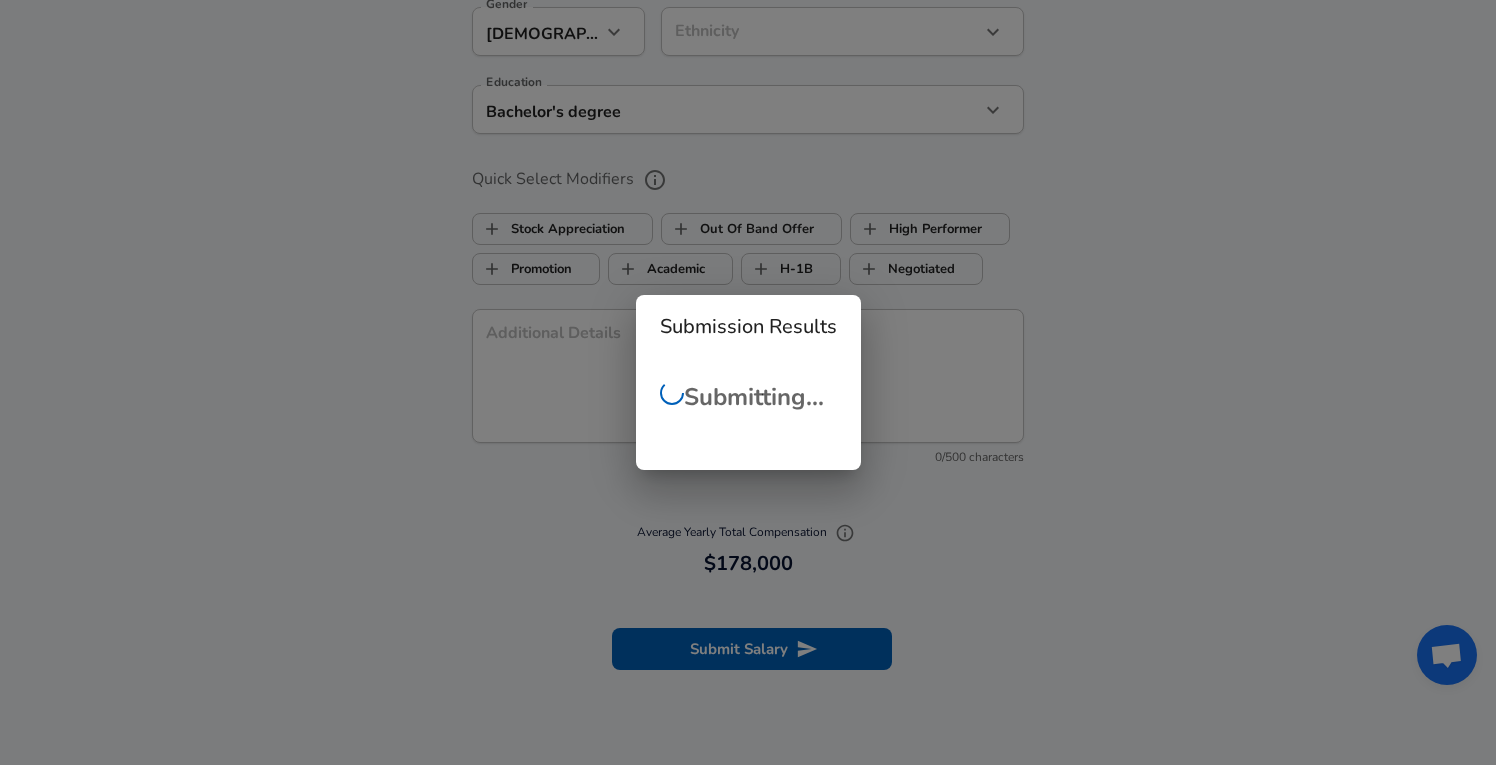 scroll, scrollTop: 410, scrollLeft: 0, axis: vertical 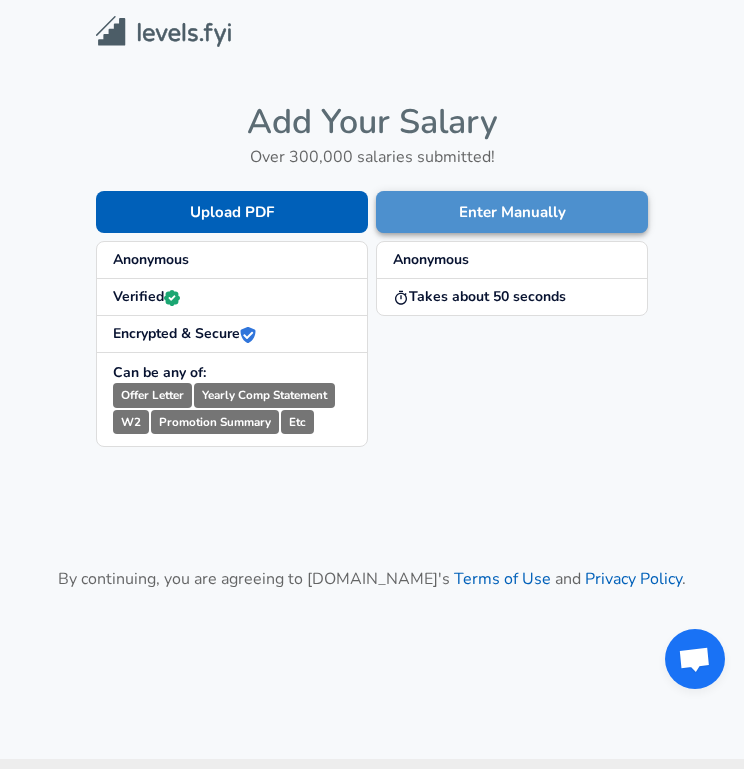 click on "Enter Manually" at bounding box center (512, 212) 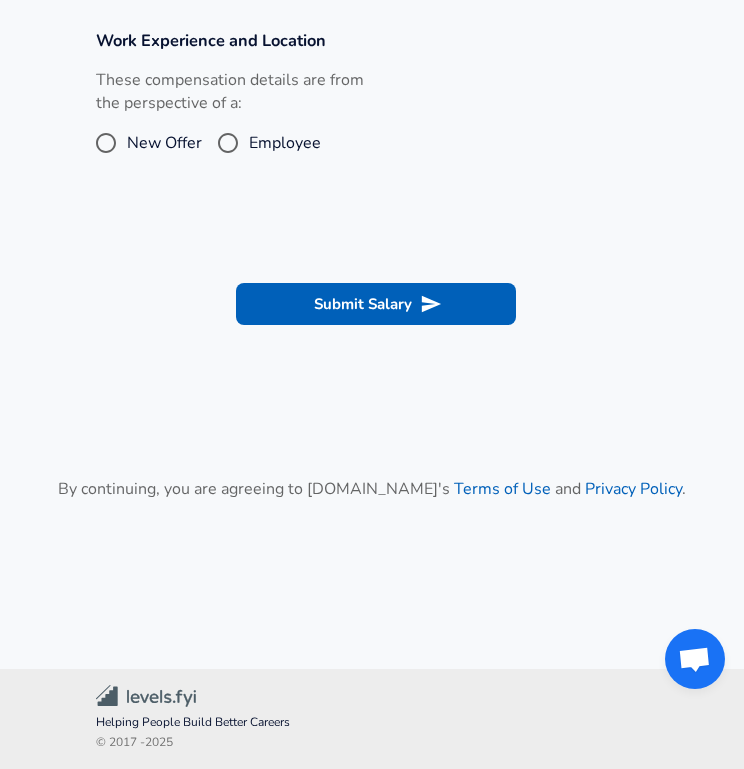 scroll, scrollTop: 730, scrollLeft: 0, axis: vertical 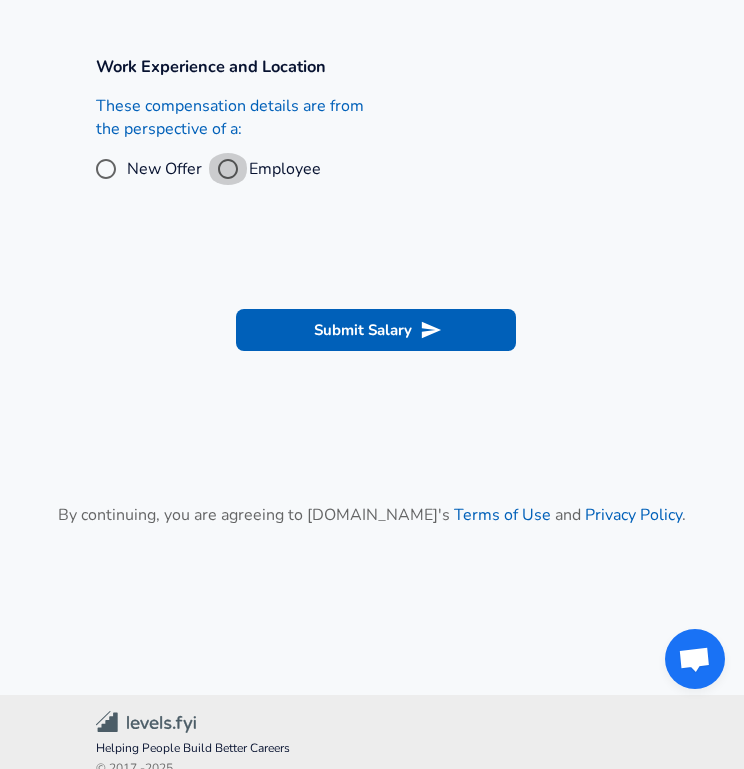 click on "Employee" at bounding box center (228, 169) 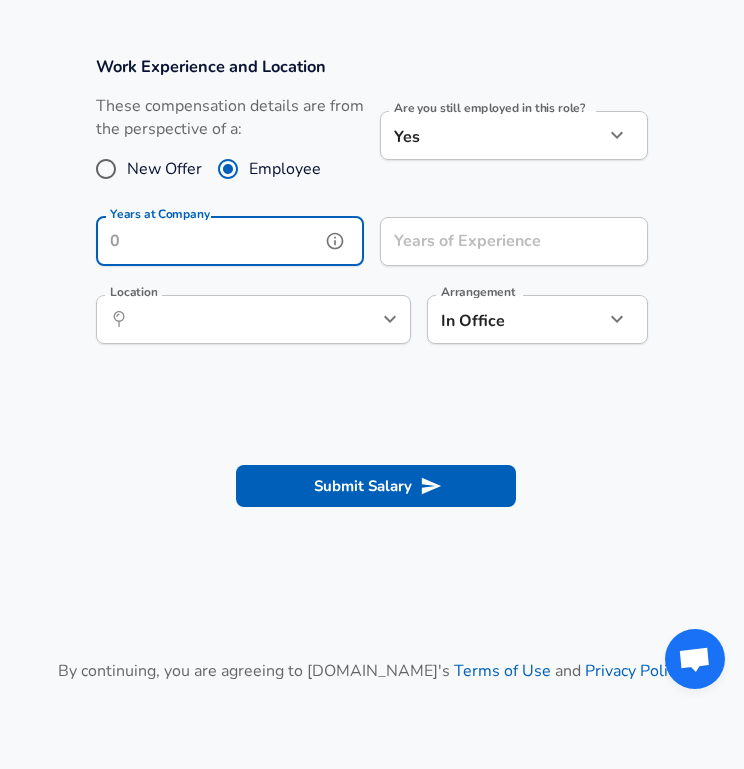 click on "Years at Company" at bounding box center [208, 241] 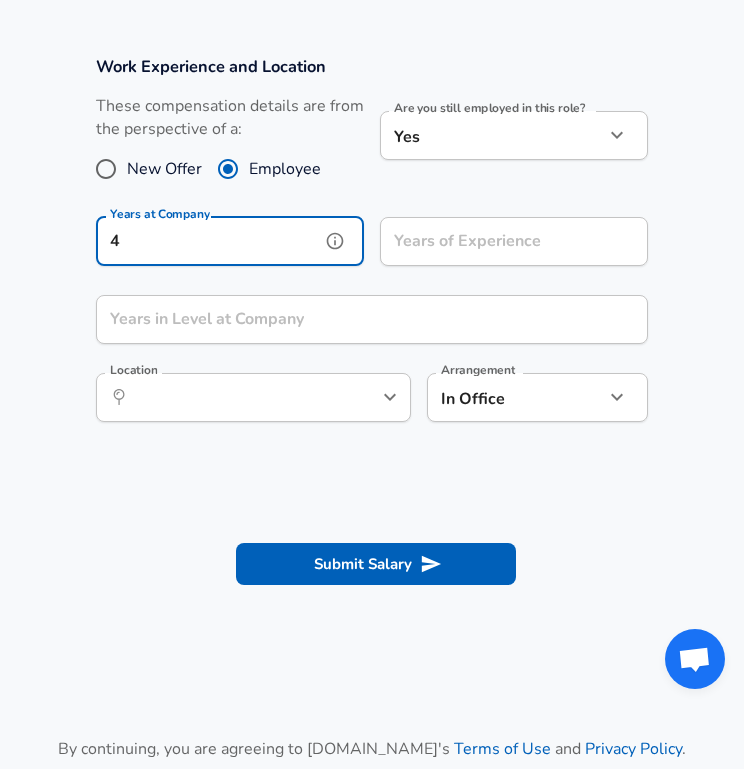 type on "4" 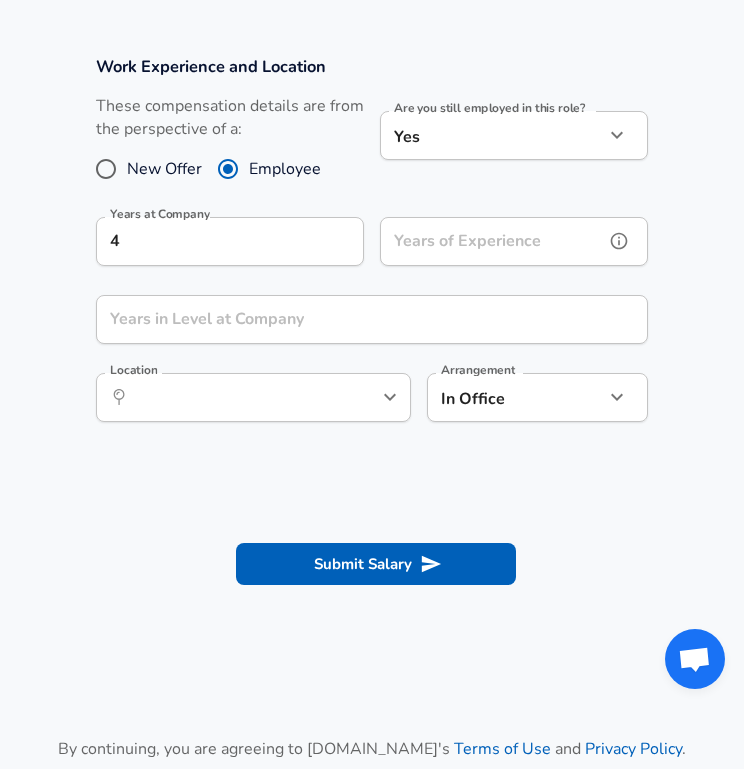 click on "Years of Experience" at bounding box center [492, 241] 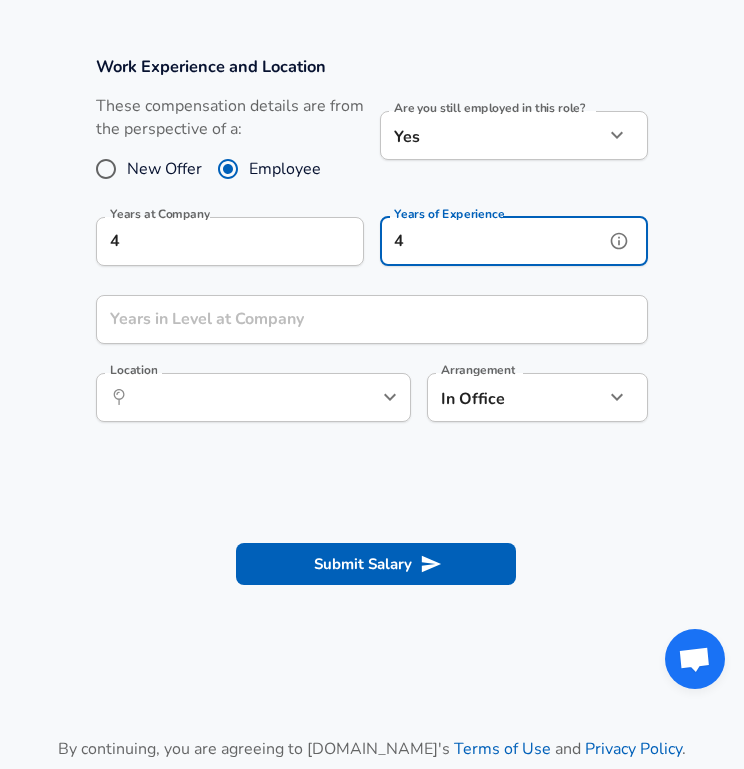 type on "4" 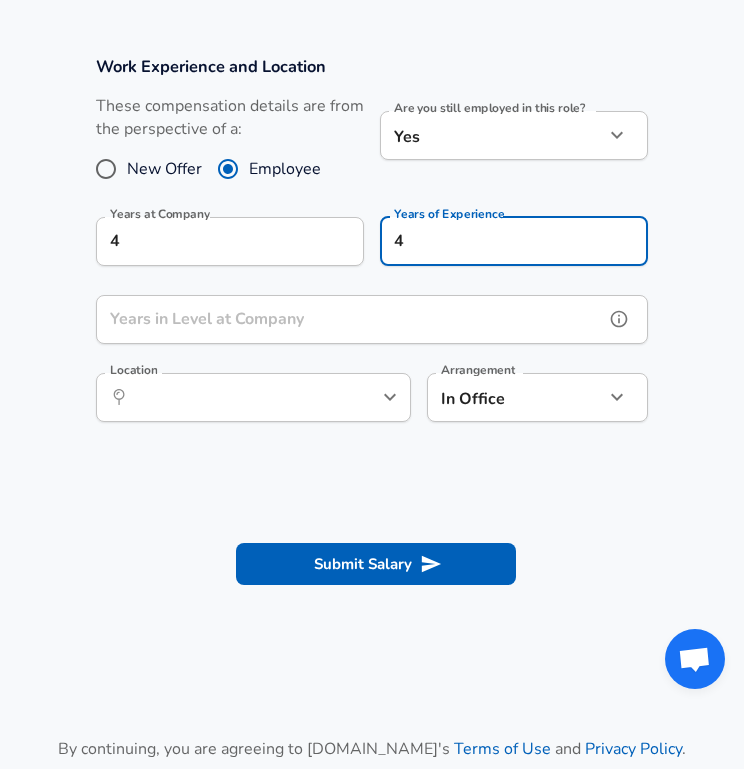 click on "Years in Level at Company" at bounding box center [350, 319] 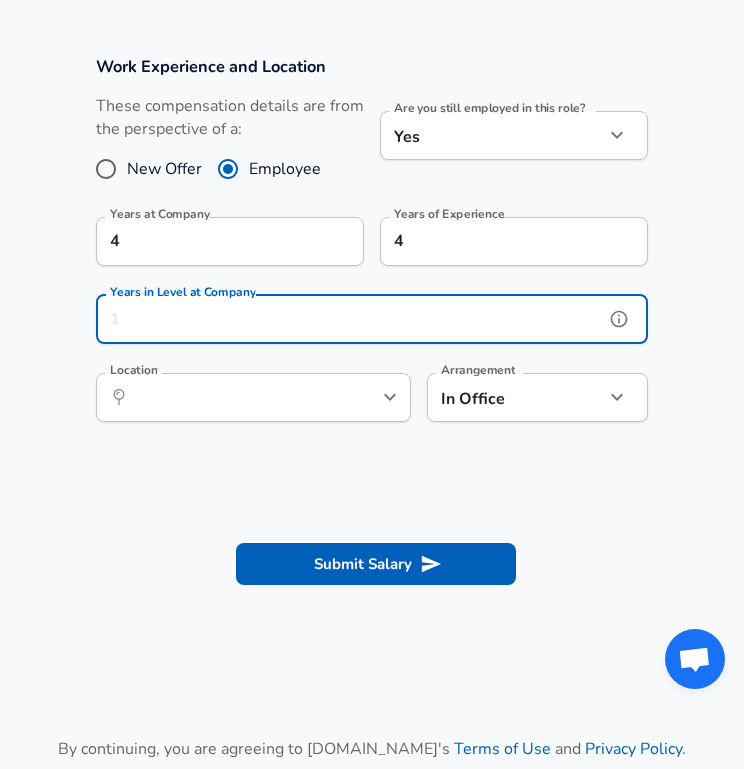 type on "2" 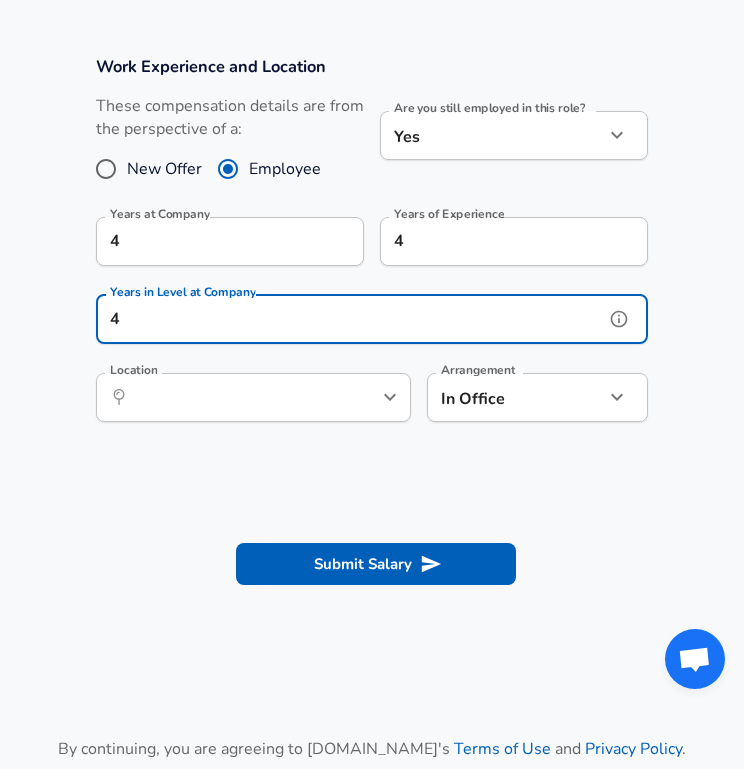 click on "Location ​ Location" at bounding box center (253, 396) 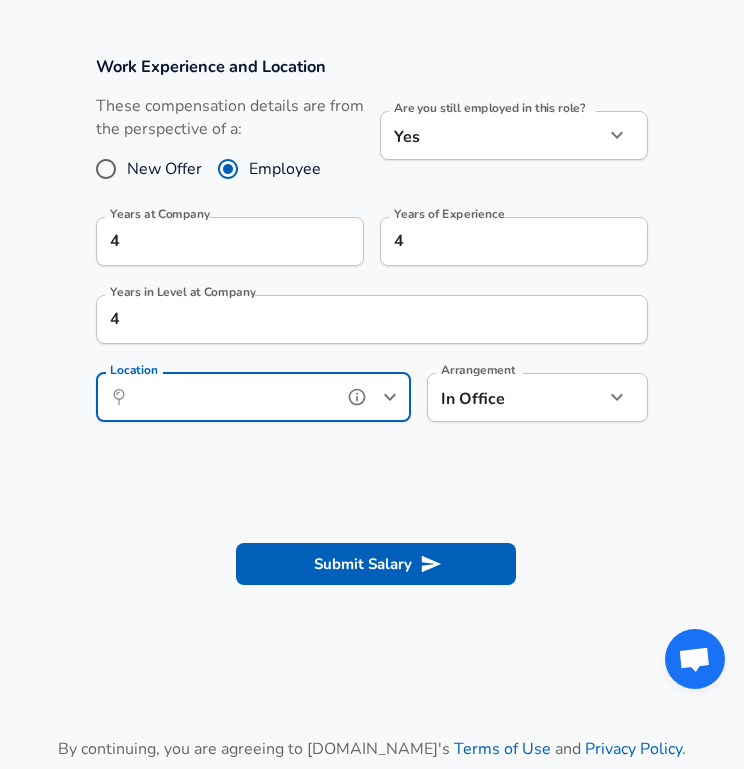 type on "o" 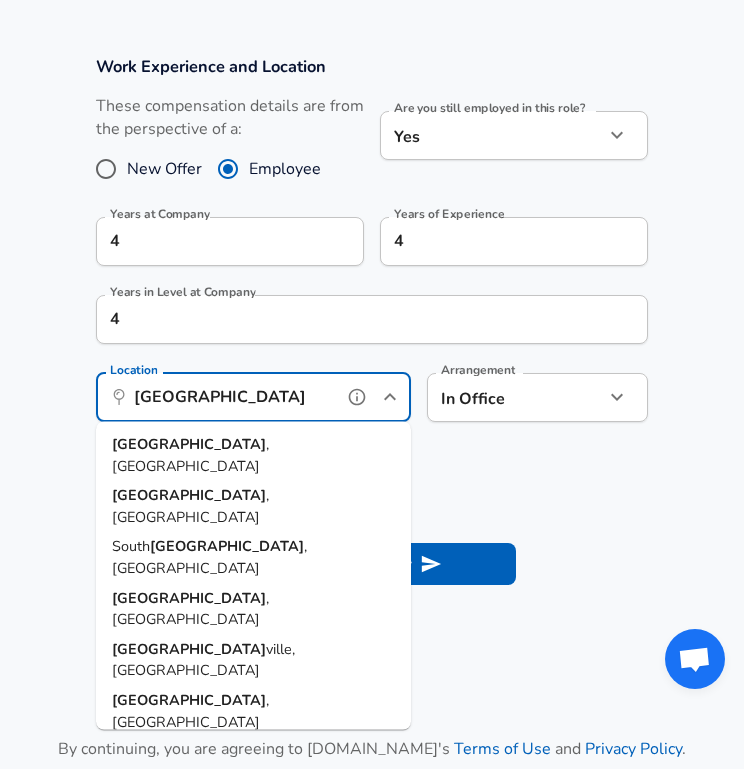 click on "Portland , OR" at bounding box center (253, 455) 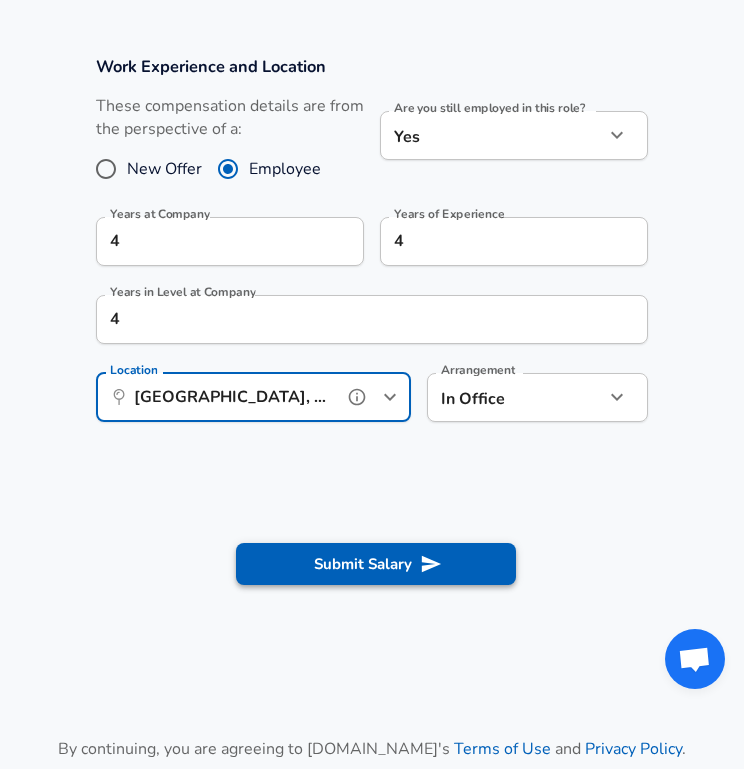 type on "[GEOGRAPHIC_DATA], [GEOGRAPHIC_DATA]" 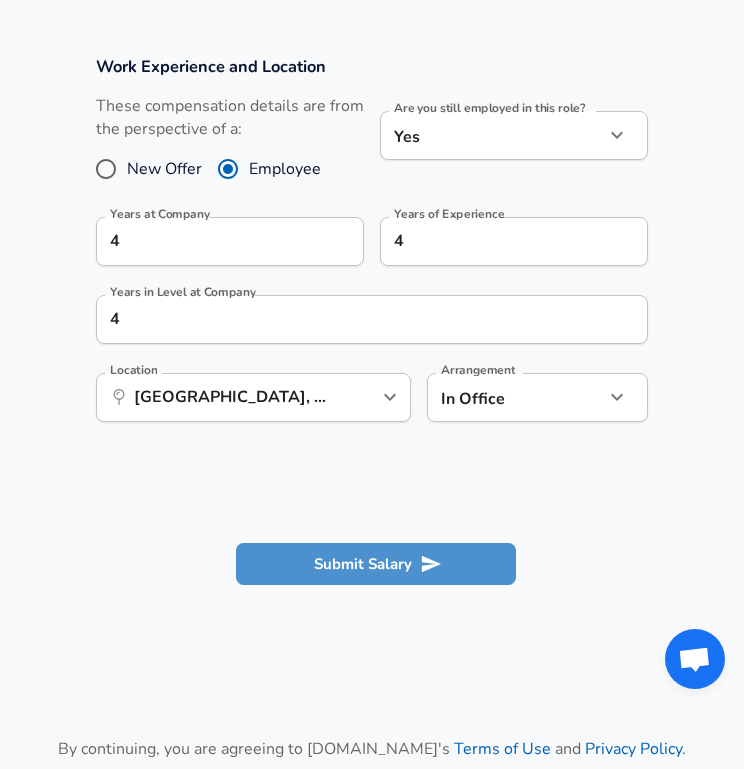 drag, startPoint x: 411, startPoint y: 574, endPoint x: 438, endPoint y: 482, distance: 95.880135 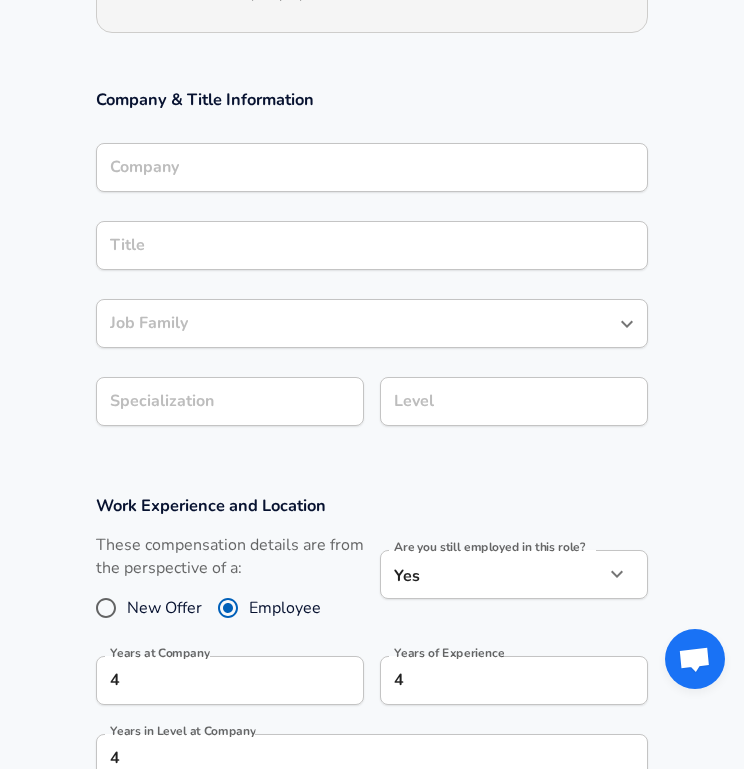 scroll, scrollTop: 257, scrollLeft: 0, axis: vertical 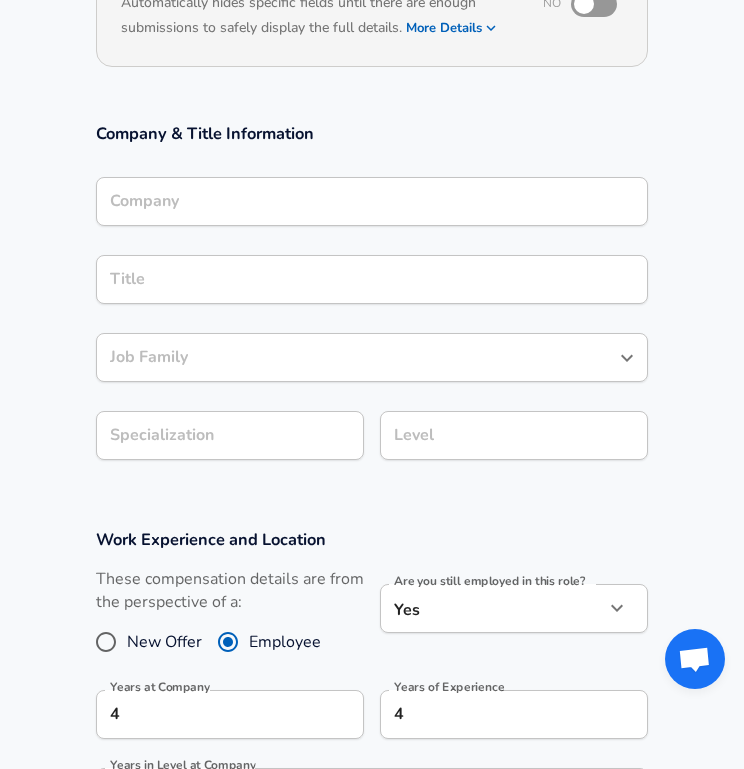 click on "Company" at bounding box center [372, 201] 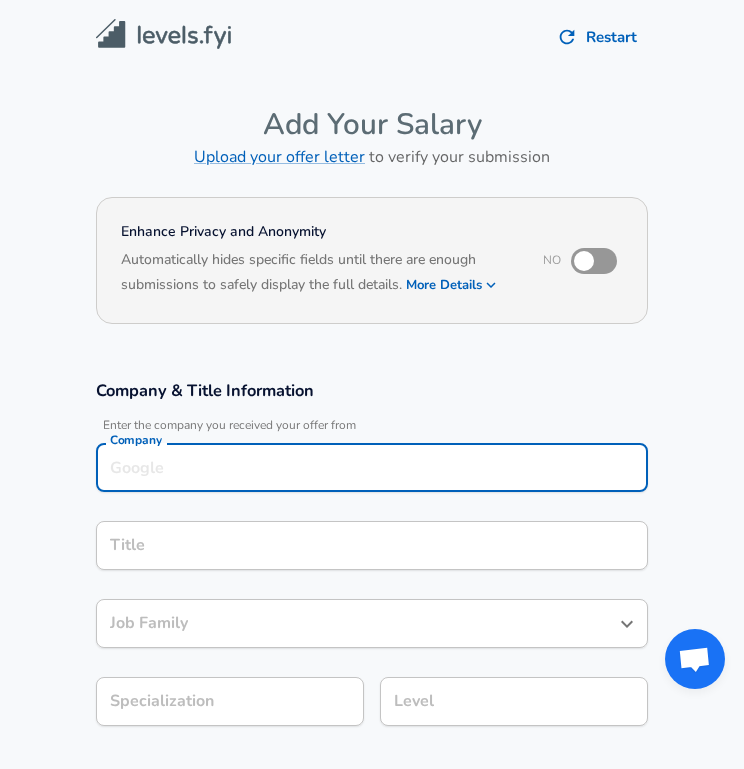 scroll, scrollTop: 117, scrollLeft: 0, axis: vertical 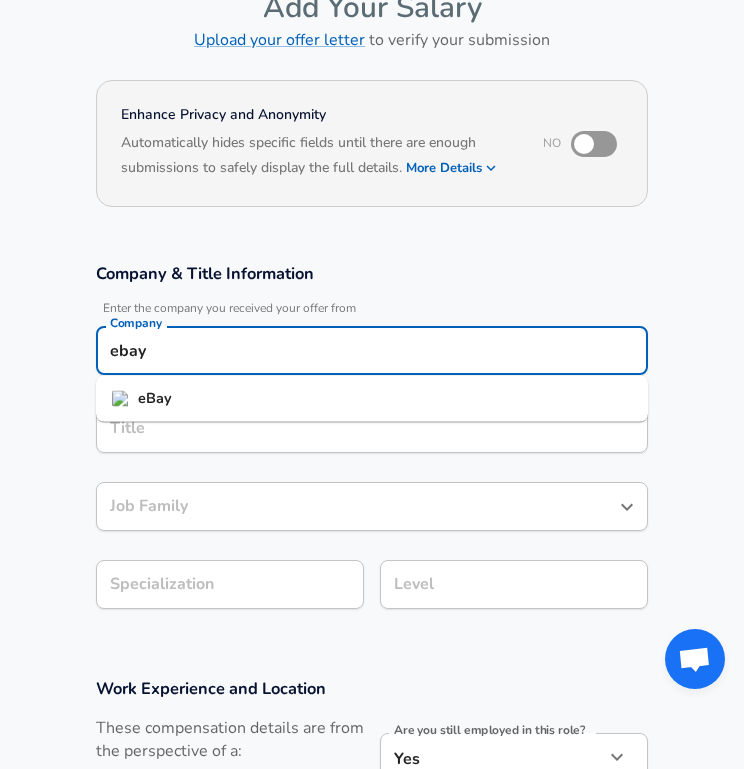 click on "eBay" at bounding box center [155, 398] 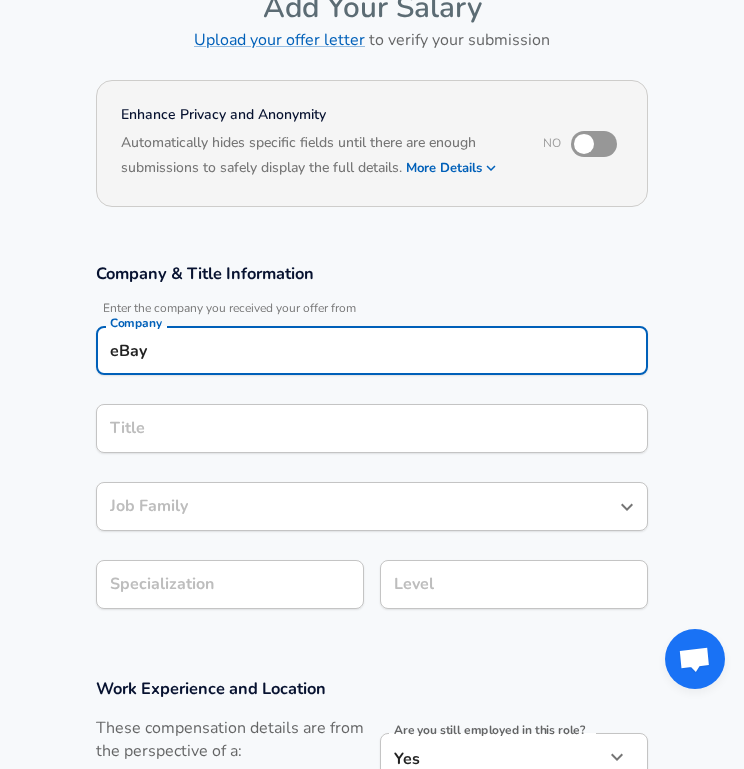 type on "eBay" 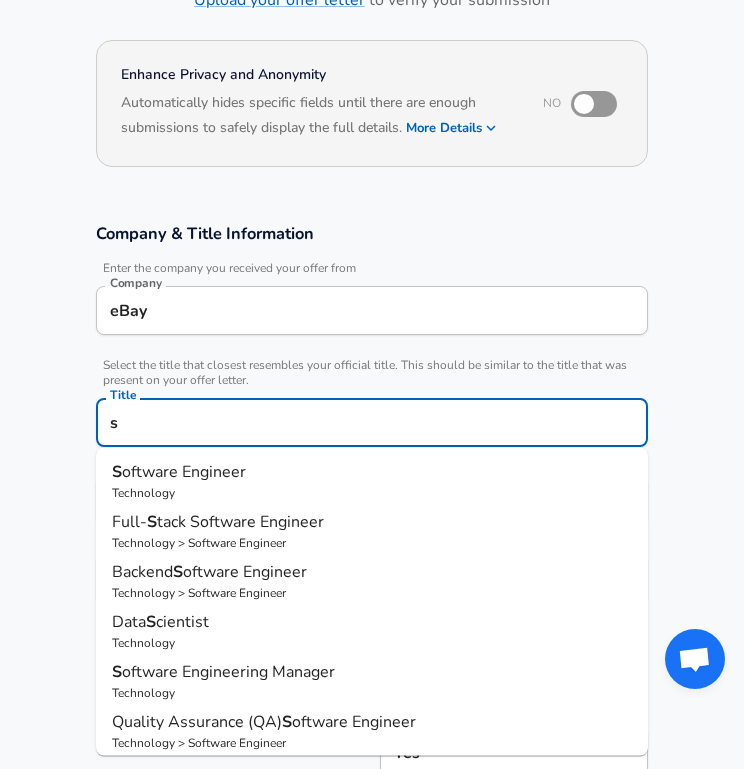 click on "oftware Engineer" at bounding box center [184, 472] 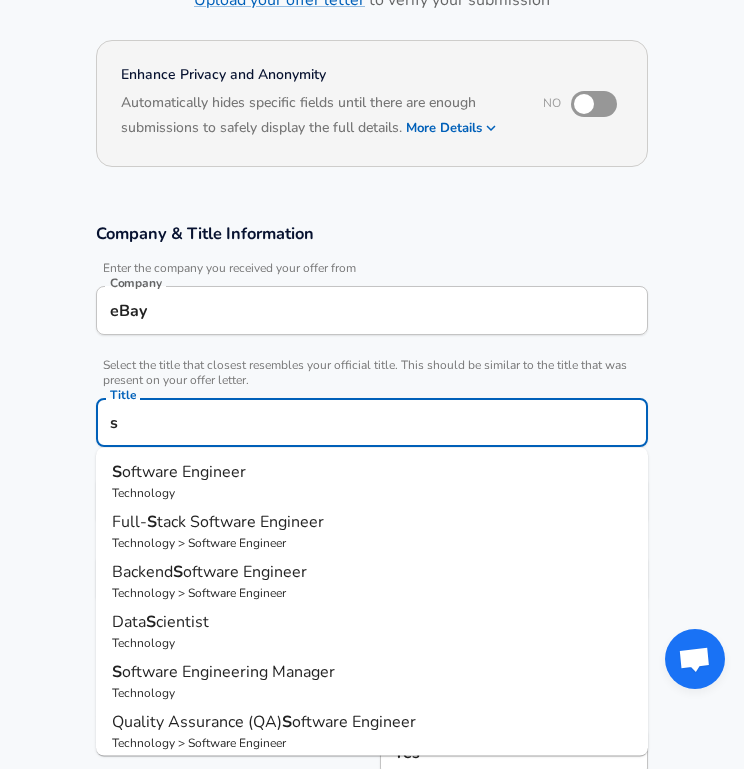 type on "Software Engineer" 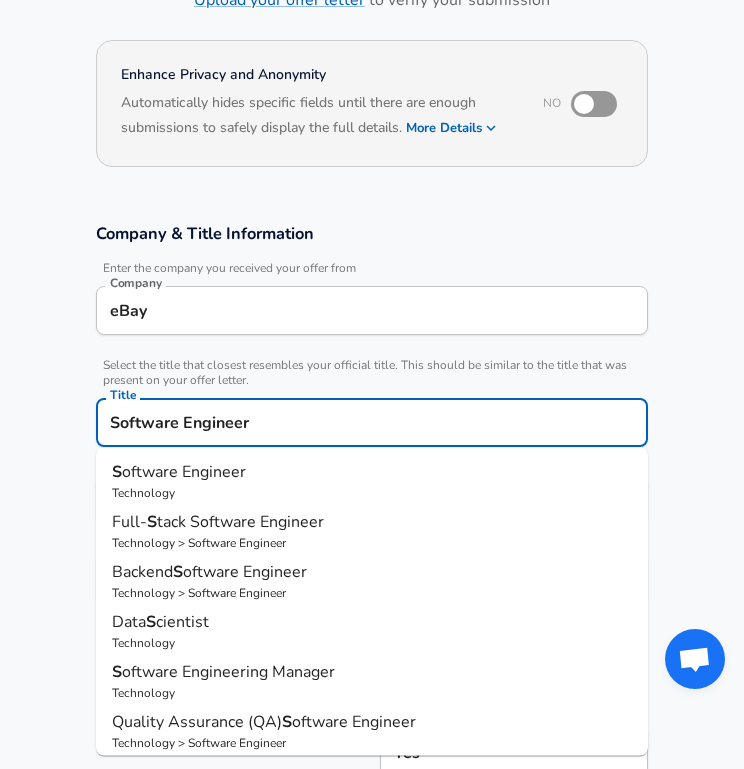 checkbox on "true" 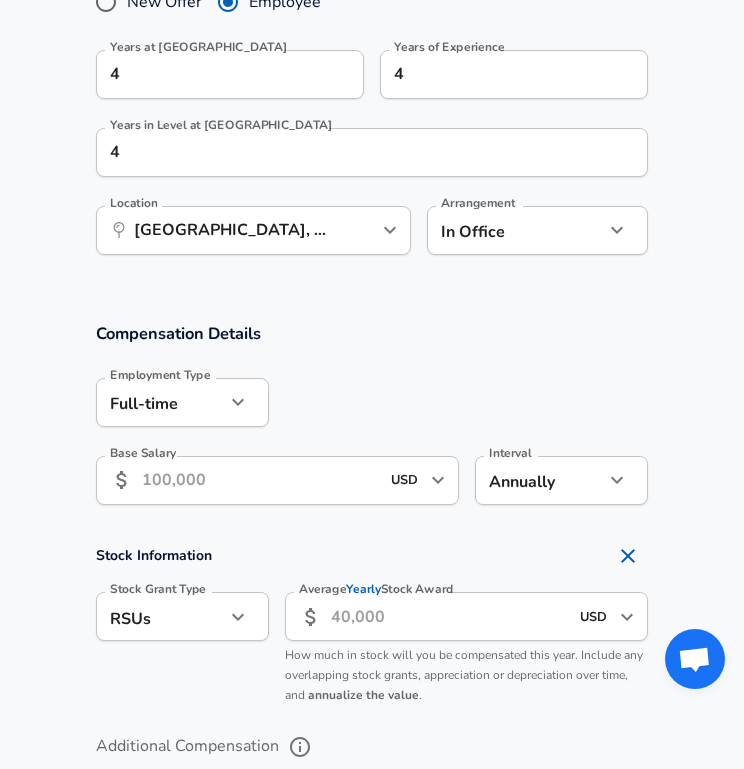 scroll, scrollTop: 1070, scrollLeft: 0, axis: vertical 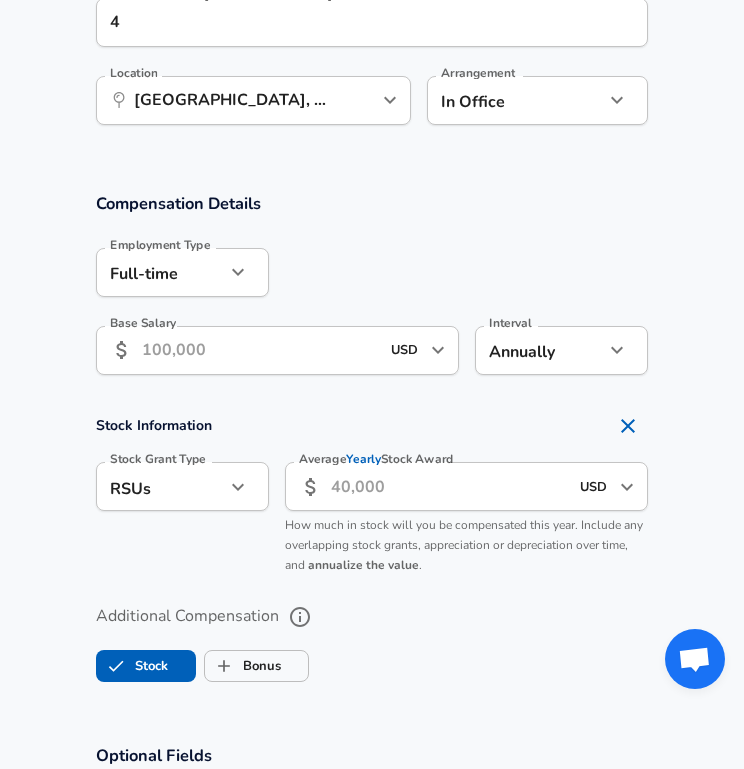 type on "Software Engineer" 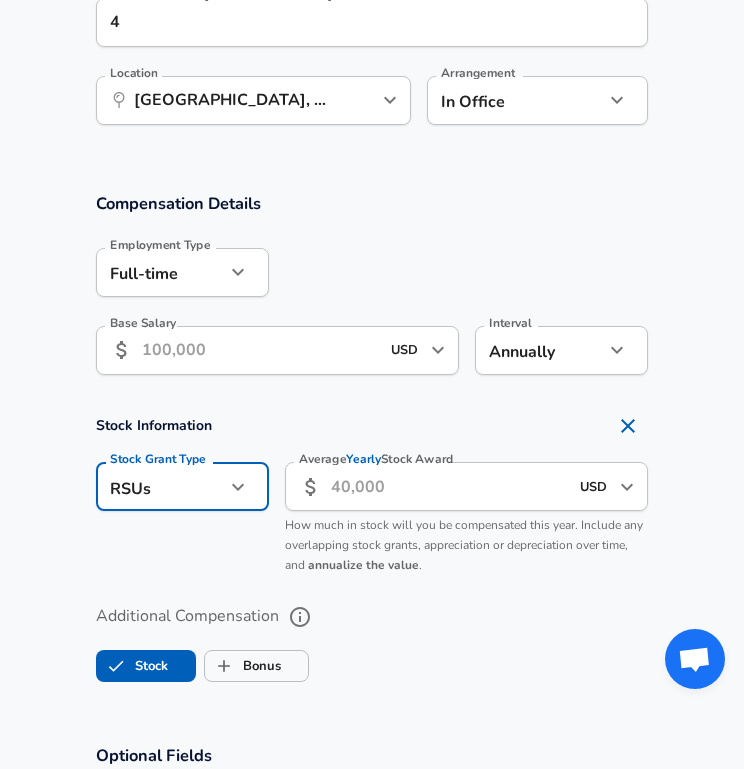 click on "RSUs stock Stock Grant Type" at bounding box center [182, 486] 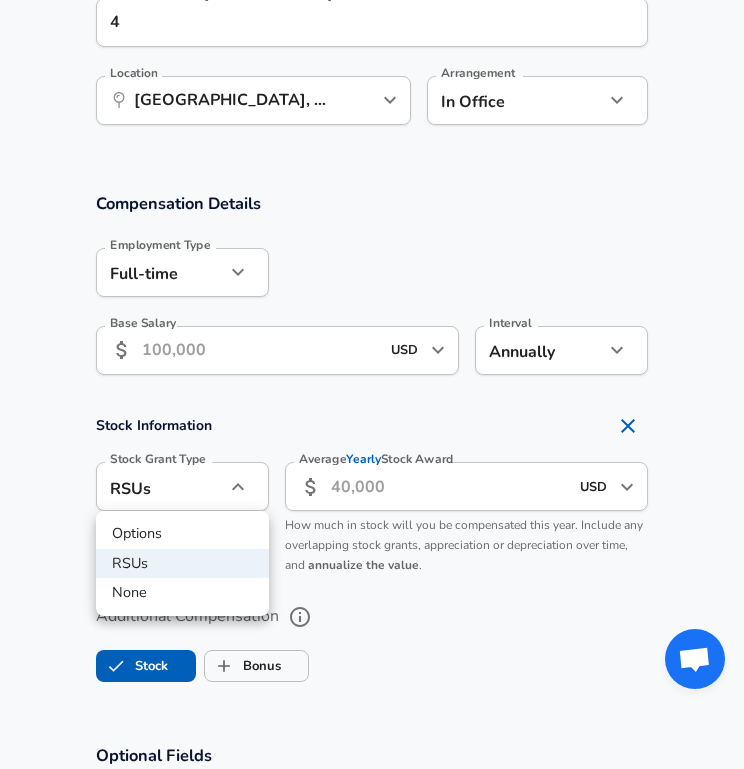 click at bounding box center [372, 384] 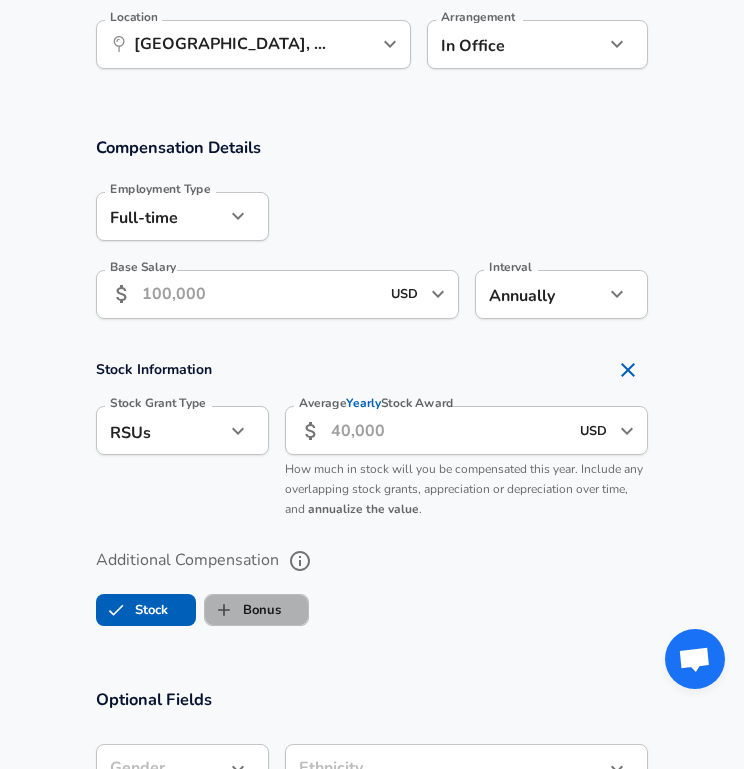 click on "Bonus" at bounding box center (243, 610) 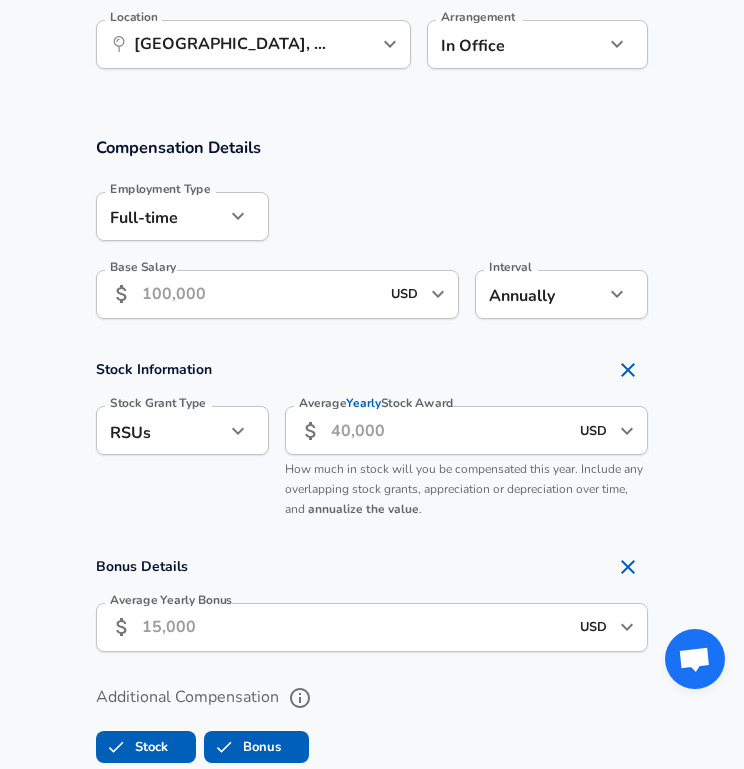 scroll, scrollTop: 1392, scrollLeft: 0, axis: vertical 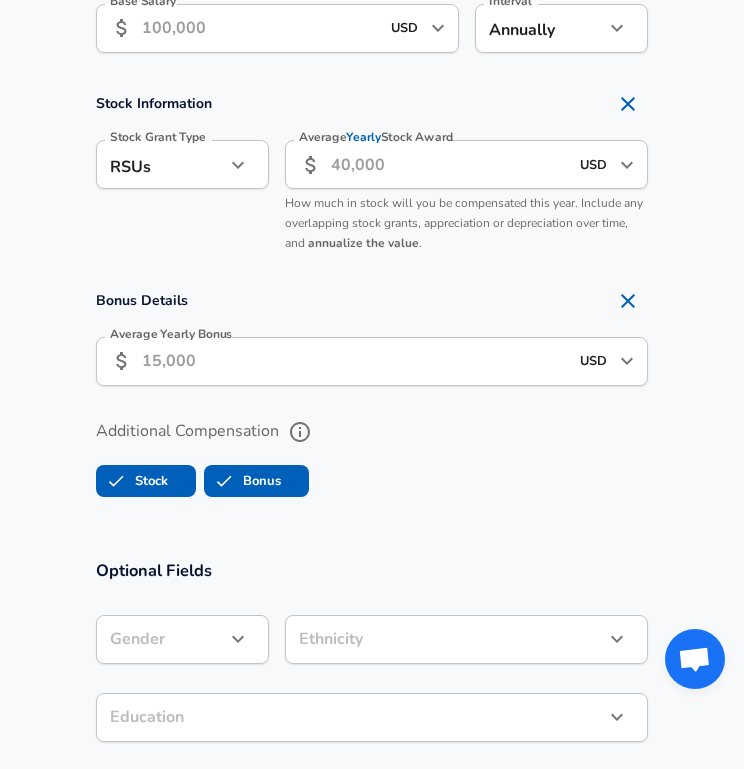 click on "Average Yearly Bonus" at bounding box center [355, 361] 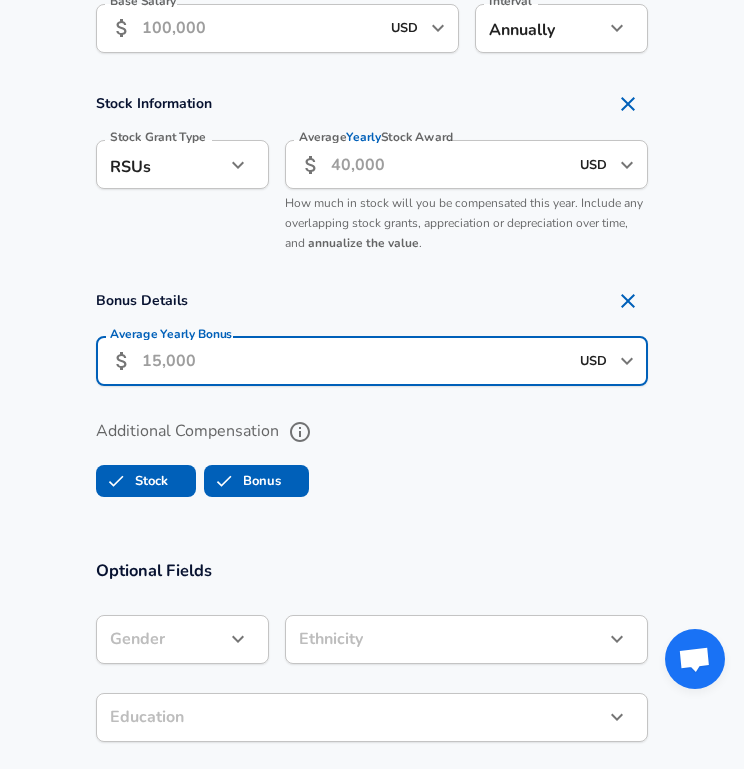 click on "Average Yearly Bonus" at bounding box center [355, 361] 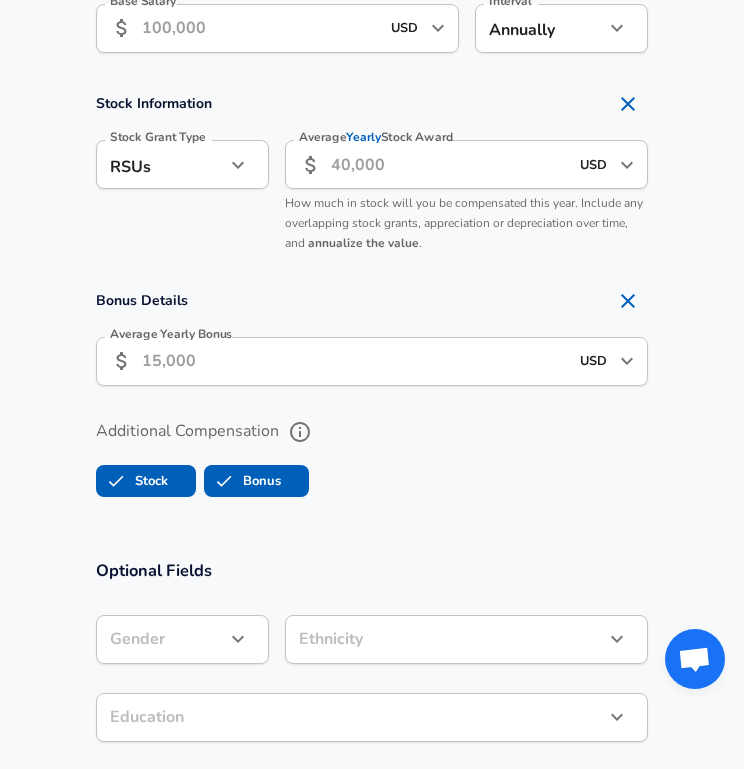 click on "Bonus Details  Average Yearly Bonus ​ USD ​ Average Yearly Bonus" at bounding box center (372, 340) 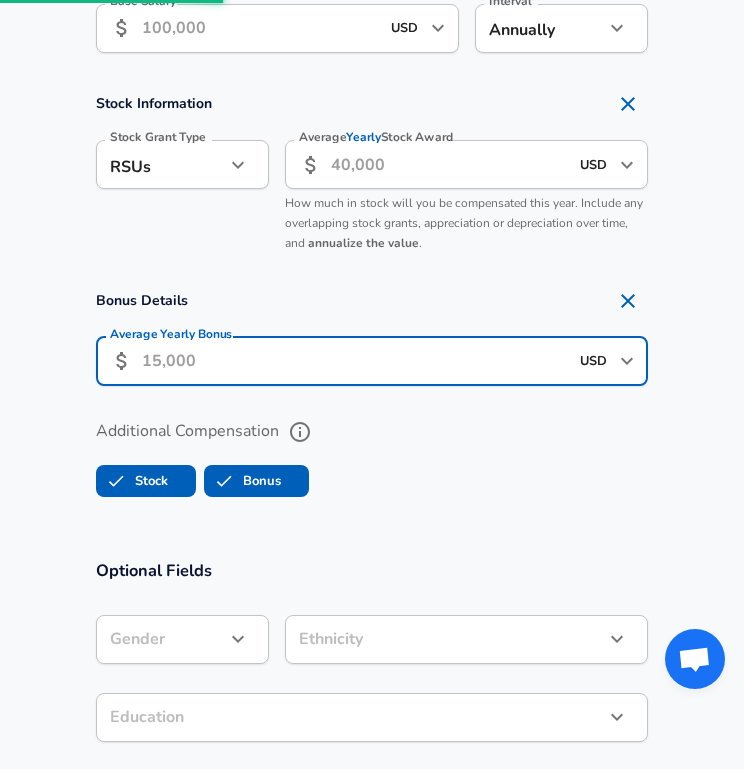 scroll, scrollTop: 1081, scrollLeft: 0, axis: vertical 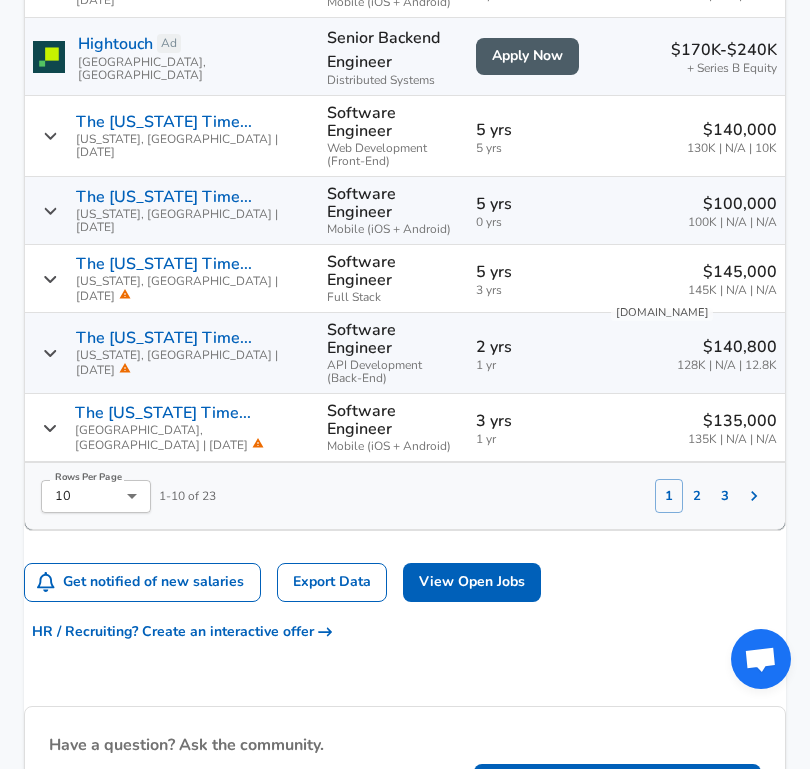 click on "For Employers $ USD / yr Change English (US) Change Community Notifications Profile All Data By Location By Company By Title Salary Calculator Chart Visualizations Verified Salaries Internships Negotiation Support Compare Benefits Who's Hiring 2024 Pay Report Top Paying Companies Integrate Blog Press Google Software Engineer Product Manager New York City Area Data Scientist View Individual Data Points   Levels FYI Logo Salaries 📂   All Data 🌎   By Location 🏢   By Company 🖋    By Title 🏭️    By Industry 📍   Salary Heatmap 📈   Chart Visualizations 🔥   Real-time Percentiles 🎓   Internships ❣️   Compare Benefits 🎬   2024 Pay Report 🏆   Top Paying Companies 💸   Calculate Meeting Cost #️⃣   Salary Calculator Contribute Add Salary Add Company Benefits Add Level Mapping Jobs Services Candidate Services 💵  Negotiation Coaching 📄  Resume Review 🎁  Gift a Resume Review For Employers Interactive Offers Real-time Percentiles  🔥 Compensation Benchmarking Community" at bounding box center [405, -1351] 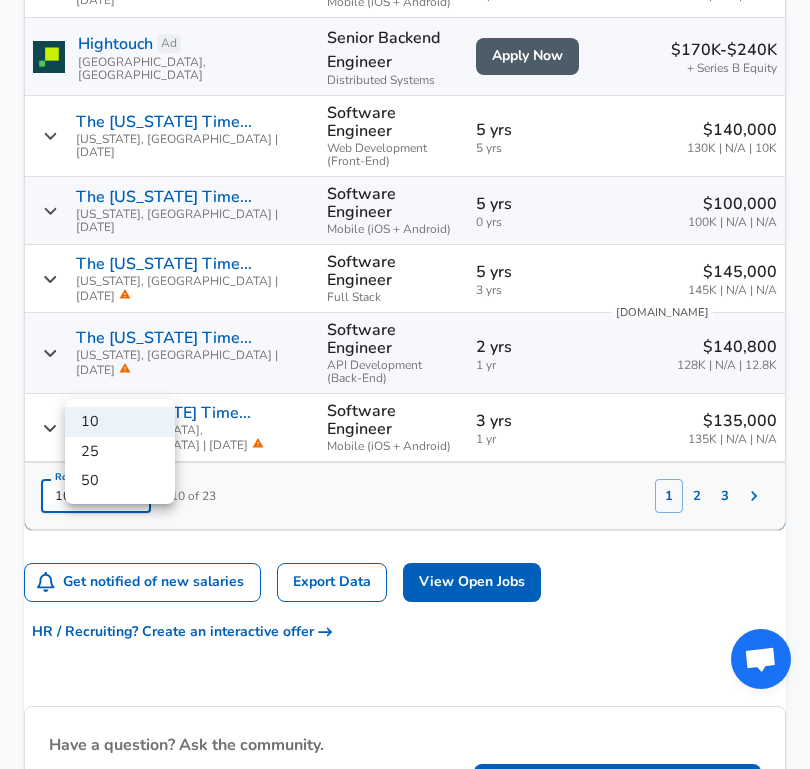 click on "50" at bounding box center [120, 481] 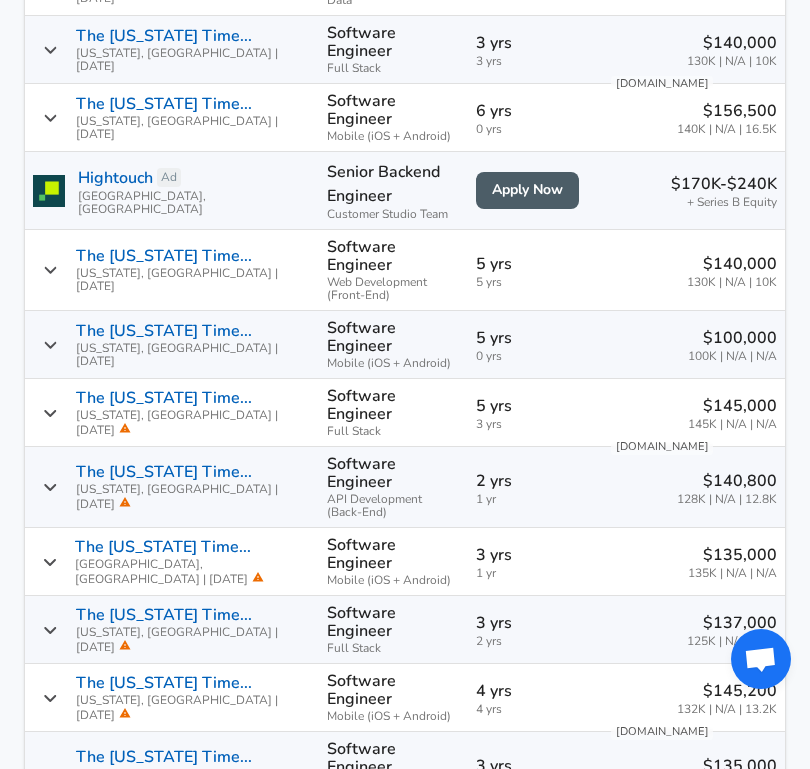 scroll, scrollTop: 1435, scrollLeft: 0, axis: vertical 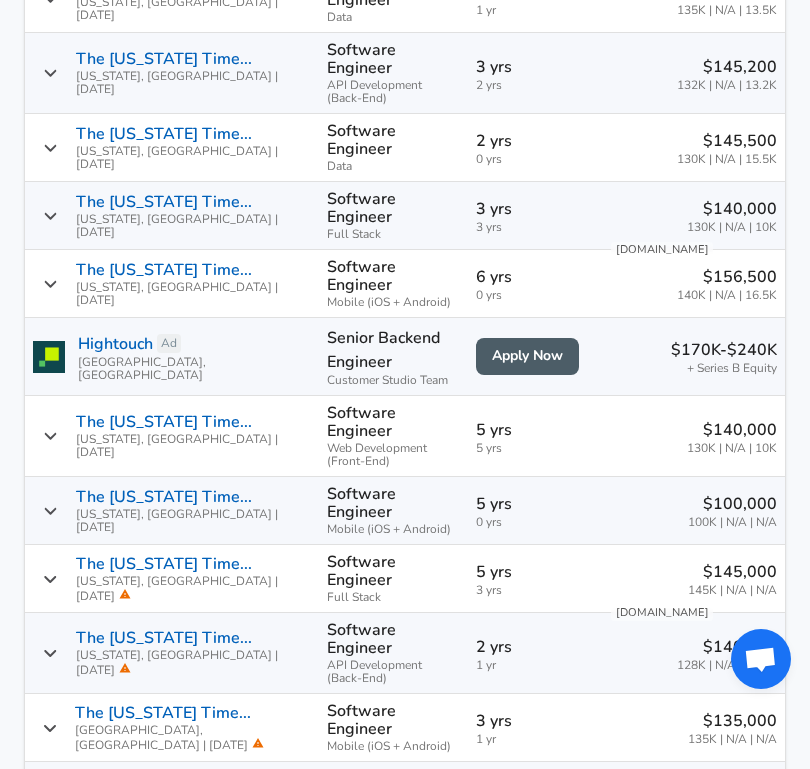 click on "The New York Time... New York, NY   |   02/29/2024" at bounding box center (172, 284) 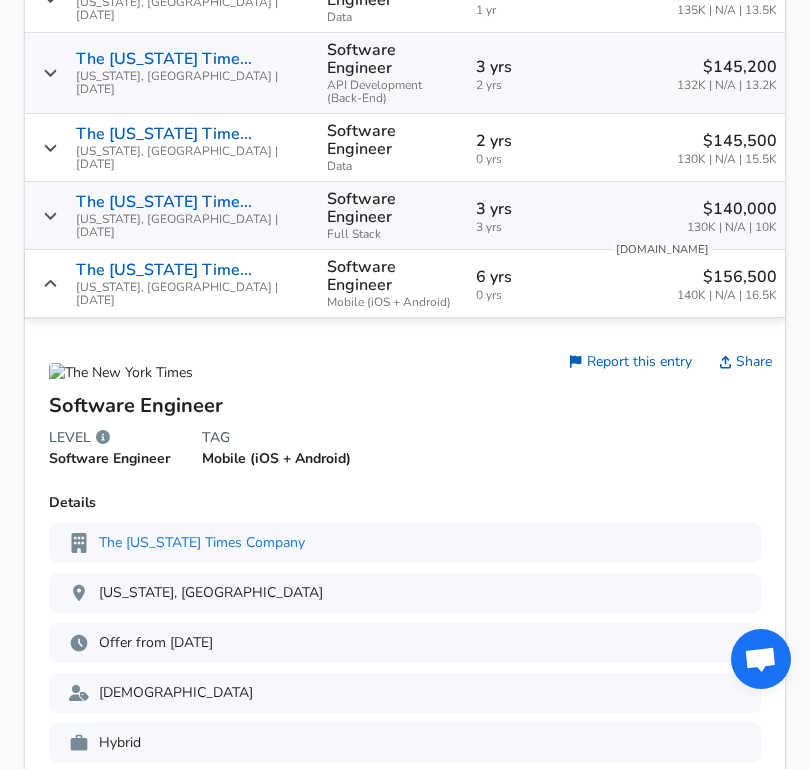 click on "The New York Time... New York, NY   |   02/29/2024" at bounding box center (172, 284) 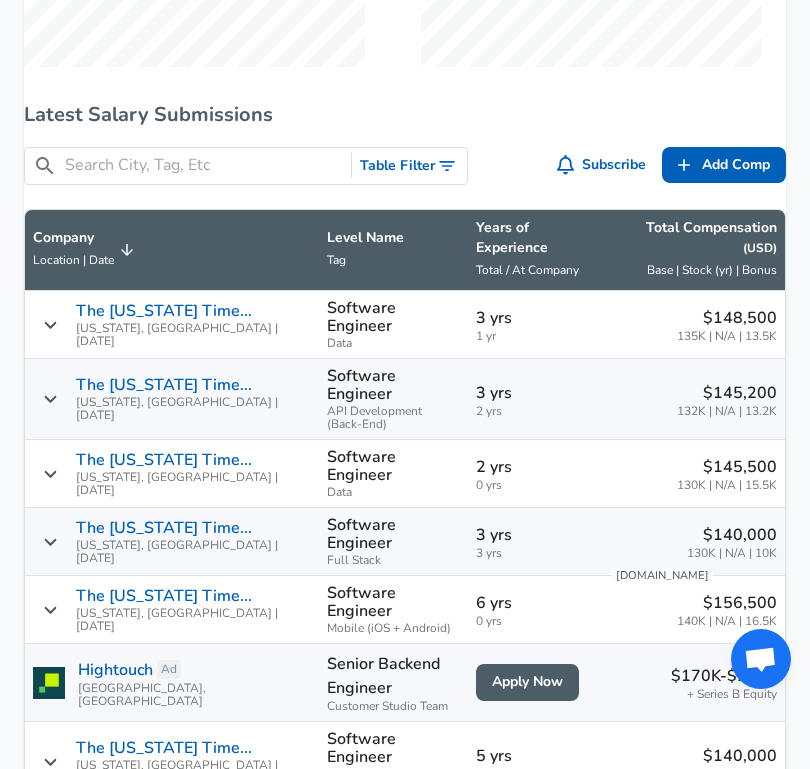 scroll, scrollTop: 1161, scrollLeft: 0, axis: vertical 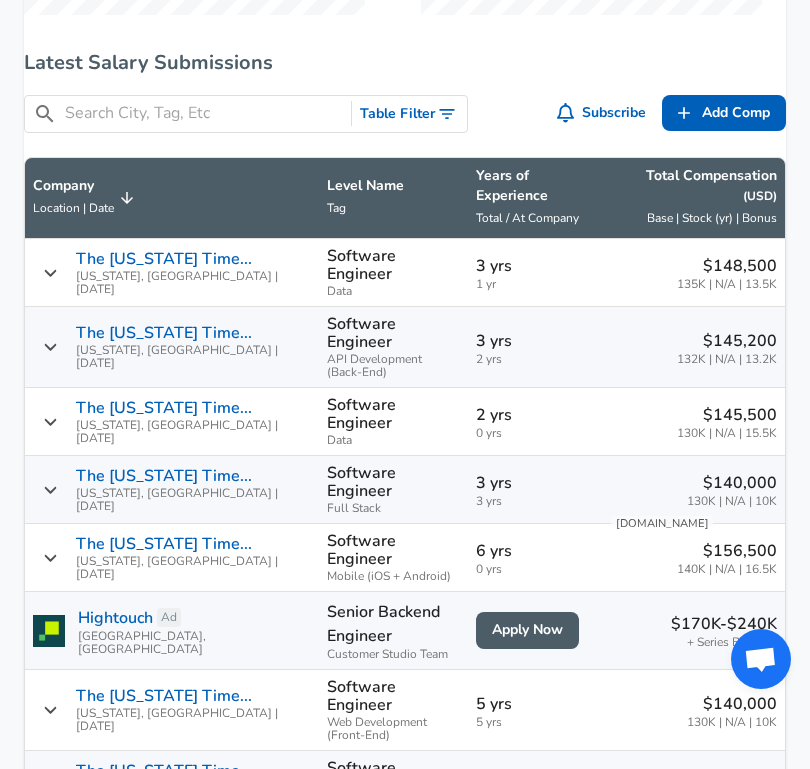 click 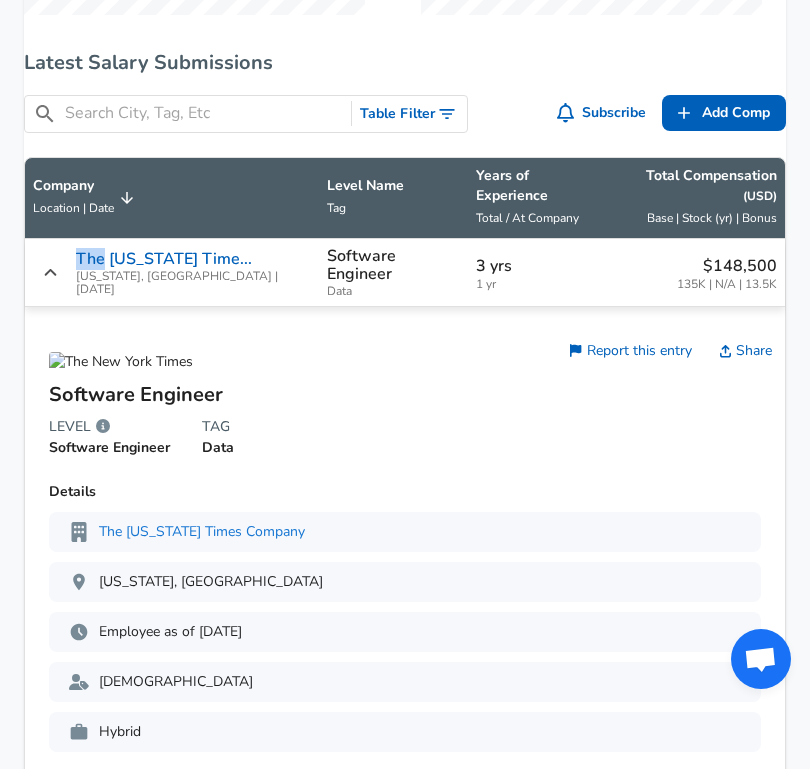 click 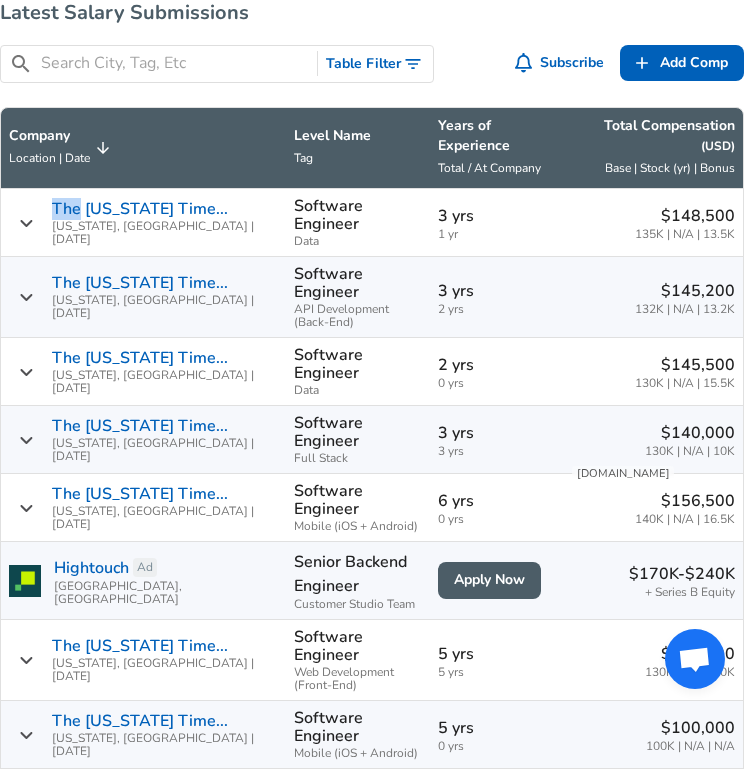scroll, scrollTop: 1189, scrollLeft: 0, axis: vertical 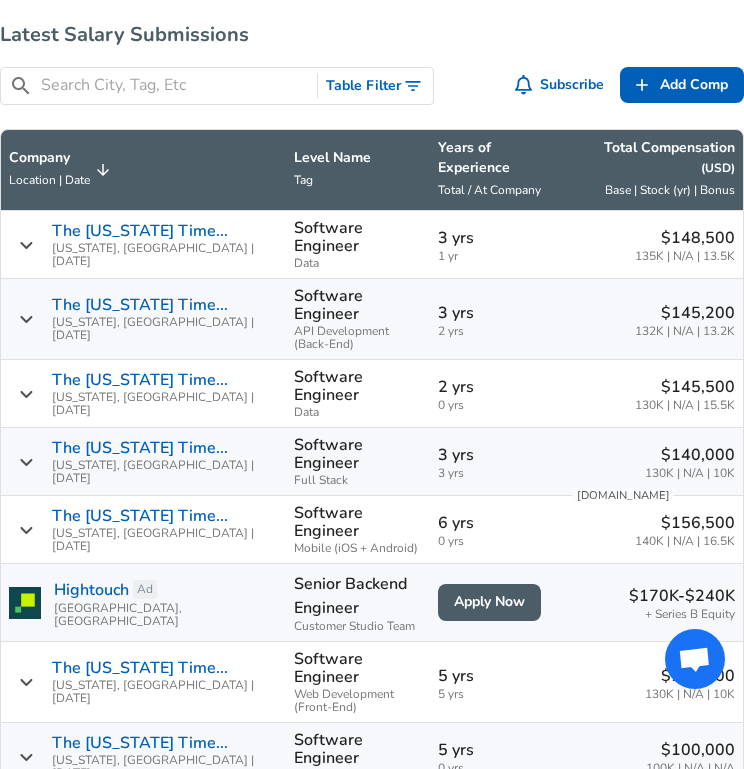 click 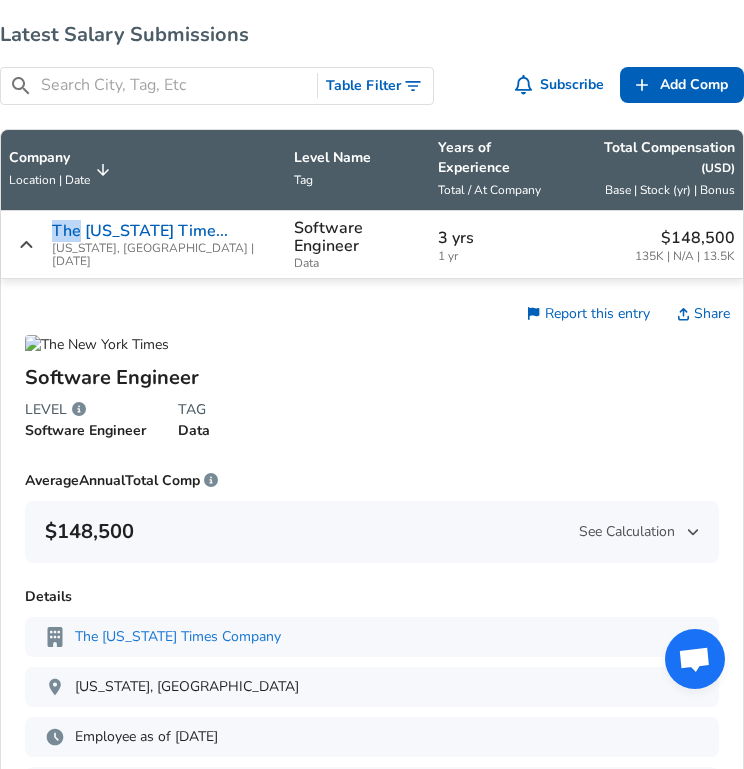 click 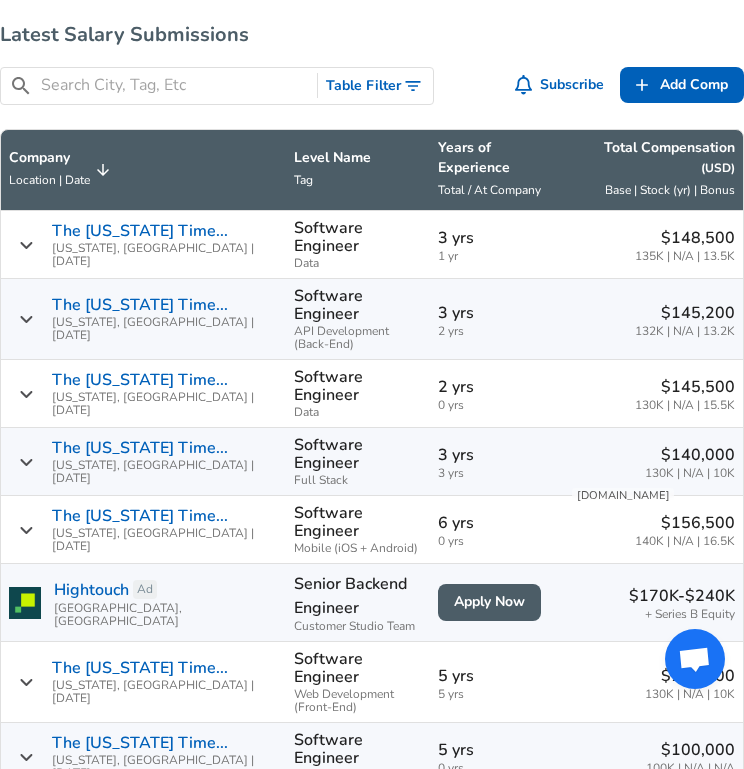 click on "Levels FYI Logo Salaries Software Engineer Software Engineer Software Engineer   Level Software Engineer Levels at   The New York Times Company Compare Levels   Associate Software Egnineer Software Engineer Senior Software Engineer Show   3   More Levels United States Average   Annual   Total Compensation $137,804   Base Salary $127,727 Stock Grant  ( /yr ) $0 Bonus $10,077 Given The New York Times Company has an irregular vesting schedule (33.3%, 33.3%, 33.4%), the average total compensation is calculated by dividing the total stock grant evenly by 4 $160K Get Paid, Not Played We've negotiated thousands of offers and regularly achieve $30K+ (sometimes $300K+) increases.  Get your salary negotiated    or your   resume reviewed    by the real experts - recruiters who do it daily. Latest Salary Submissions ​ Table Filter Subscribe Add Add Comp Add Compensation Company Location | Date Level Name Tag Years of Experience Total / At Company Total Compensation   ( USD )   Base | Stock (yr) | Bonus   New York, NY" at bounding box center (372, 716) 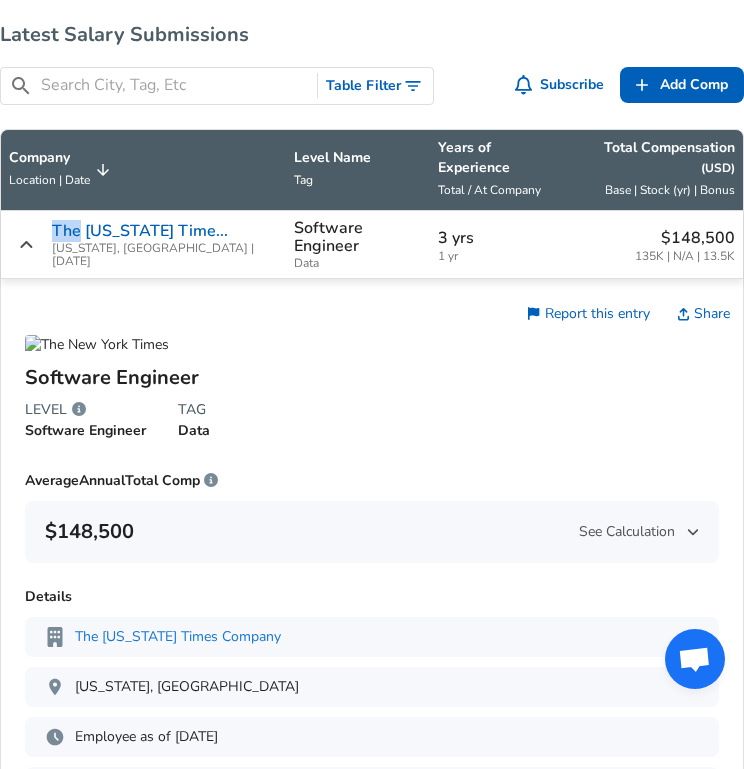 click 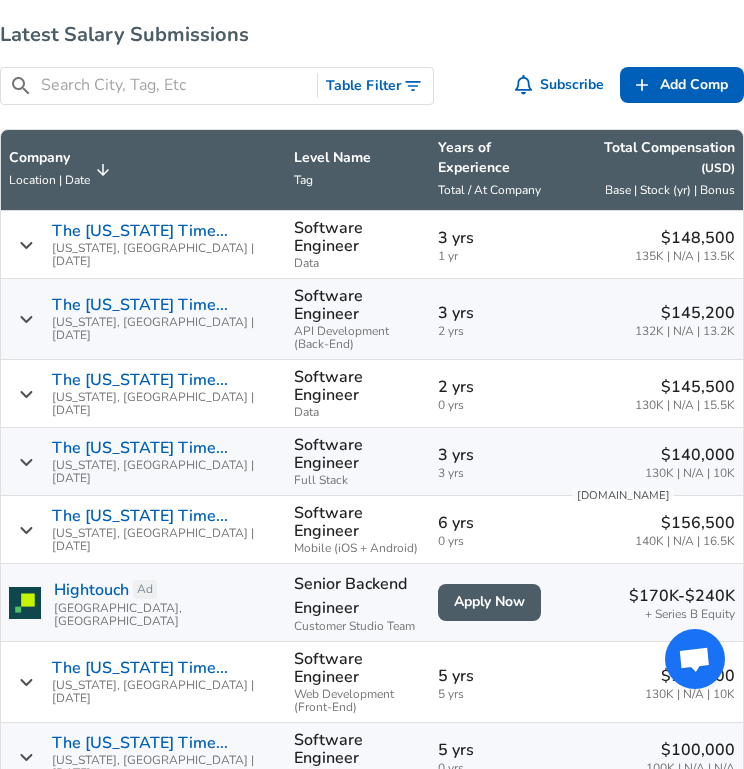 click 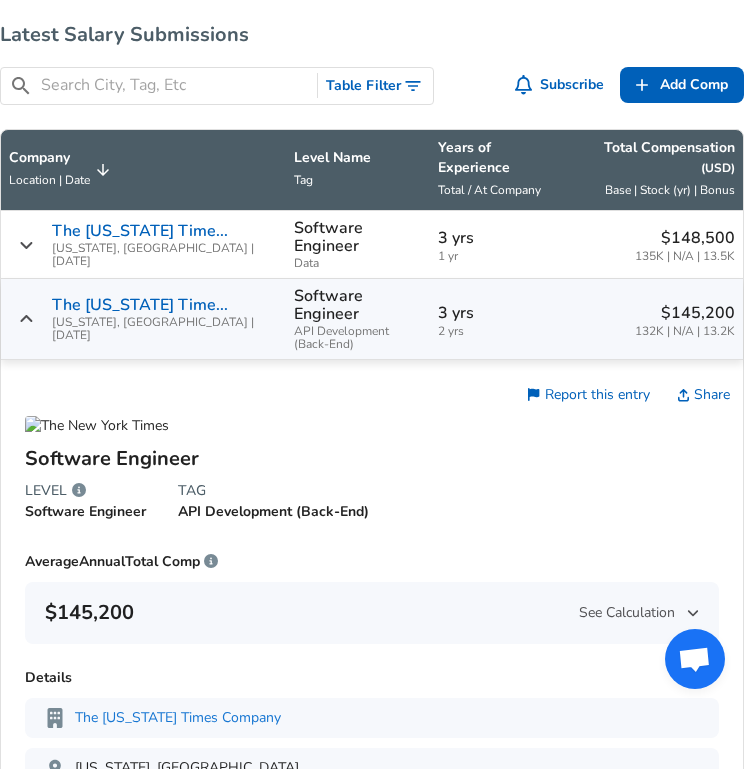 click 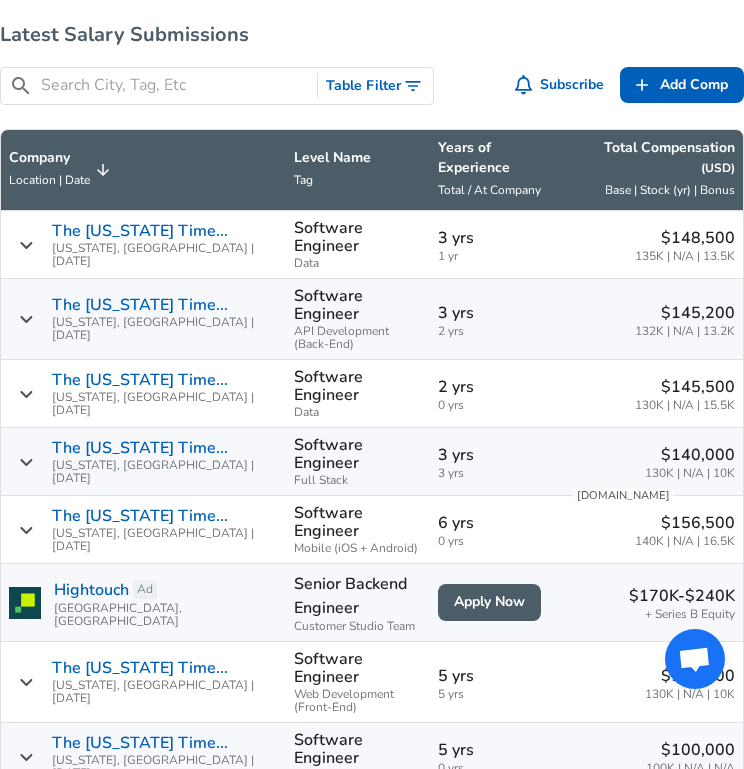 click on "The New York Time... New York, NY   |   07/31/2024" at bounding box center (143, 394) 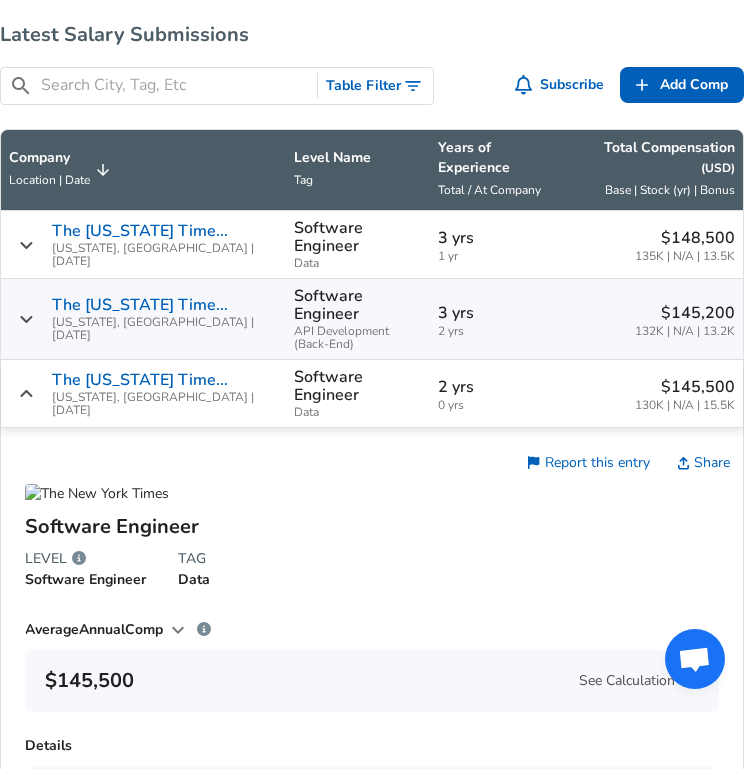 click on "The New York Time... New York, NY   |   07/31/2024" at bounding box center (143, 394) 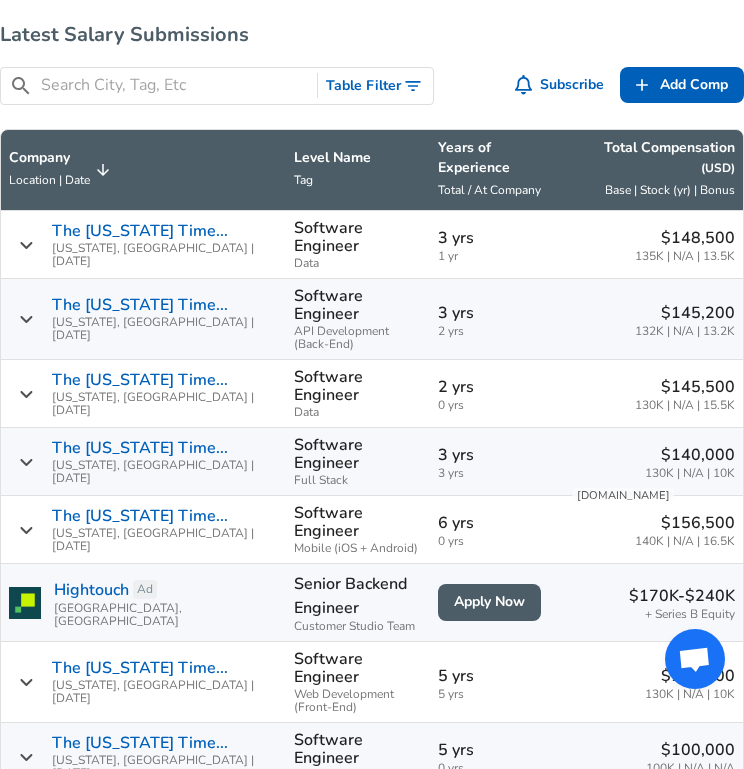 click 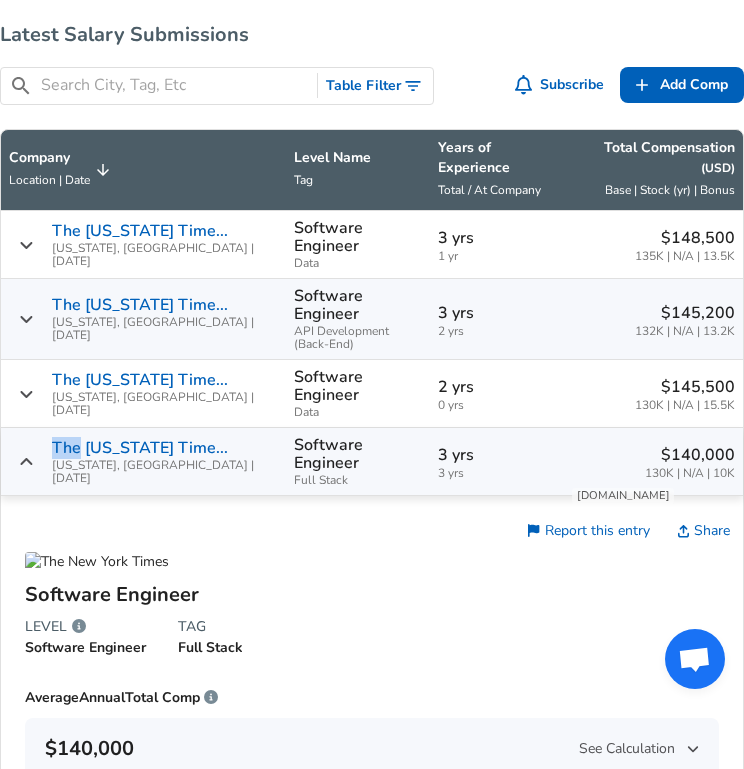click 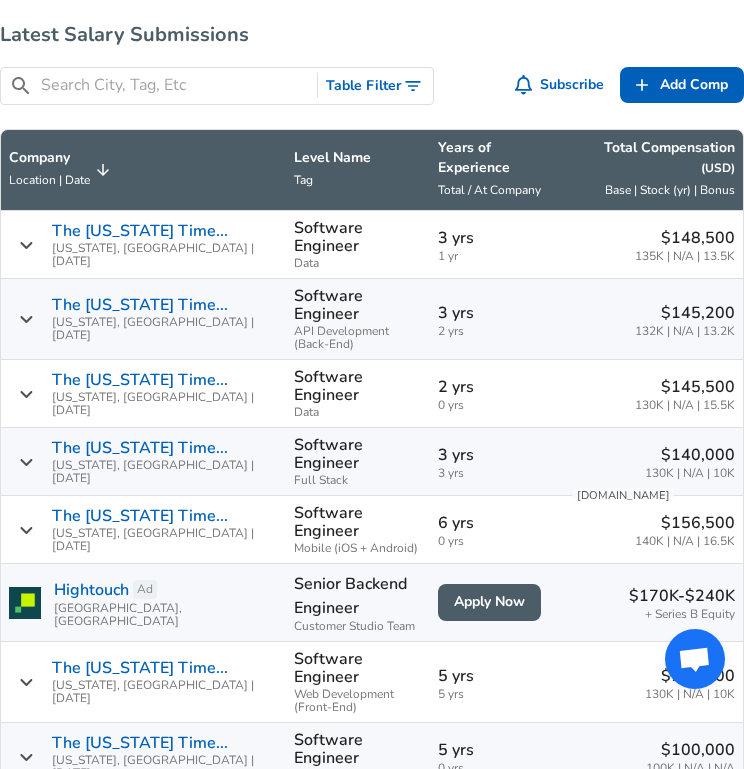 click on "The New York Time... New York, NY   |   06/11/2024" at bounding box center (143, 462) 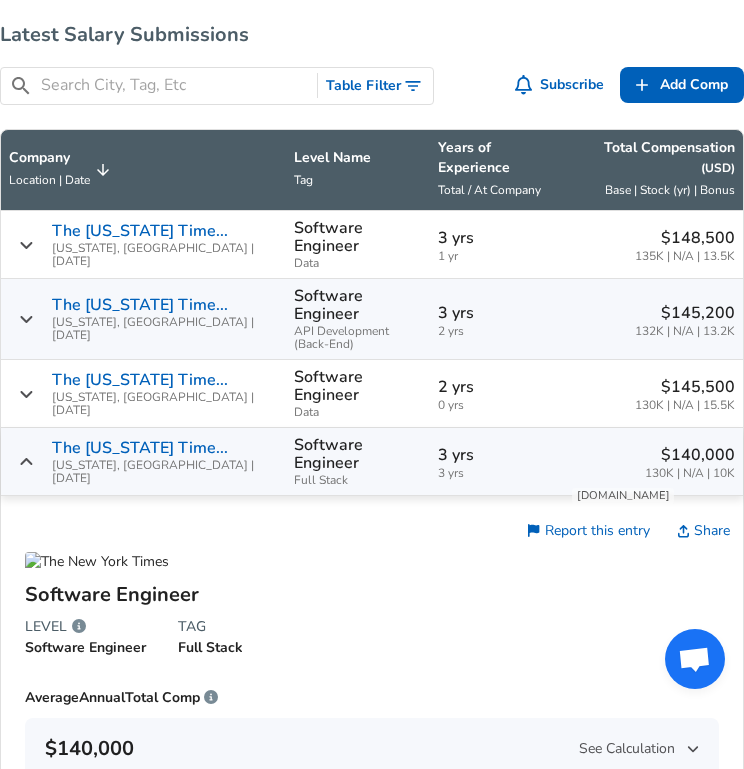 click on "Levels FYI Logo Salaries Software Engineer Software Engineer Software Engineer   Level Software Engineer Levels at   The New York Times Company Compare Levels   Associate Software Egnineer Software Engineer Senior Software Engineer Show   3   More Levels United States Average   Annual   Total Compensation $137,804   Base Salary $127,727 Stock Grant  ( /yr ) $0 Bonus $10,077 Given The New York Times Company has an irregular vesting schedule (33.3%, 33.3%, 33.4%), the average total compensation is calculated by dividing the total stock grant evenly by 4 $160K Get Paid, Not Played We've negotiated thousands of offers and regularly achieve $30K+ (sometimes $300K+) increases.  Get your salary negotiated    or your   resume reviewed    by the real experts - recruiters who do it daily. Latest Salary Submissions ​ Table Filter Subscribe Add Add Comp Add Compensation Company Location | Date Level Name Tag Years of Experience Total / At Company Total Compensation   ( USD )   Base | Stock (yr) | Bonus   New York, NY" at bounding box center [372, 1370] 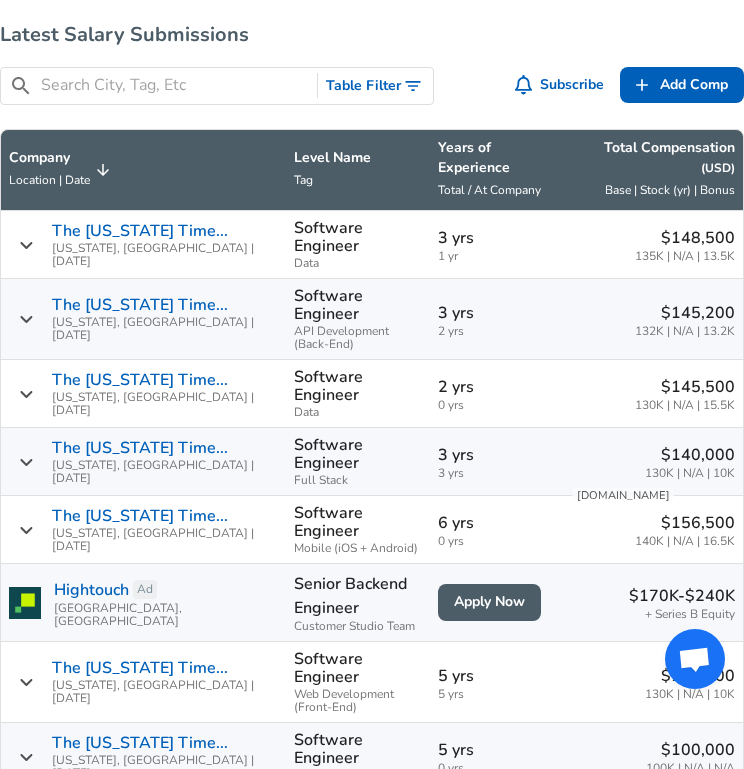 click on "$148,500" at bounding box center (685, 238) 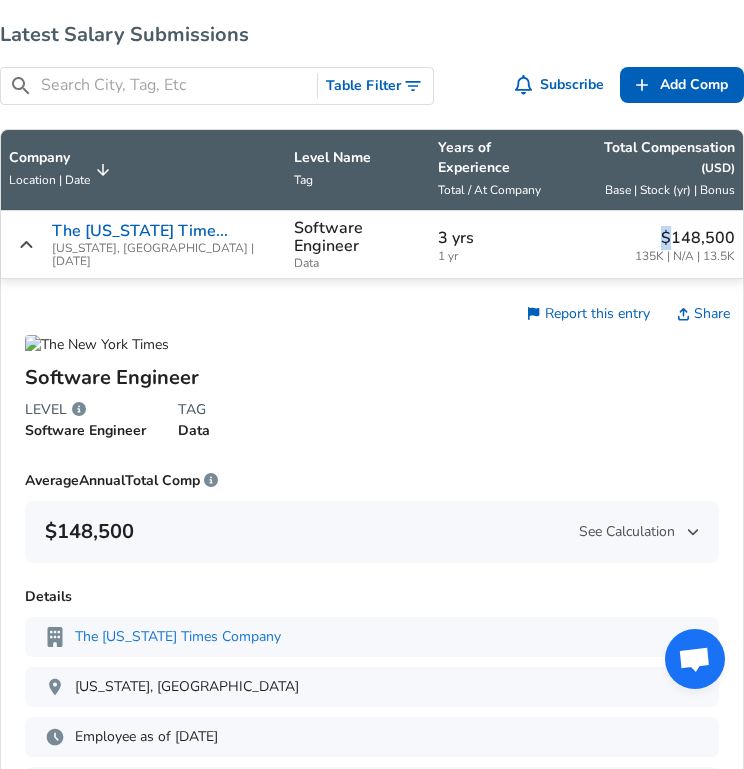 click on "$148,500" at bounding box center [685, 238] 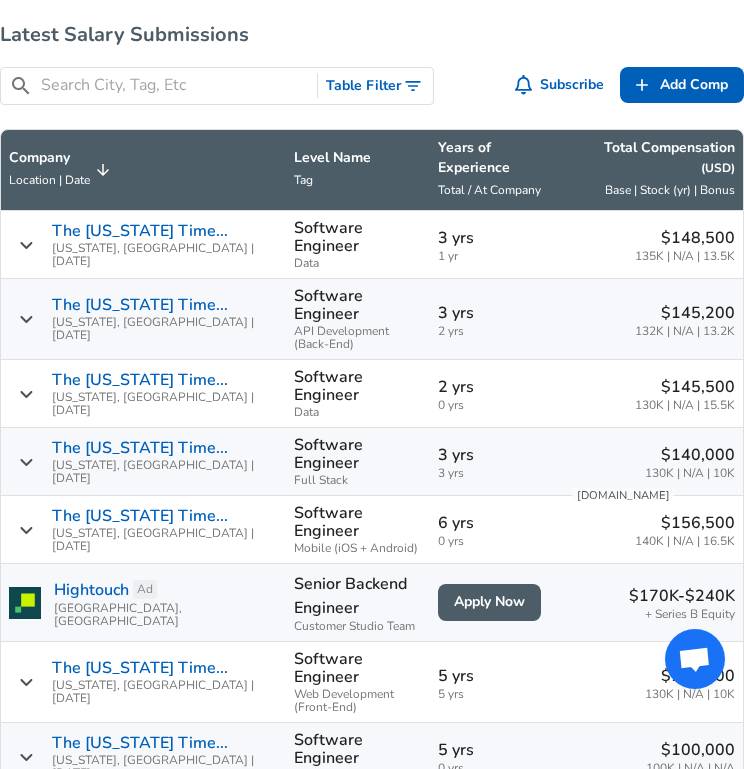 click on "132K   |   N/A   |   13.2K" at bounding box center (685, 331) 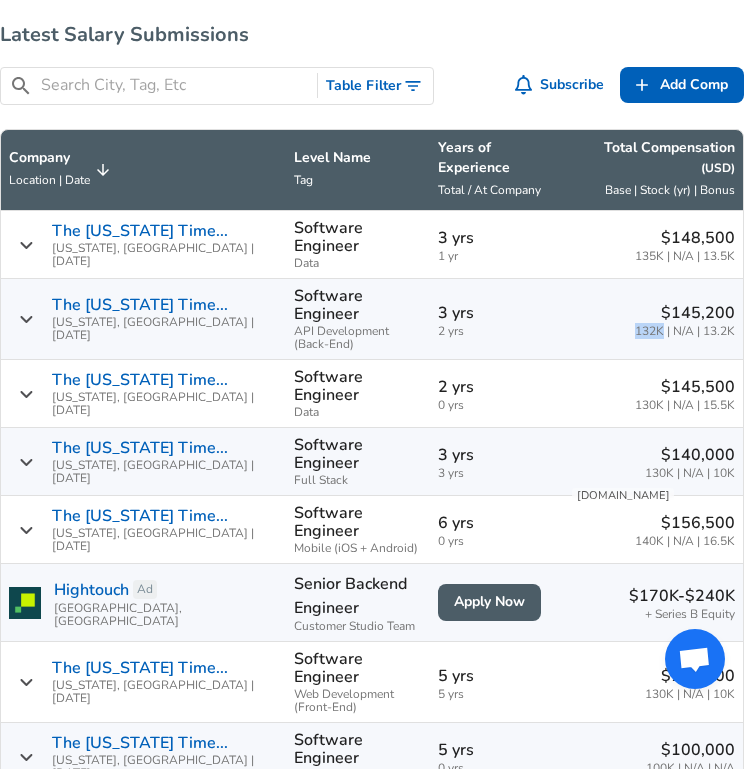 click on "132K   |   N/A   |   13.2K" at bounding box center [685, 331] 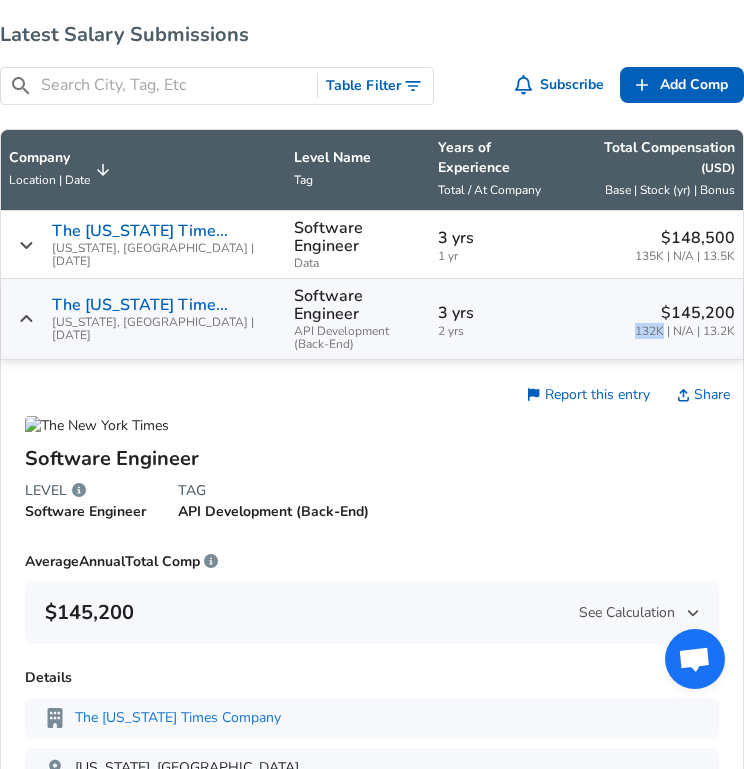 click on "132K   |   N/A   |   13.2K" at bounding box center [685, 331] 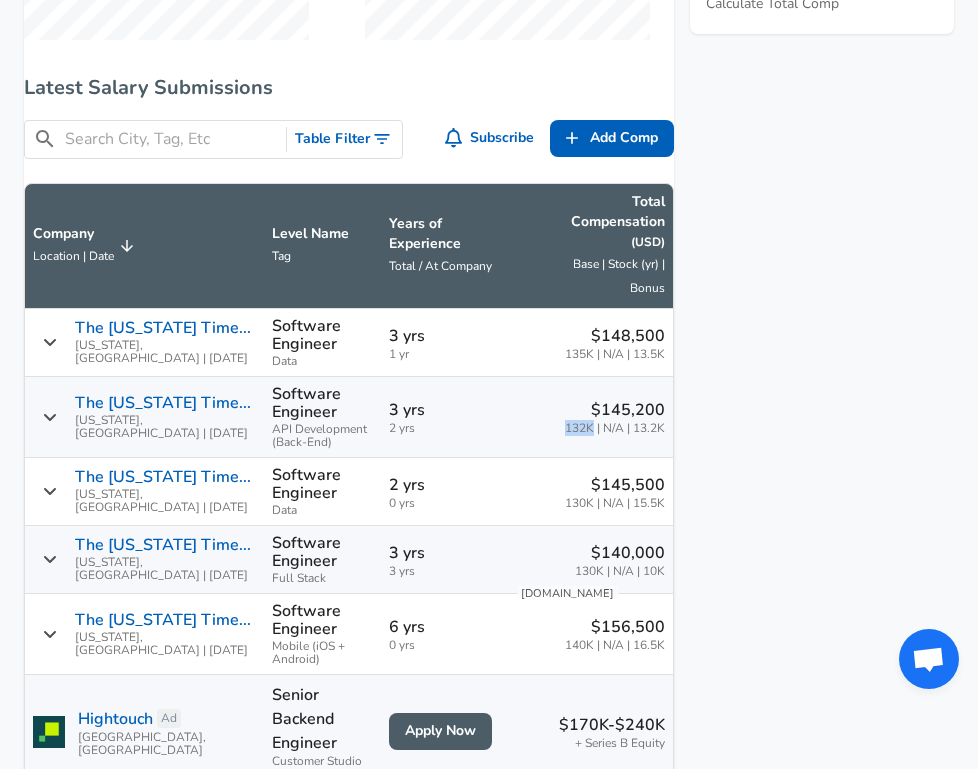 scroll, scrollTop: 1297, scrollLeft: 0, axis: vertical 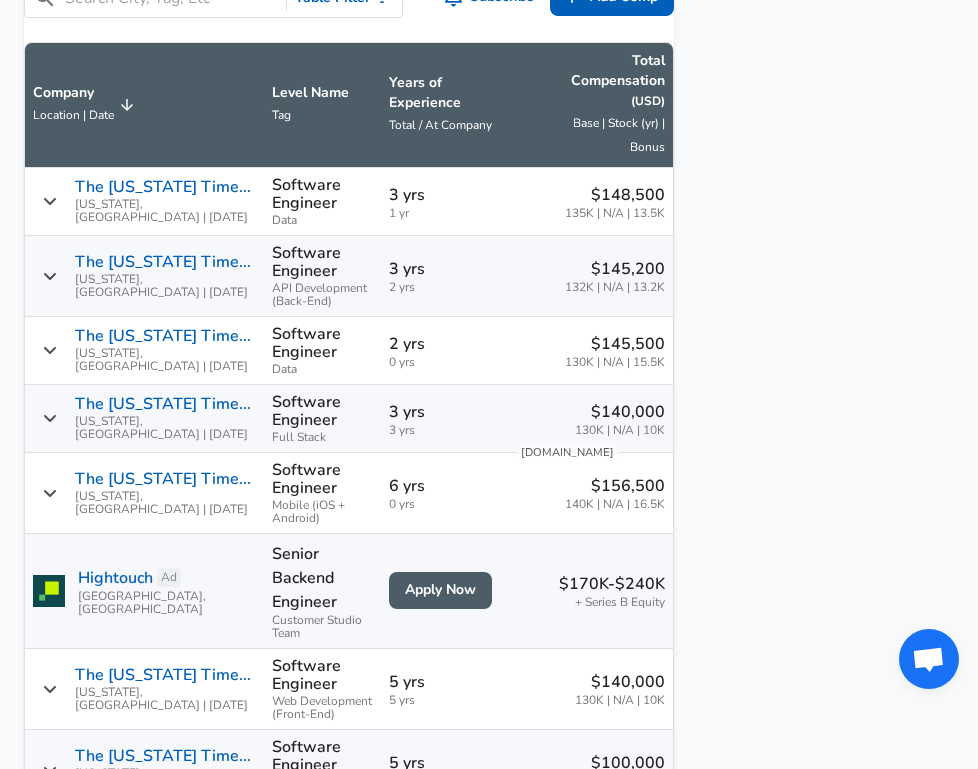 click on "$148,500" at bounding box center [615, 195] 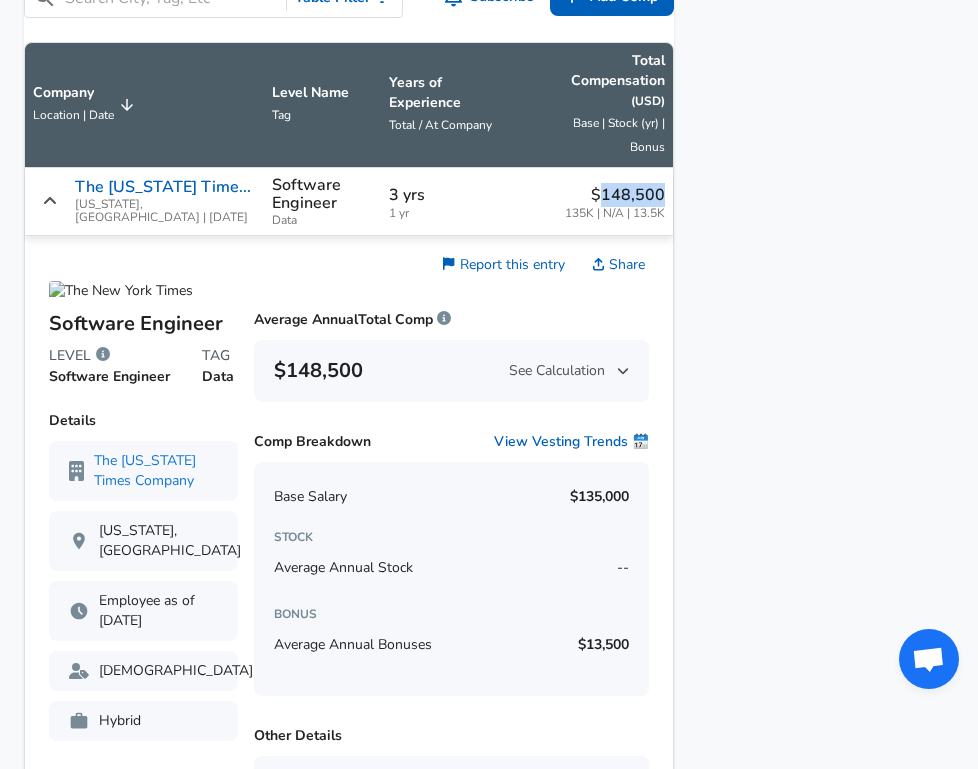 click on "$148,500" at bounding box center [615, 195] 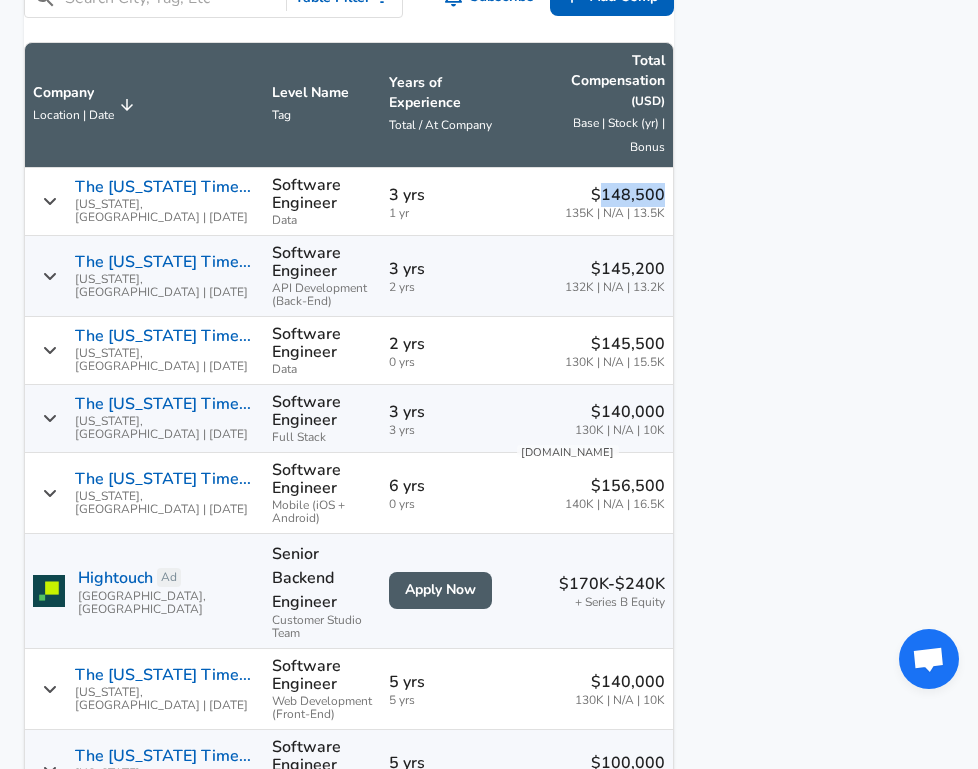 click on "$148,500" at bounding box center (615, 195) 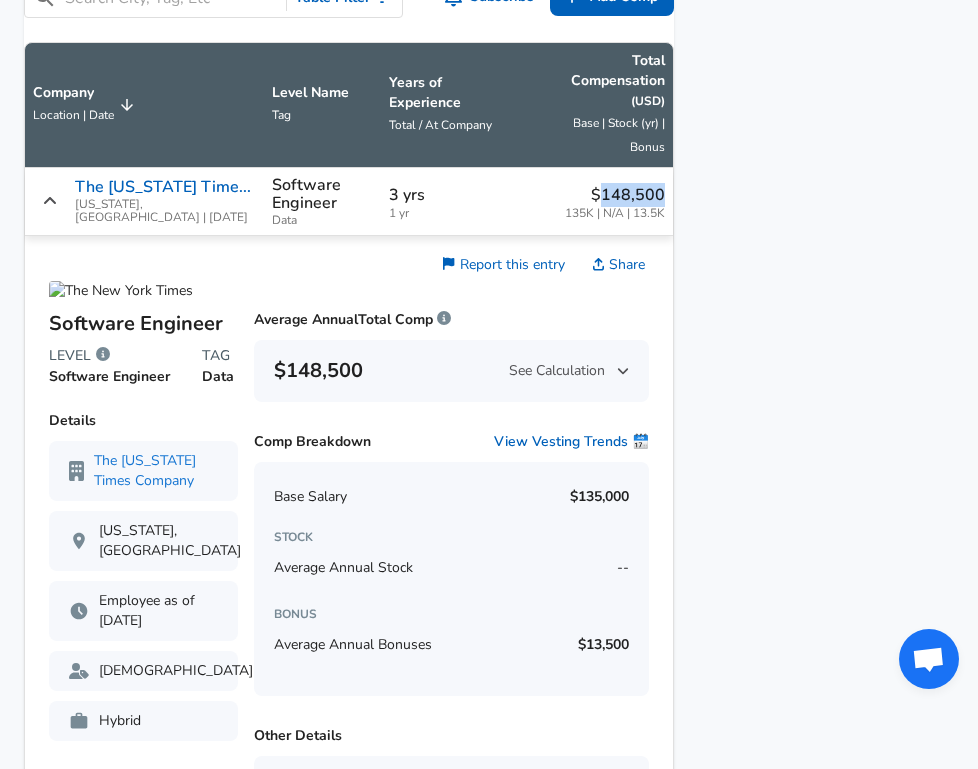 click on "$148,500" at bounding box center (615, 195) 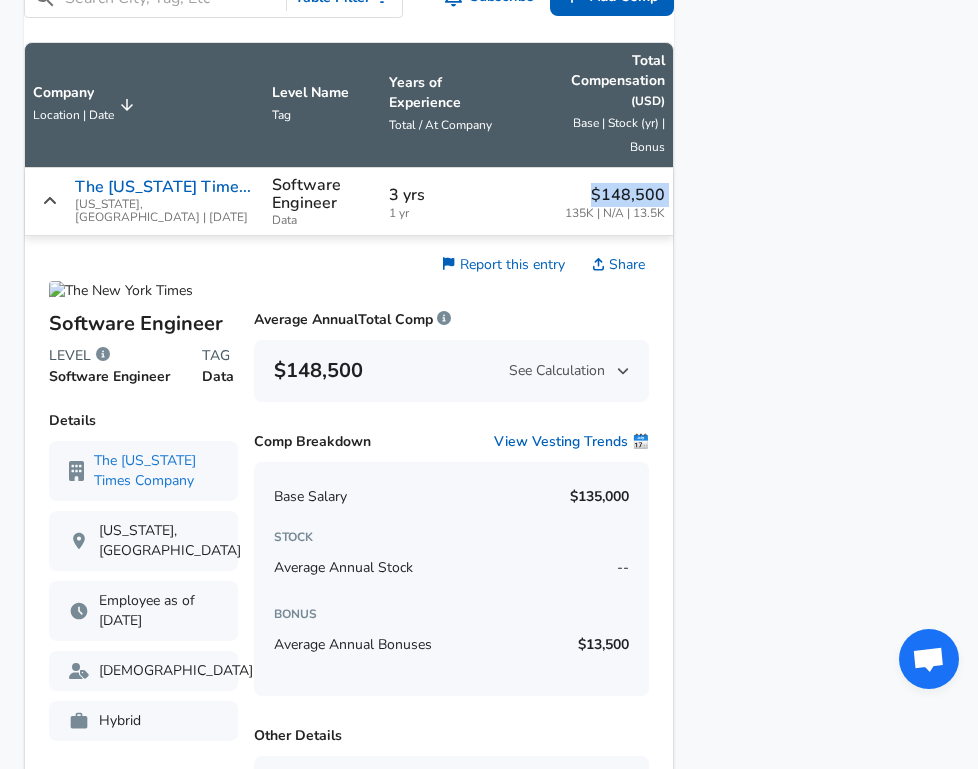 click on "$148,500" at bounding box center (615, 195) 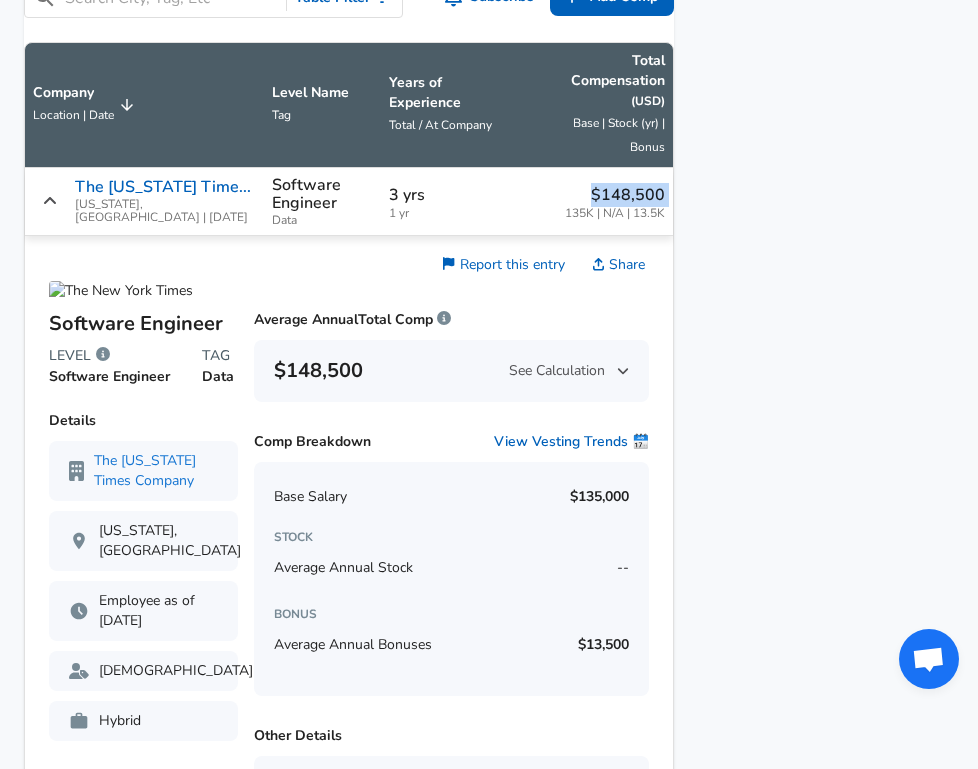 click on "$148,500" at bounding box center [615, 195] 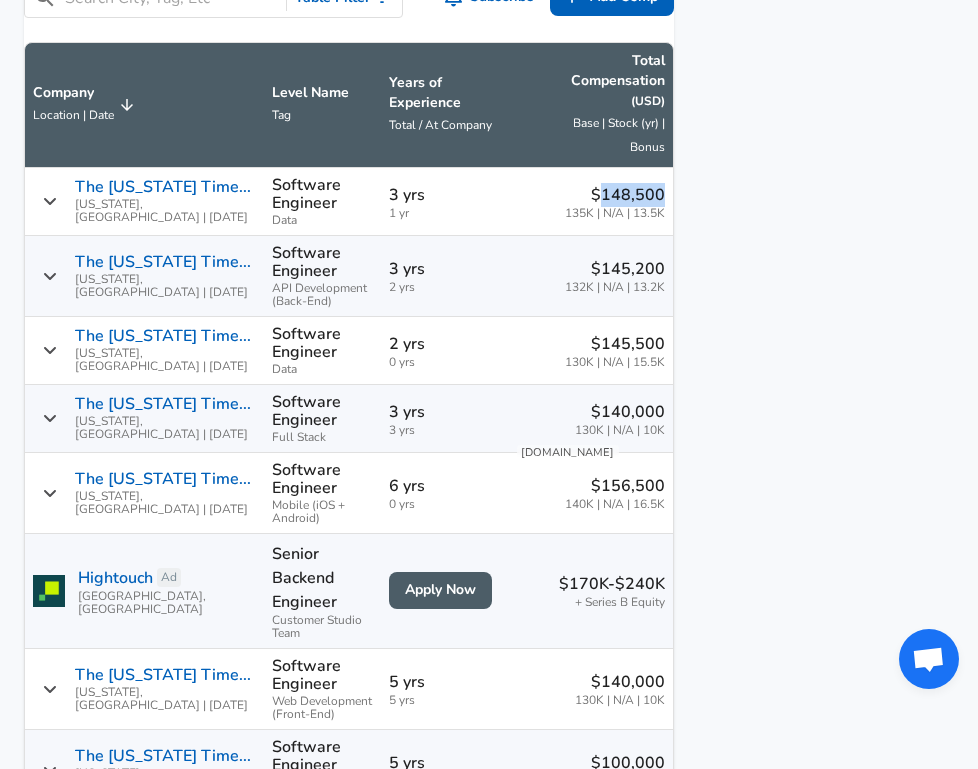 click on "$148,500" at bounding box center [615, 195] 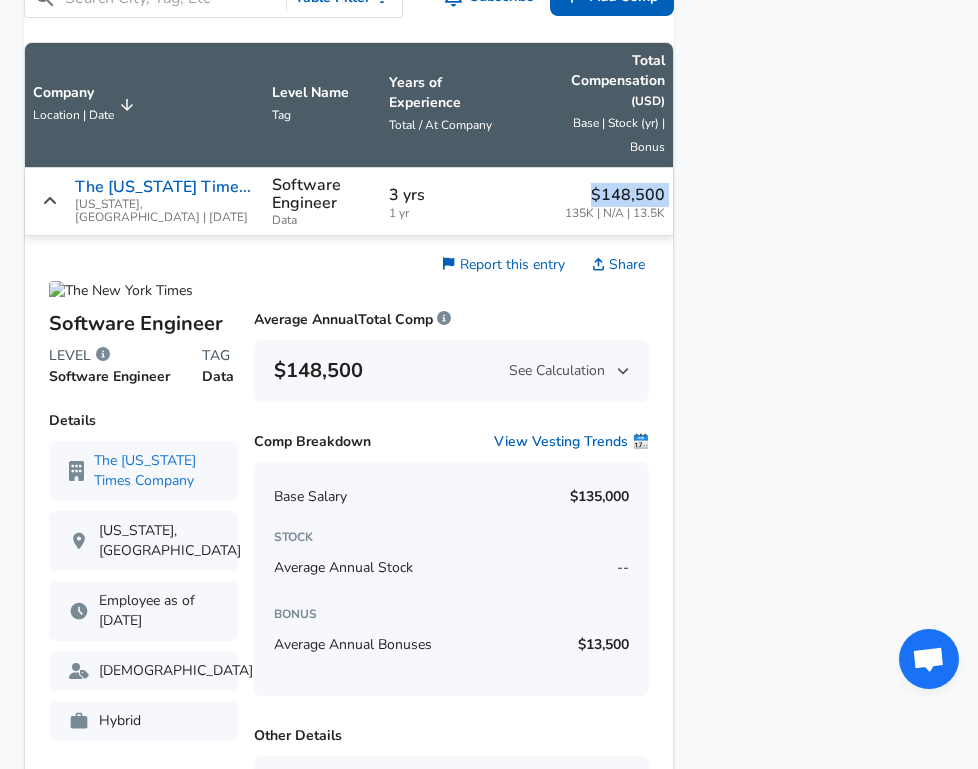 click on "$148,500" at bounding box center (615, 195) 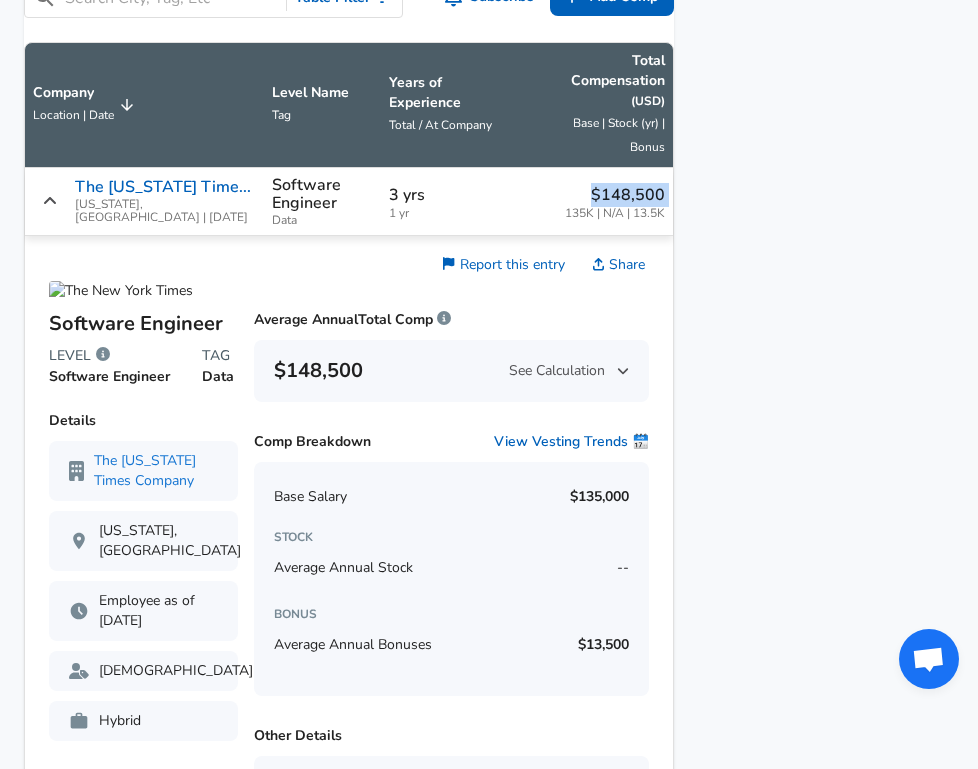 click on "$148,500" at bounding box center [615, 195] 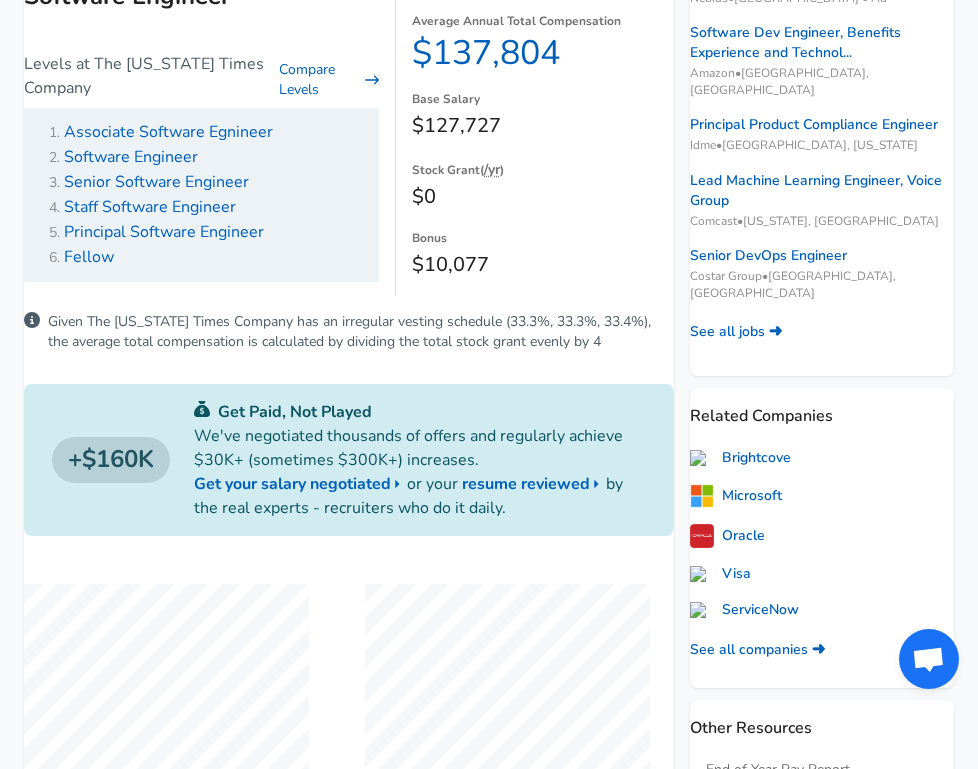scroll, scrollTop: 312, scrollLeft: 0, axis: vertical 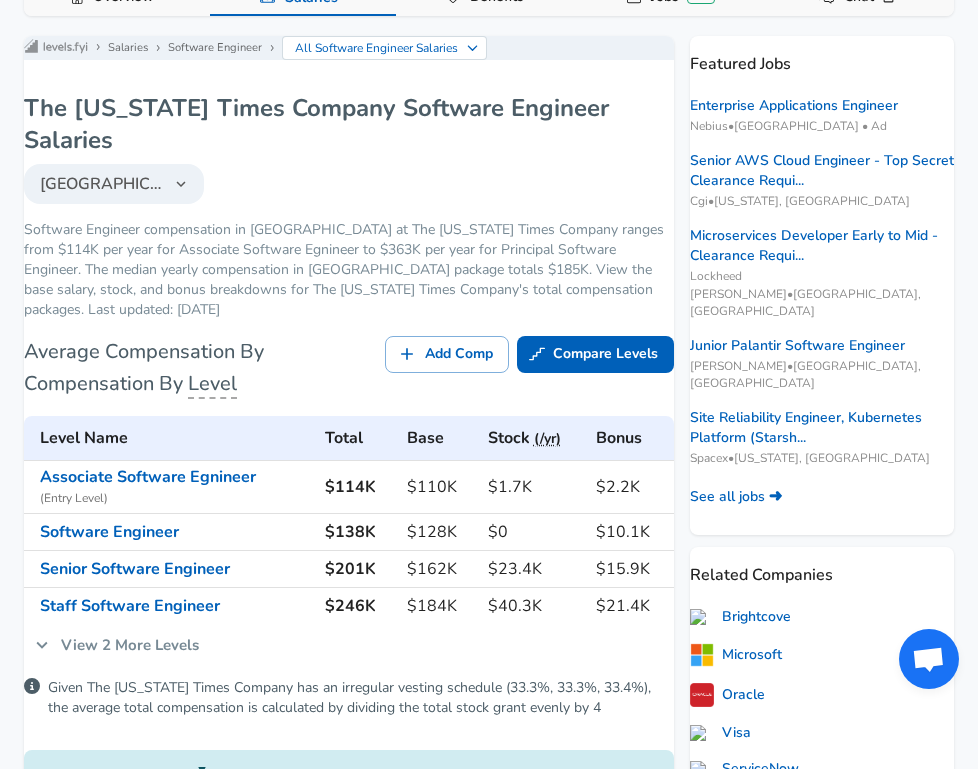 click on "$201K" at bounding box center (358, 569) 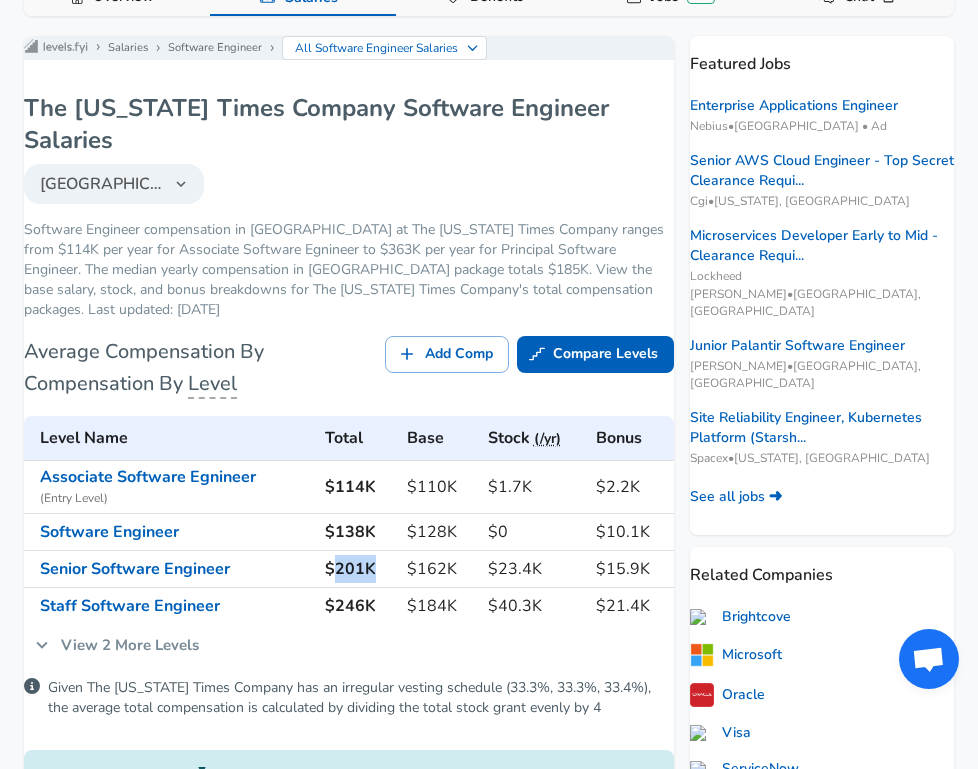 click on "$201K" at bounding box center [358, 569] 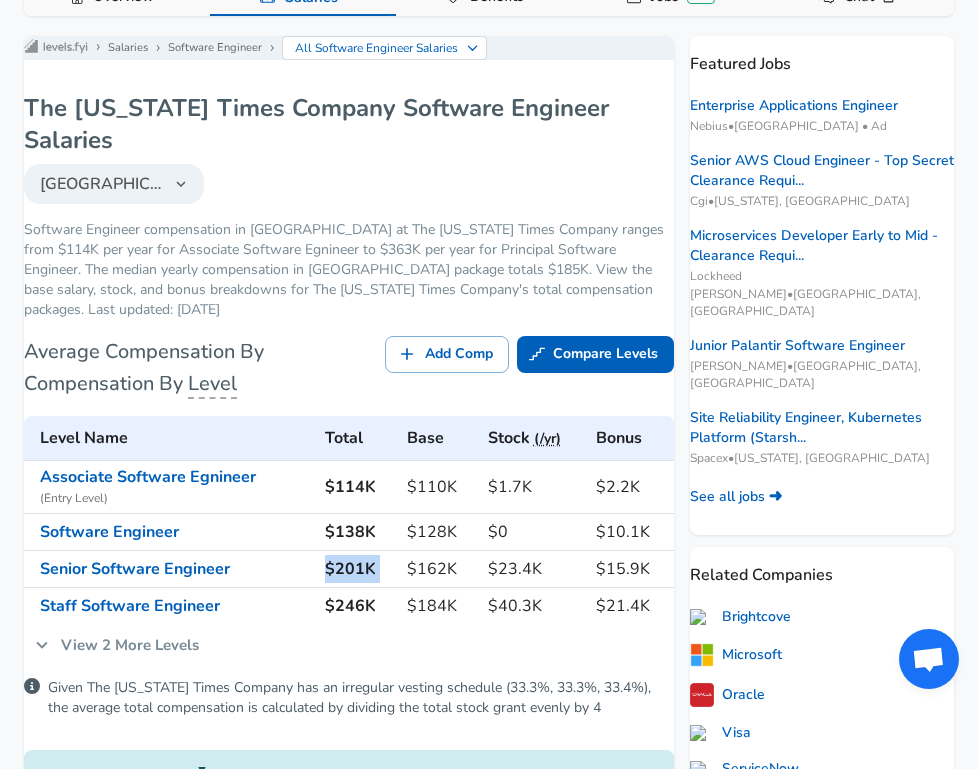 click on "$201K" at bounding box center (358, 569) 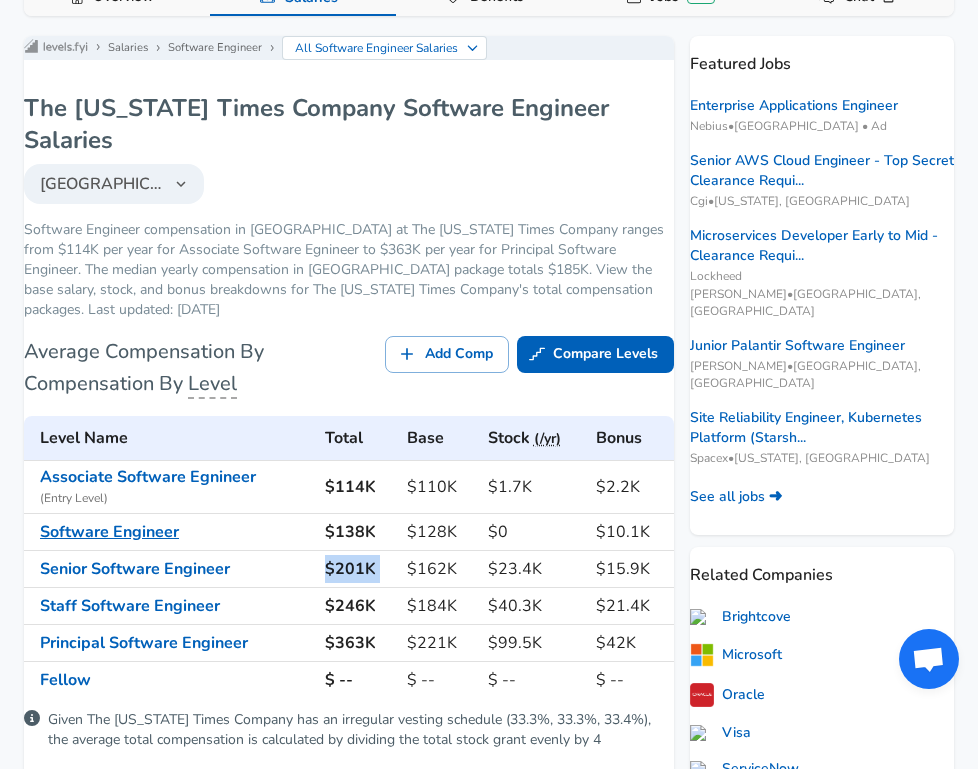 click on "Software Engineer" at bounding box center (109, 532) 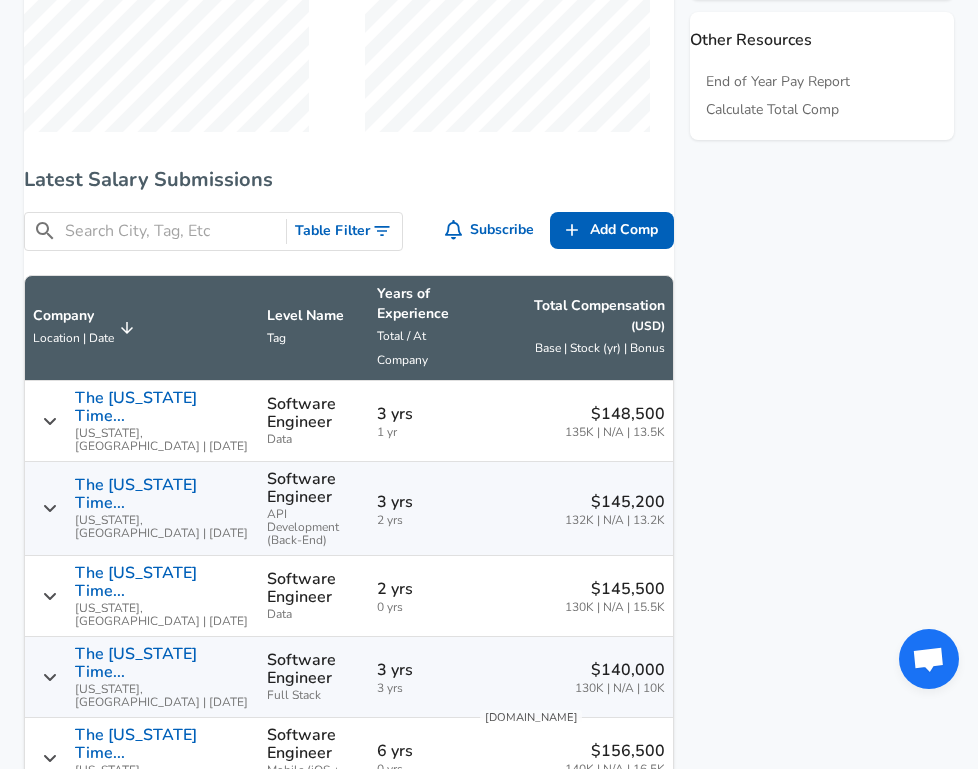 scroll, scrollTop: 1062, scrollLeft: 0, axis: vertical 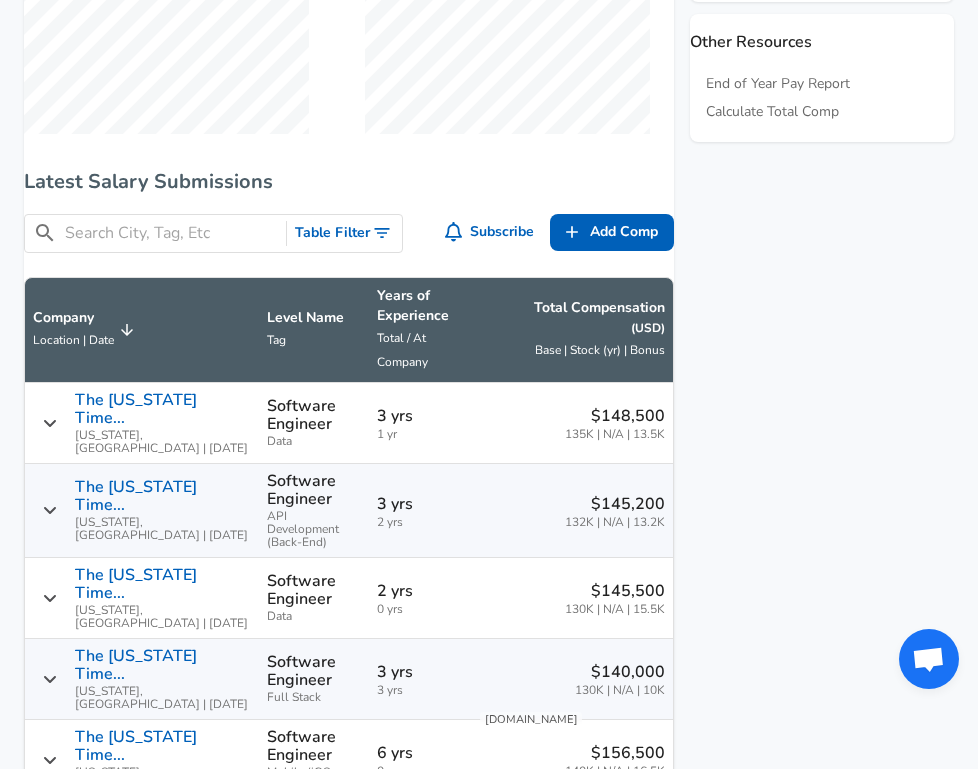 click on "$148,500 135K   |   N/A   |   13.5K" at bounding box center (571, 422) 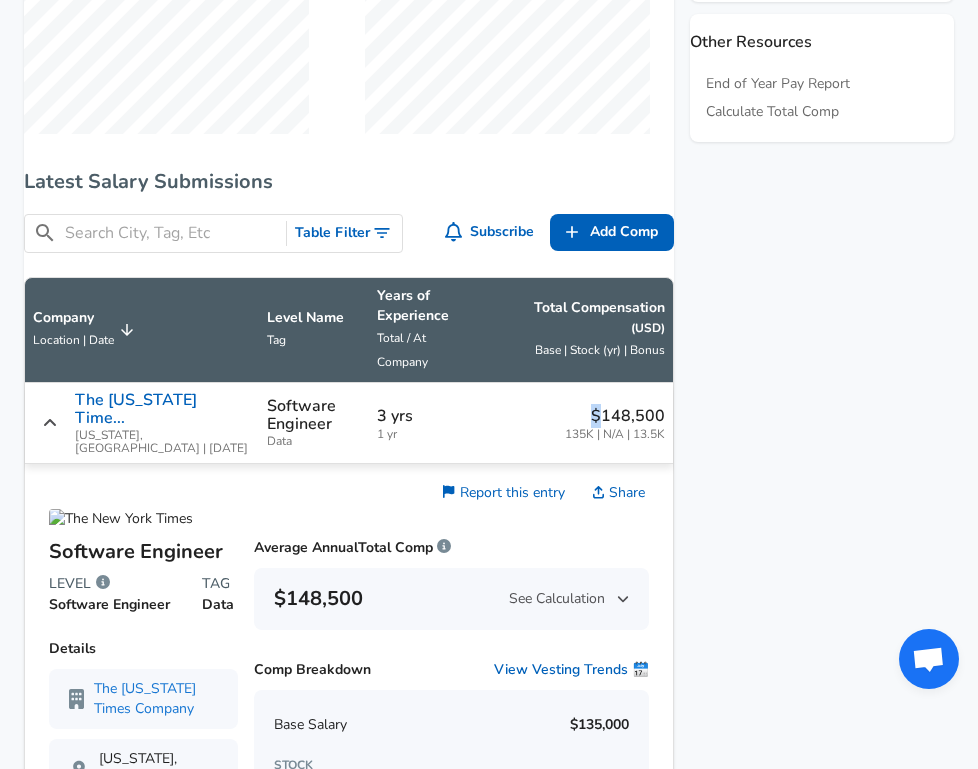 click on "$148,500 135K   |   N/A   |   13.5K" at bounding box center [571, 422] 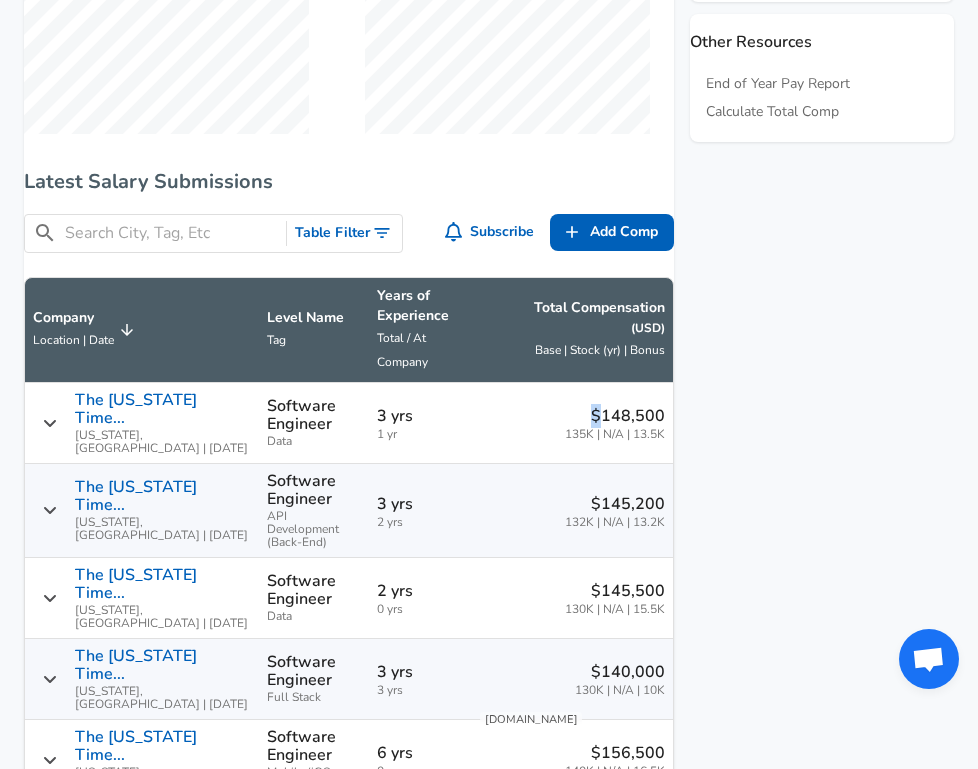 click on "$148,500" at bounding box center [615, 416] 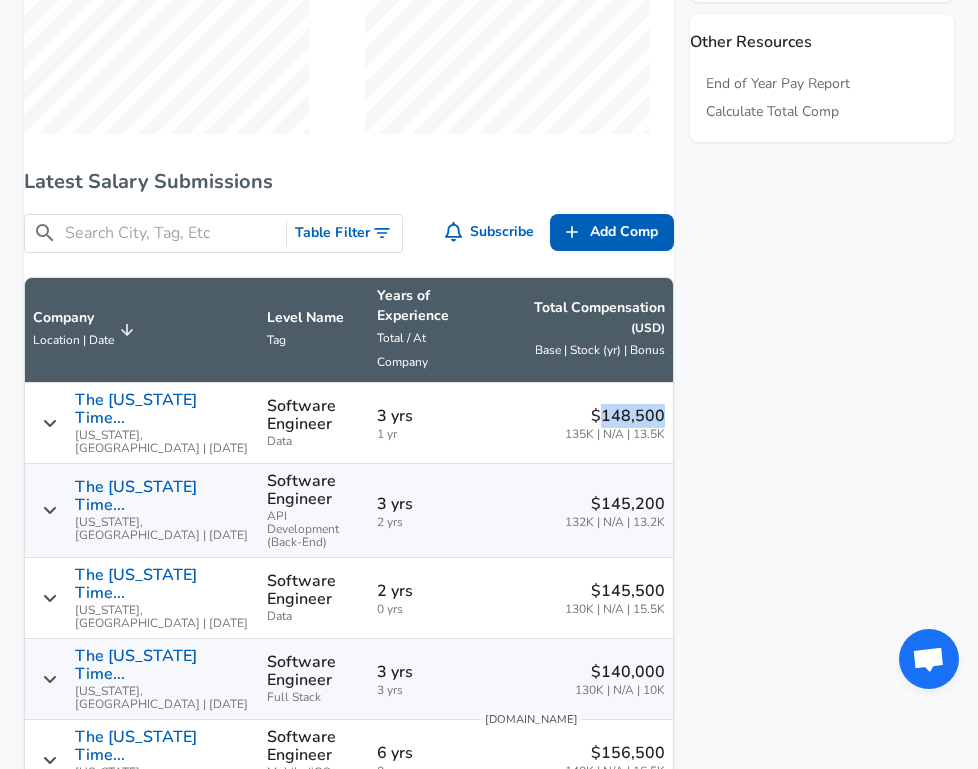 click on "$148,500" at bounding box center (615, 416) 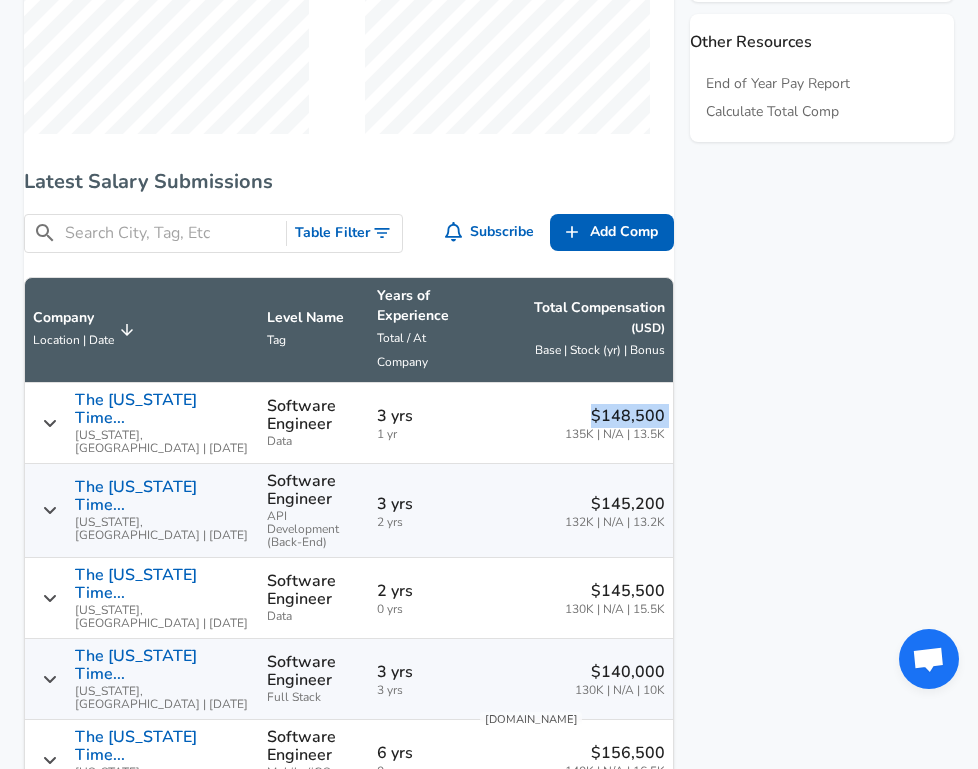 click on "$148,500" at bounding box center [615, 416] 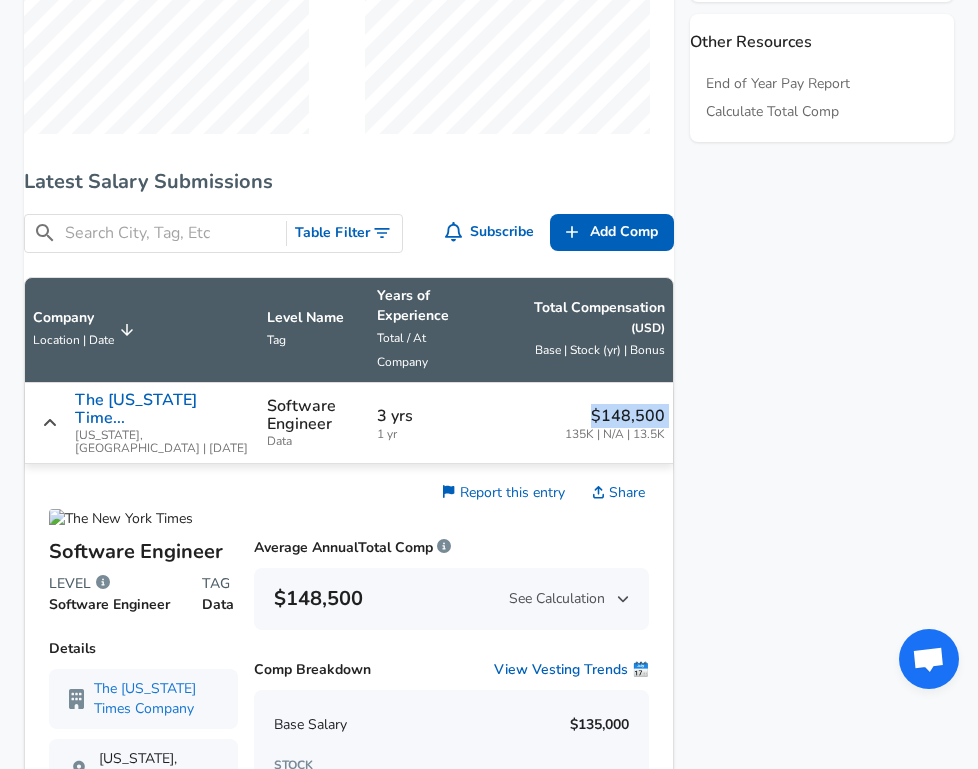 click on "$148,500" at bounding box center (615, 416) 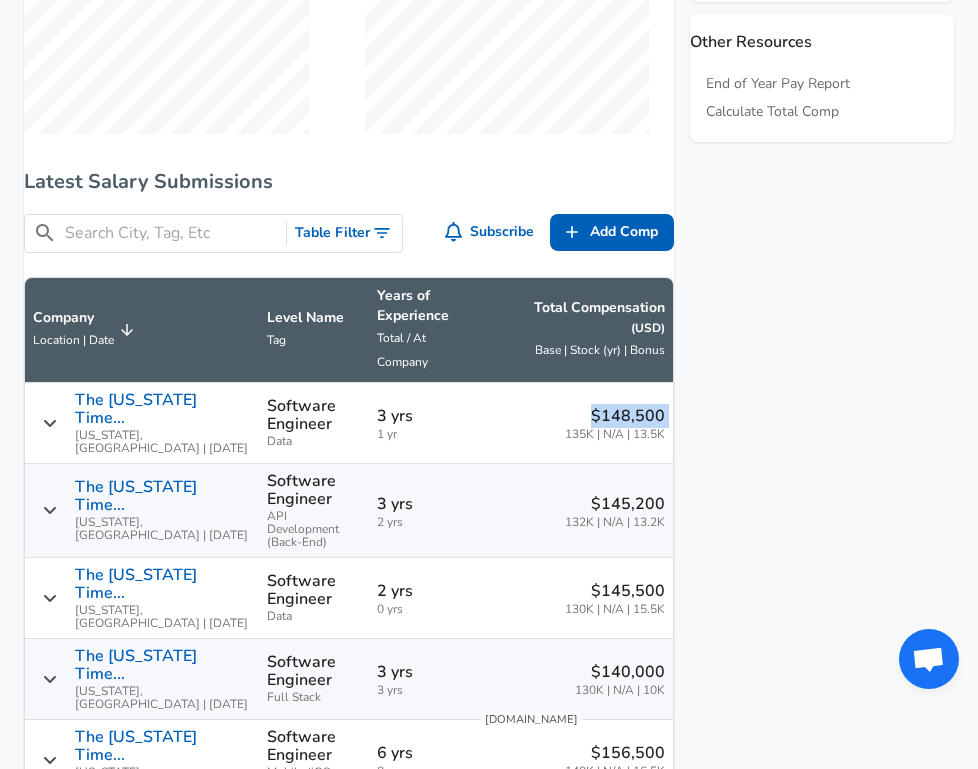click on "$148,500" at bounding box center [615, 416] 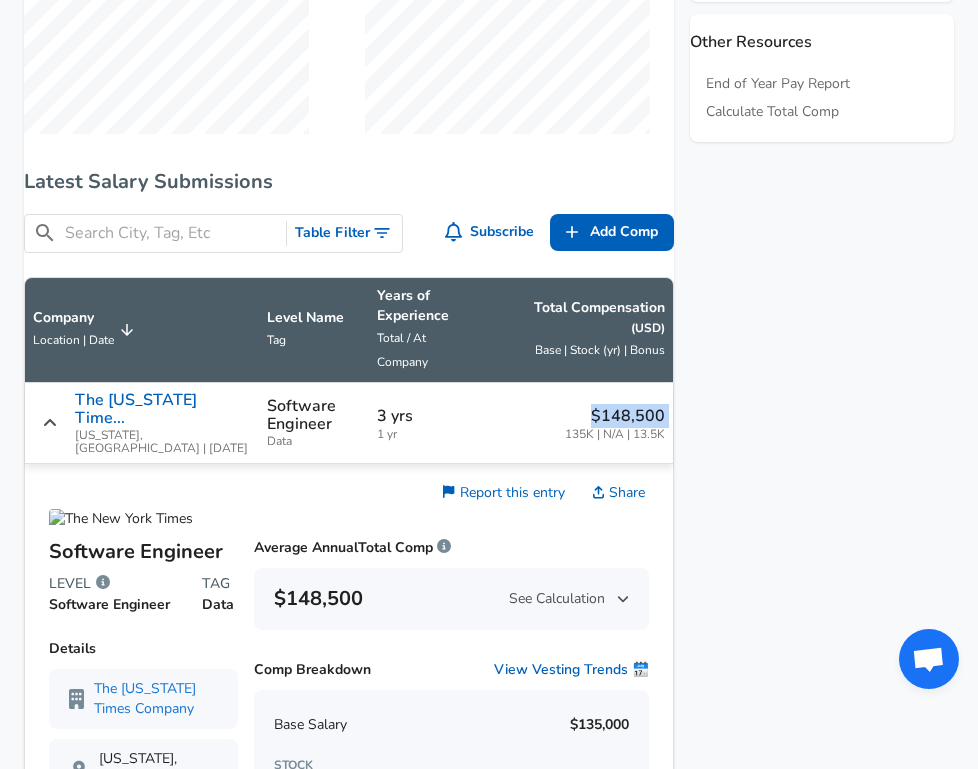click on "$148,500" at bounding box center (615, 416) 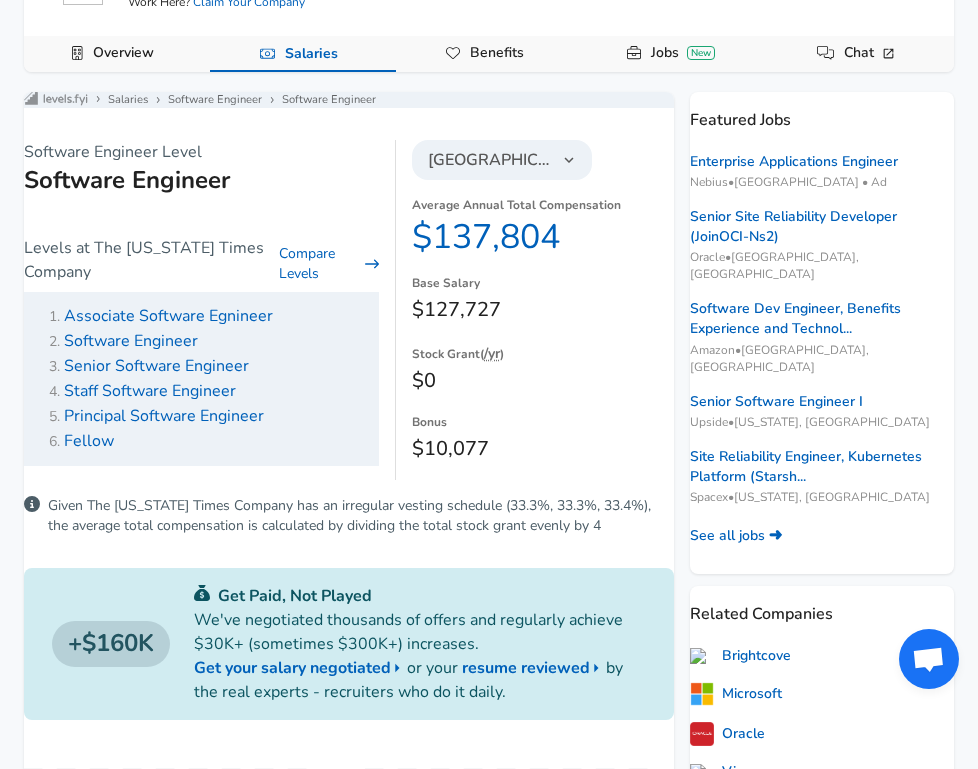 scroll, scrollTop: 0, scrollLeft: 0, axis: both 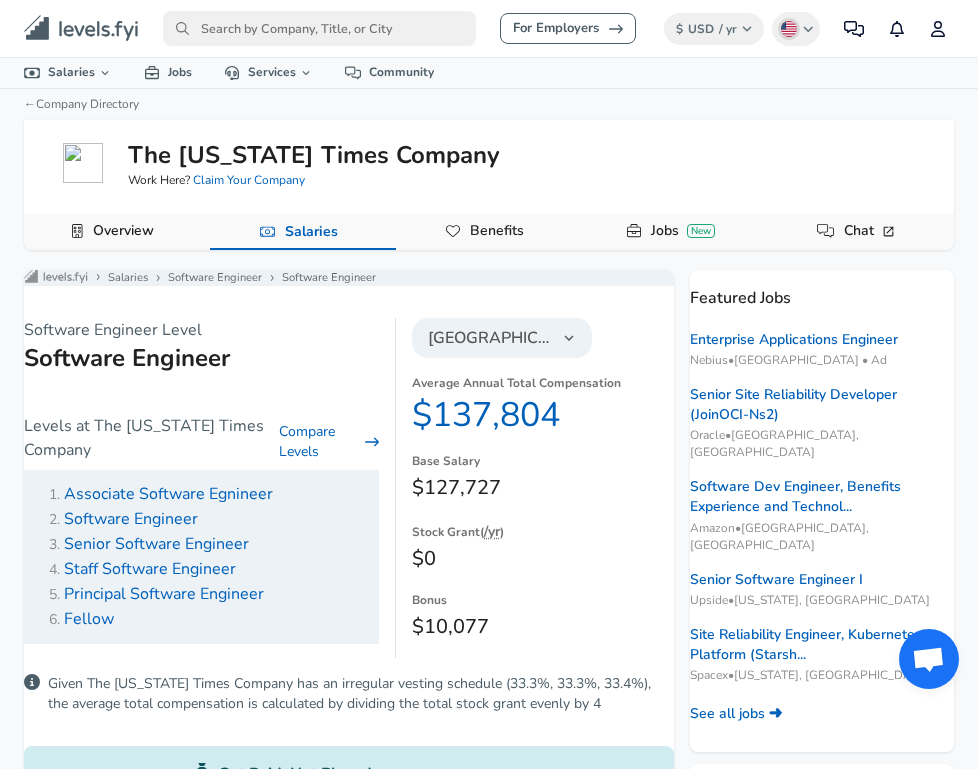 click on "$137,804" at bounding box center [543, 415] 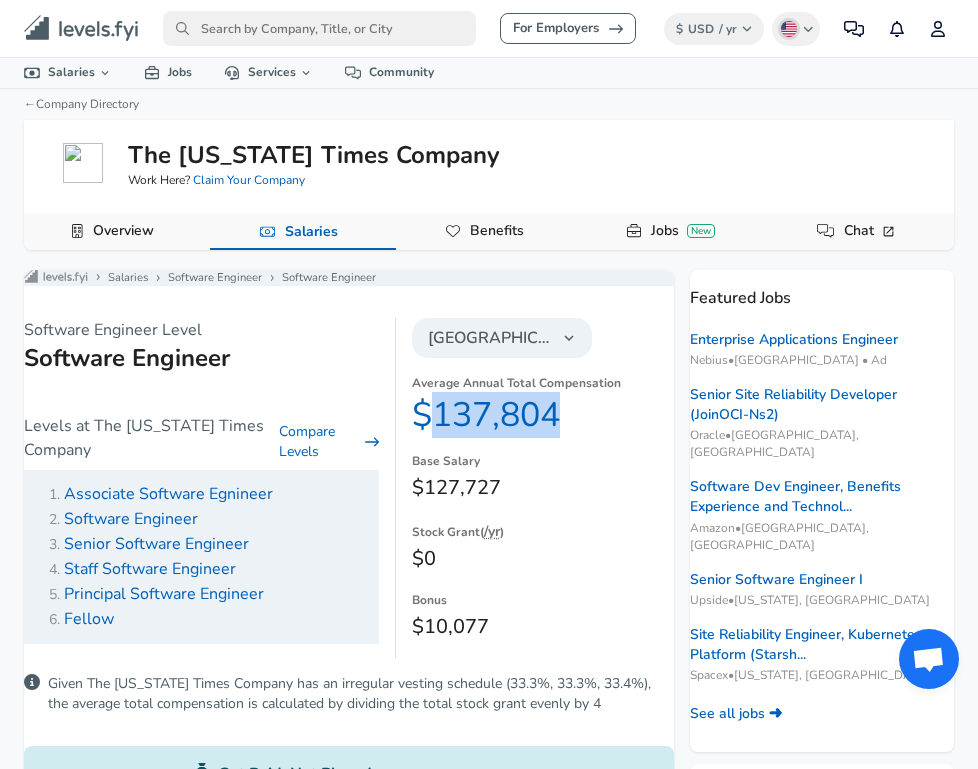 click on "$137,804" at bounding box center [543, 415] 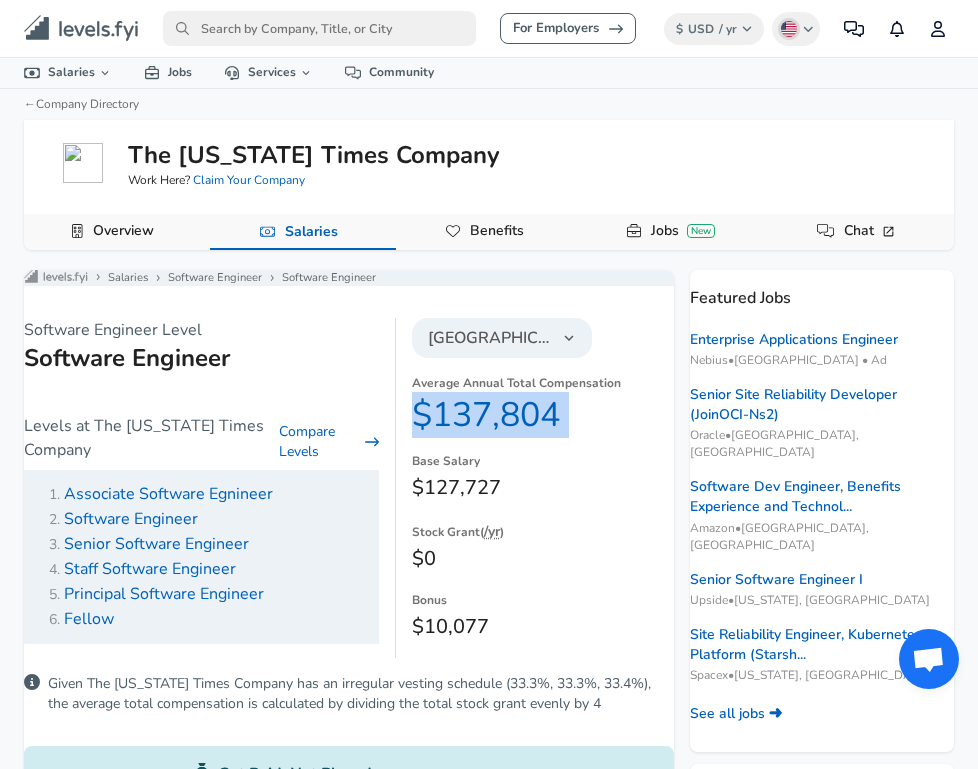click on "$137,804" at bounding box center (543, 415) 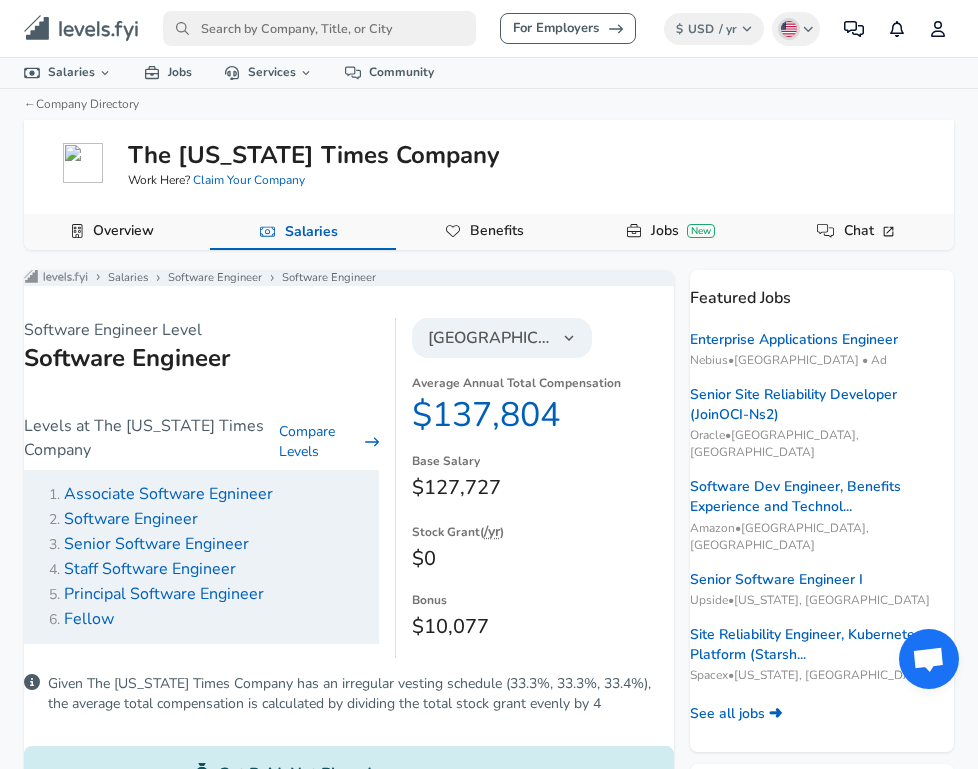 click on "$127,727" at bounding box center [543, 488] 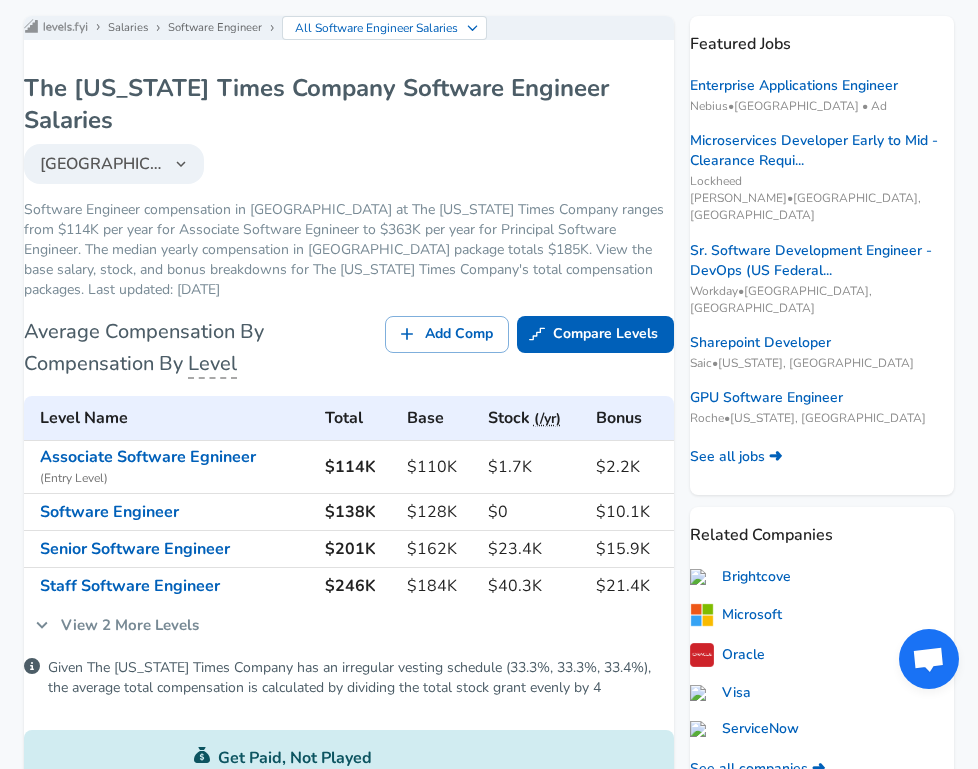 scroll, scrollTop: 294, scrollLeft: 0, axis: vertical 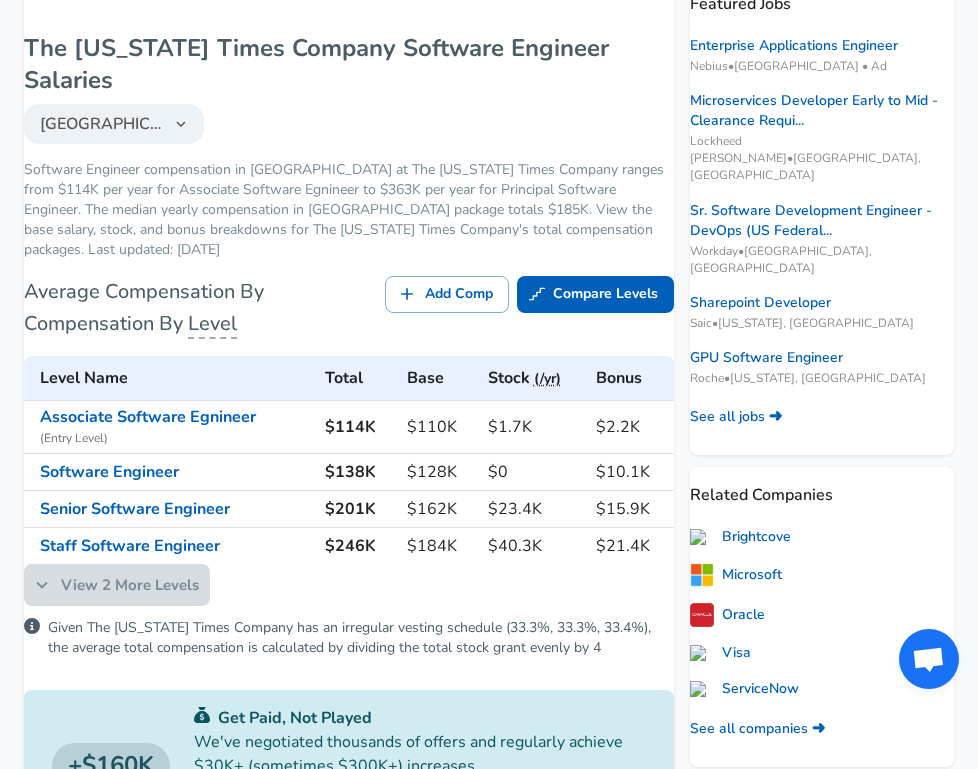 click on "View   2   More Levels" at bounding box center (117, 585) 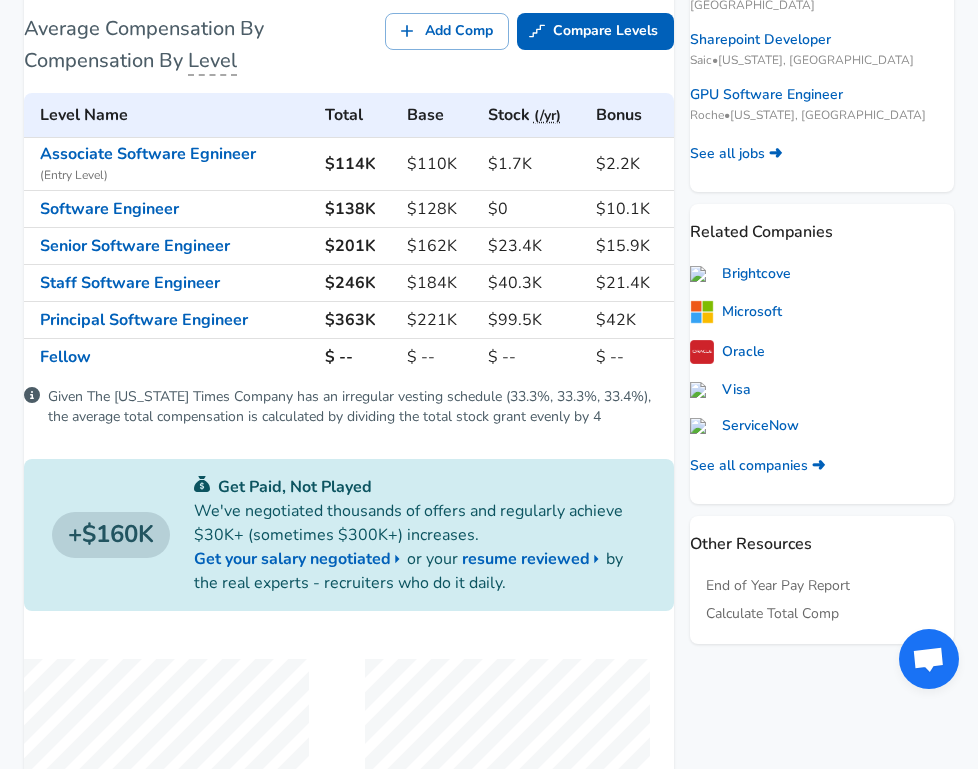 scroll, scrollTop: 214, scrollLeft: 0, axis: vertical 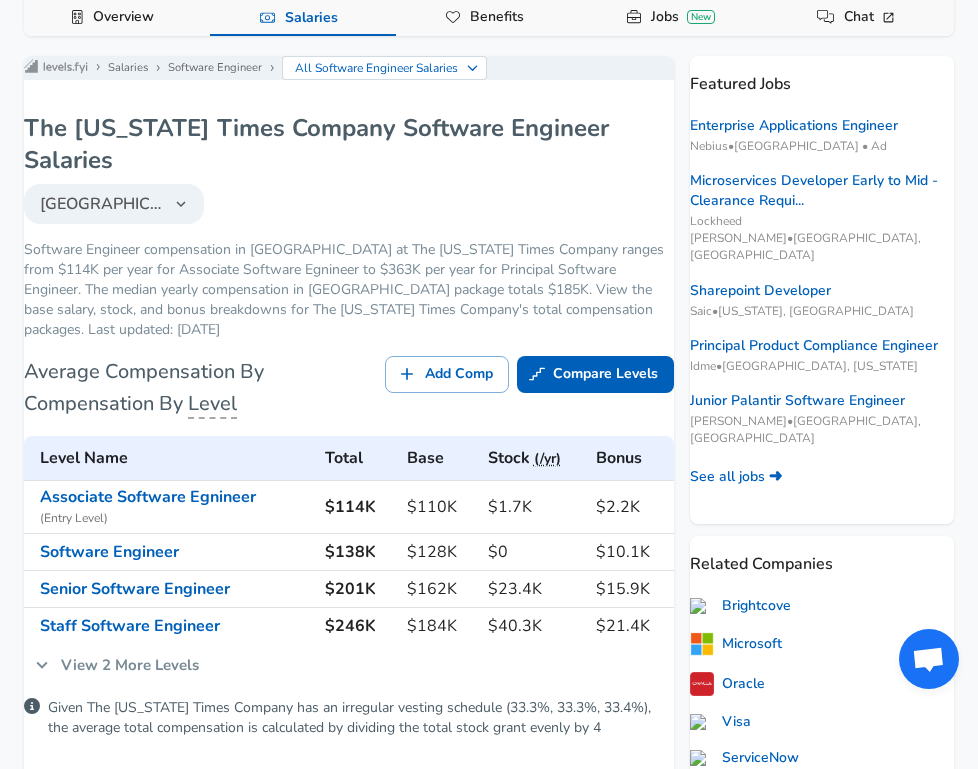 click on "Average Compensation By   Compensation By   Level" at bounding box center [182, 388] 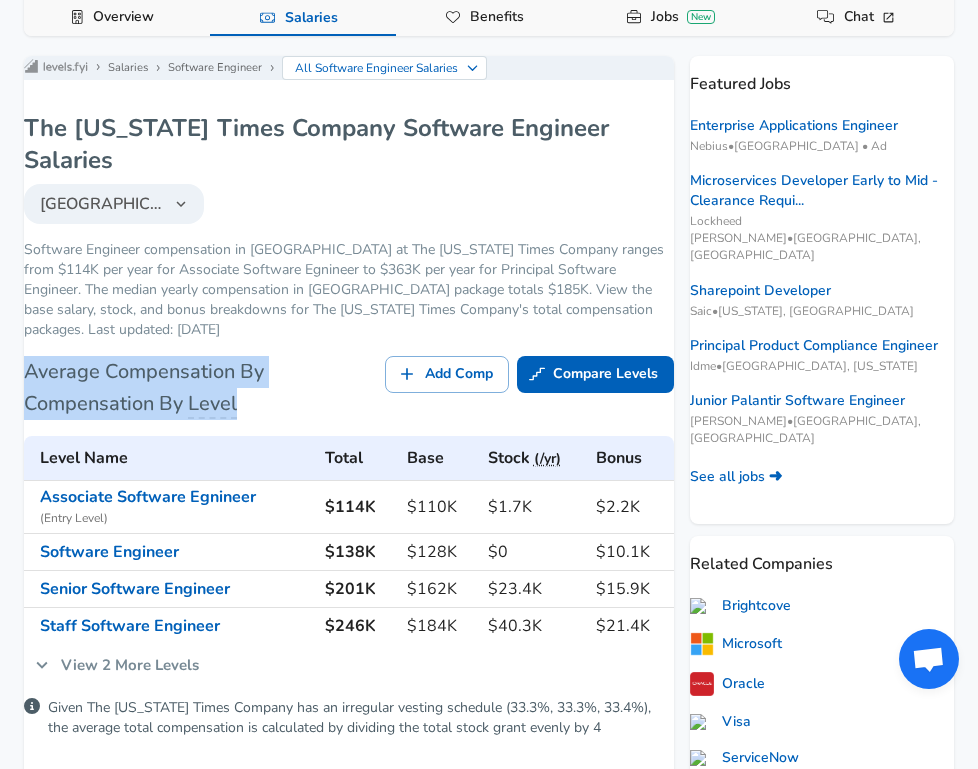 click on "Average Compensation By   Compensation By   Level" at bounding box center (182, 388) 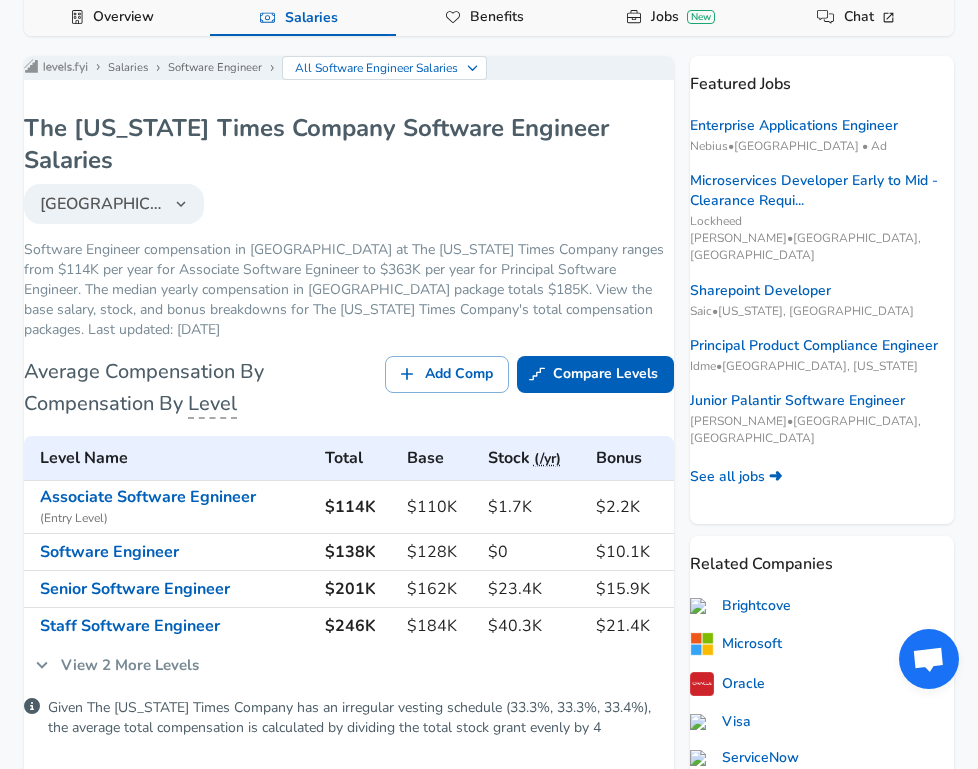 click on "Average Compensation By   Compensation By   Level" at bounding box center (182, 388) 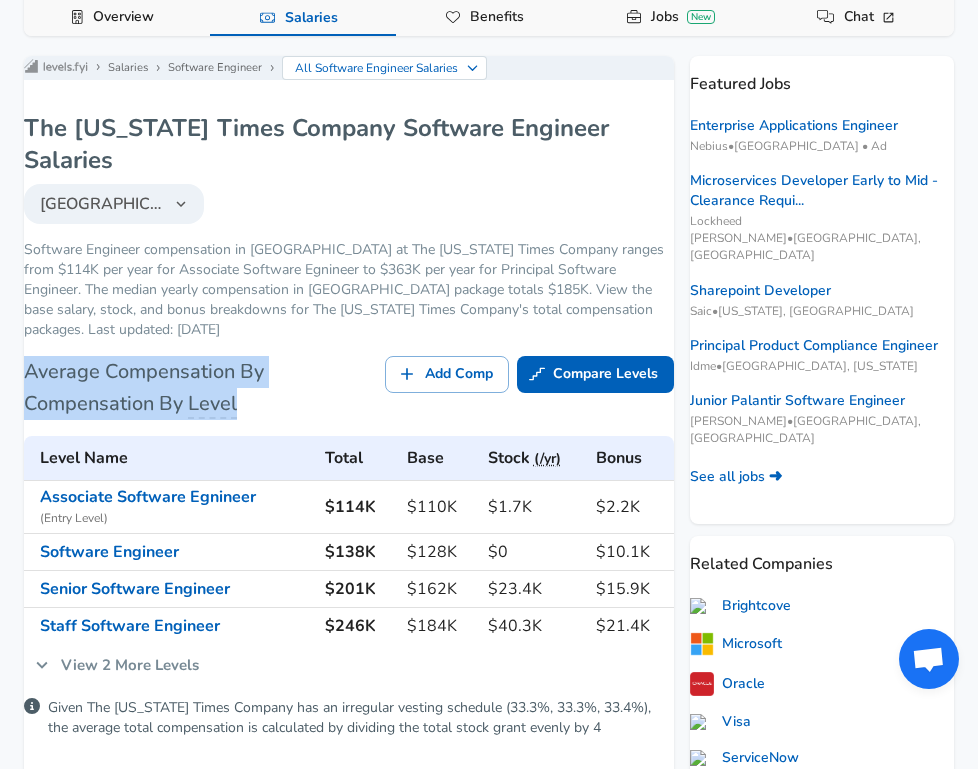 click on "Average Compensation By   Compensation By   Level" at bounding box center (182, 388) 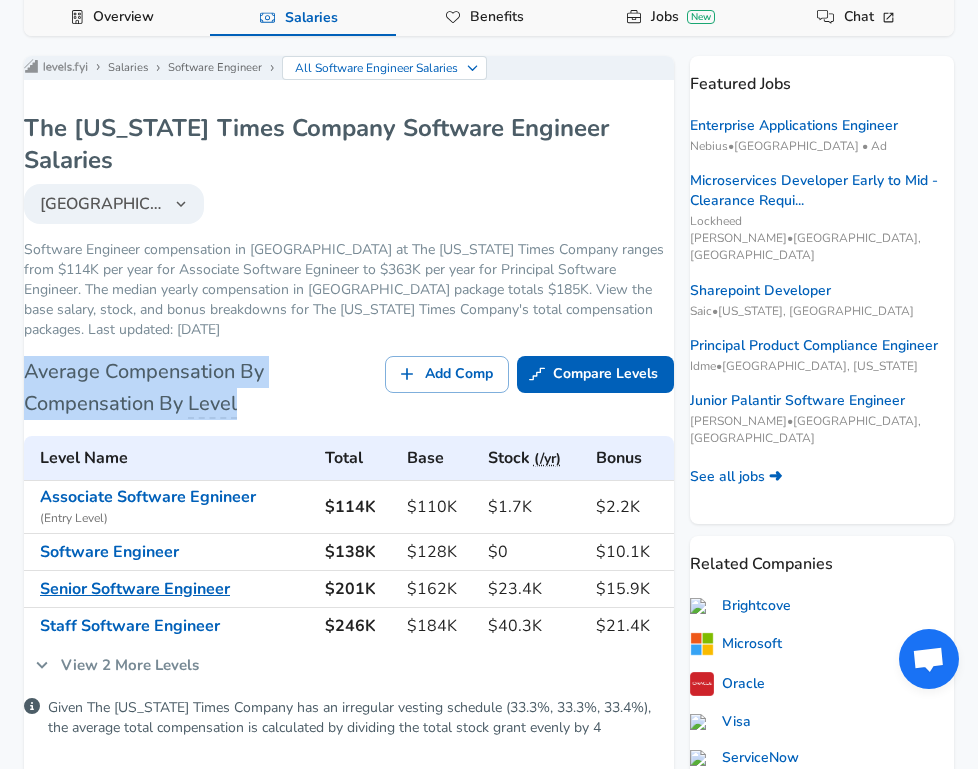 click on "Senior Software Engineer" at bounding box center [135, 589] 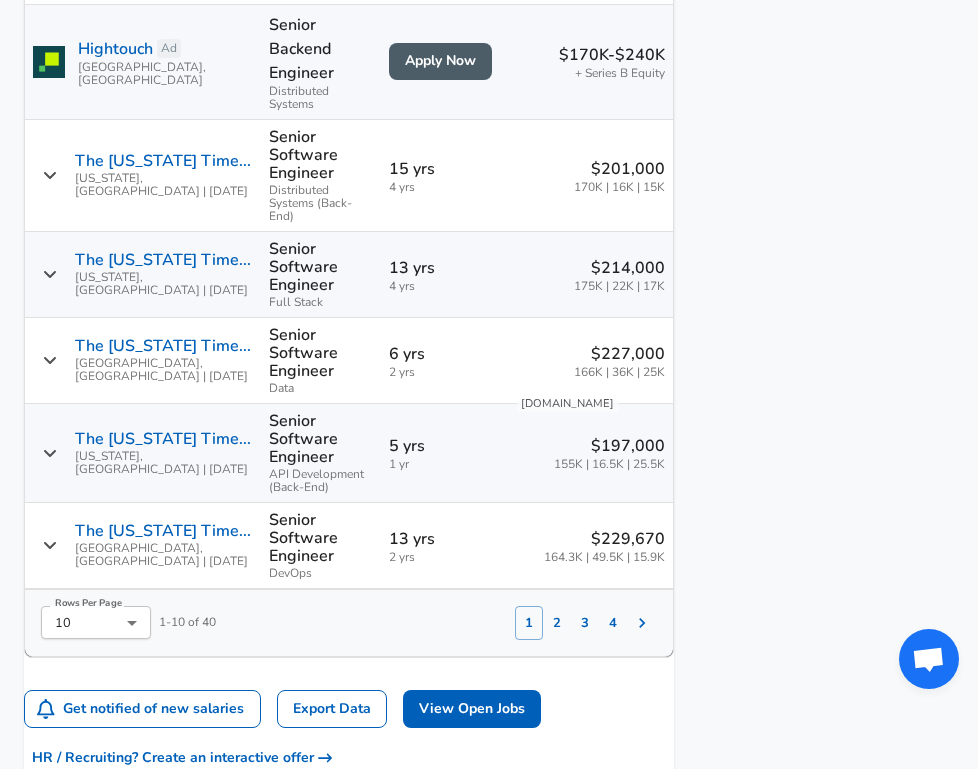 click on "2" at bounding box center (557, 623) 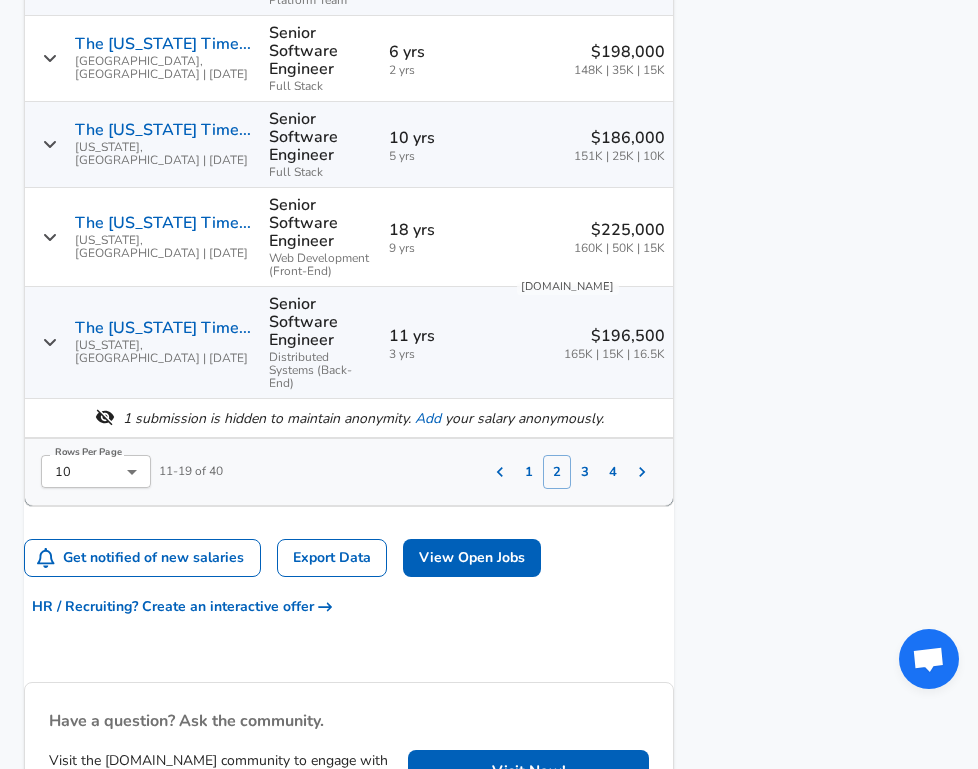 scroll, scrollTop: 2206, scrollLeft: 0, axis: vertical 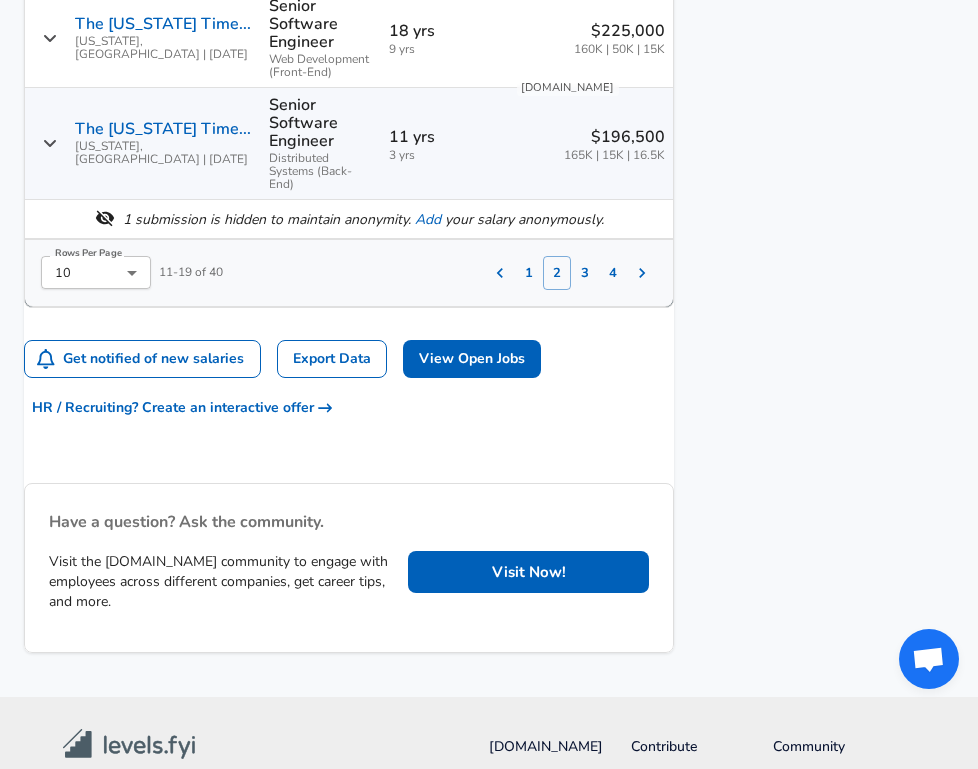 click on "1" at bounding box center (529, 273) 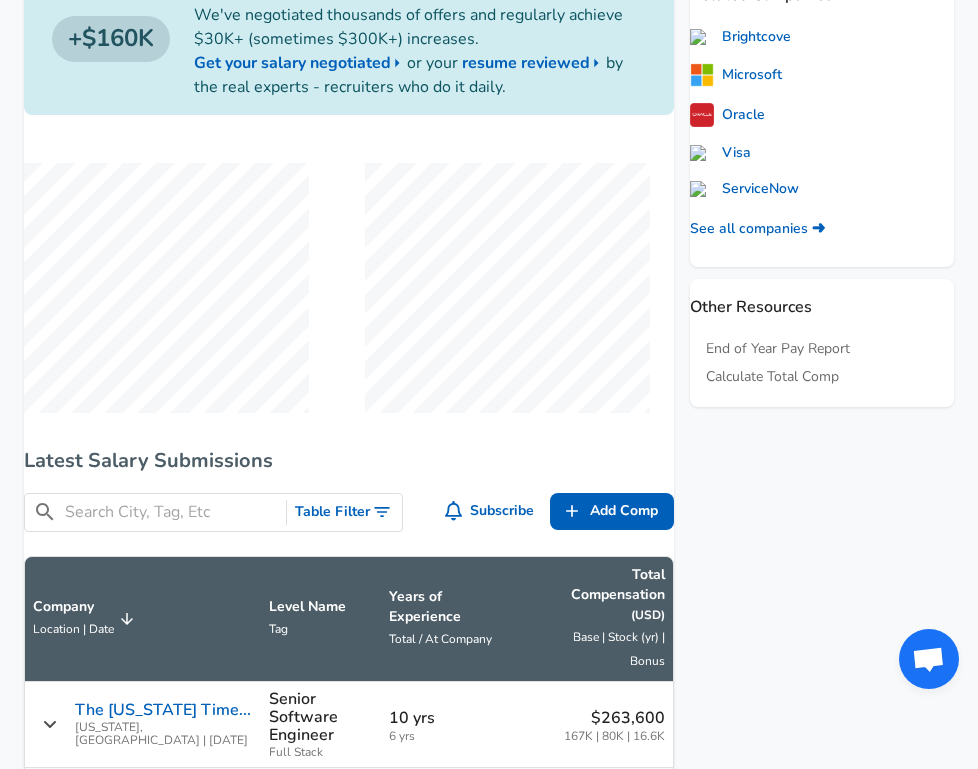 scroll, scrollTop: 274, scrollLeft: 0, axis: vertical 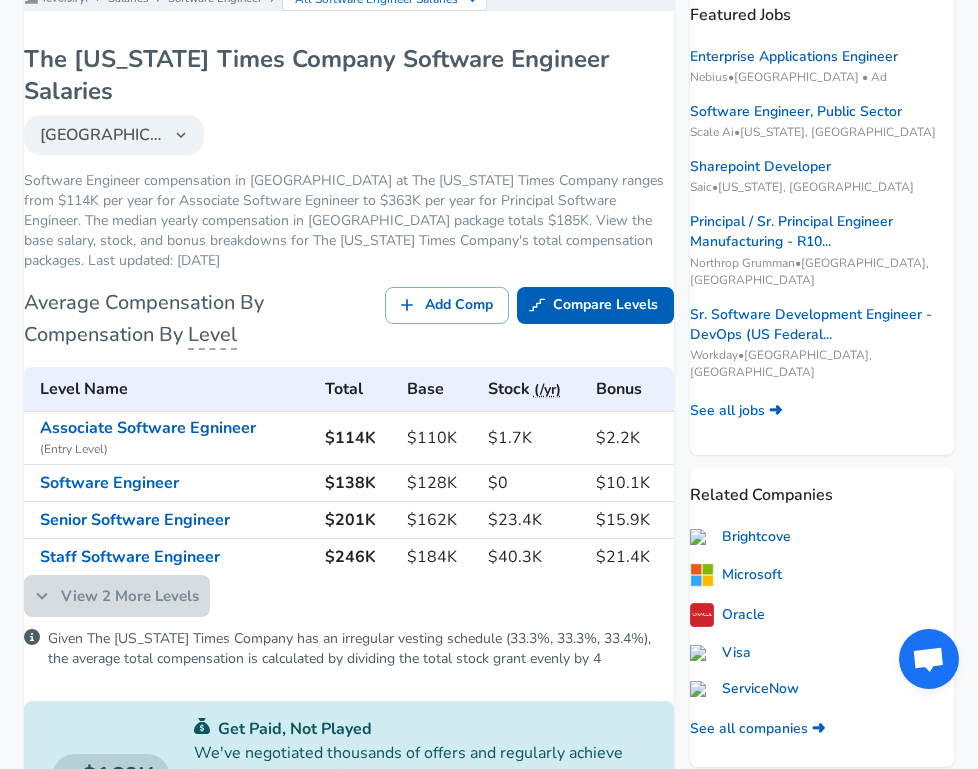 click on "View   2   More Levels" at bounding box center [117, 596] 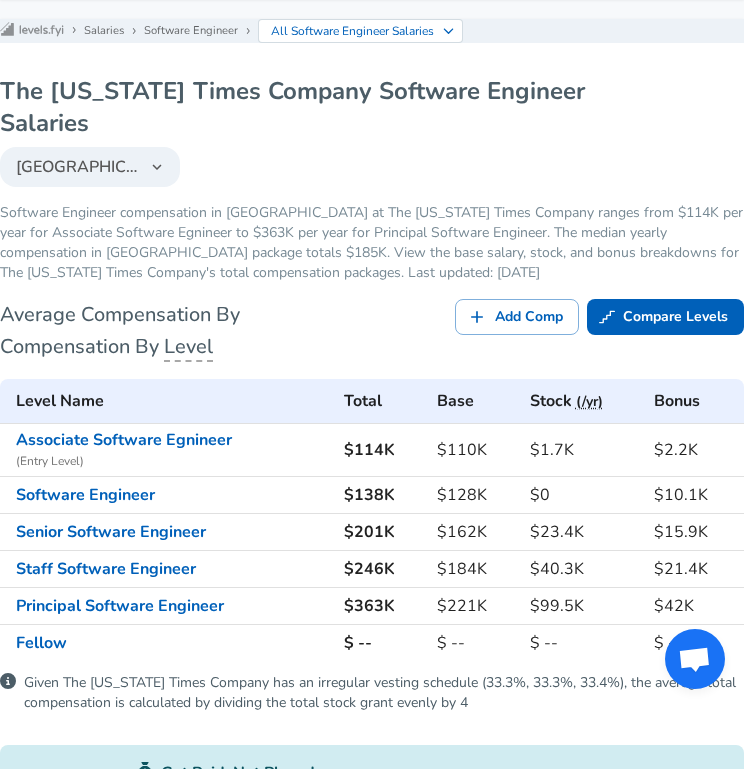 scroll, scrollTop: 0, scrollLeft: 0, axis: both 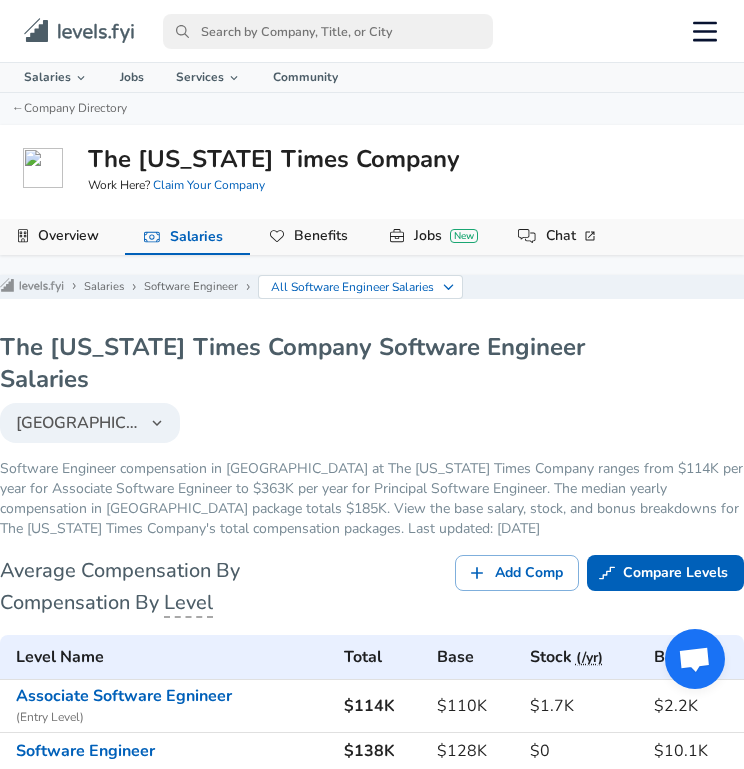 click at bounding box center (328, 31) 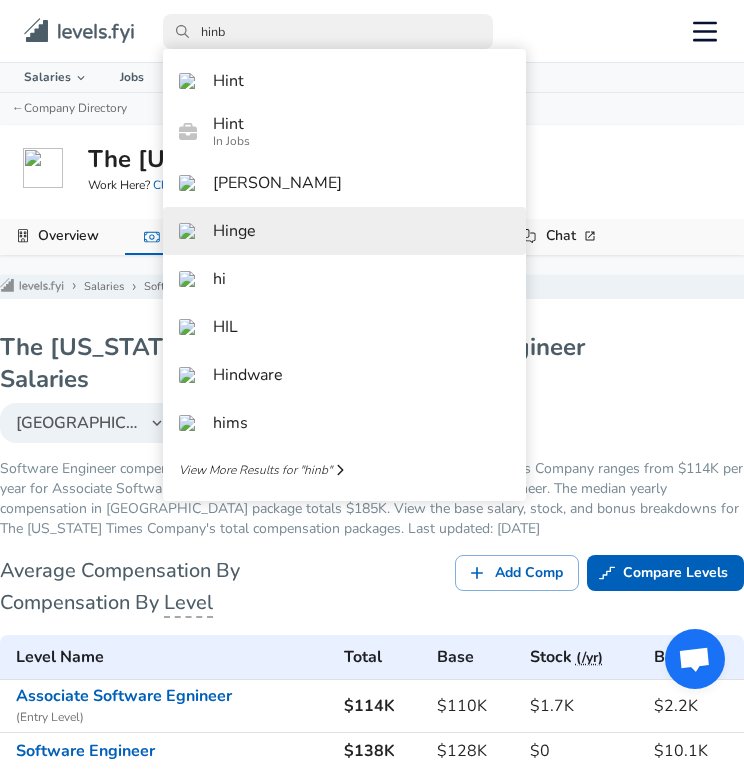 type on "hinb" 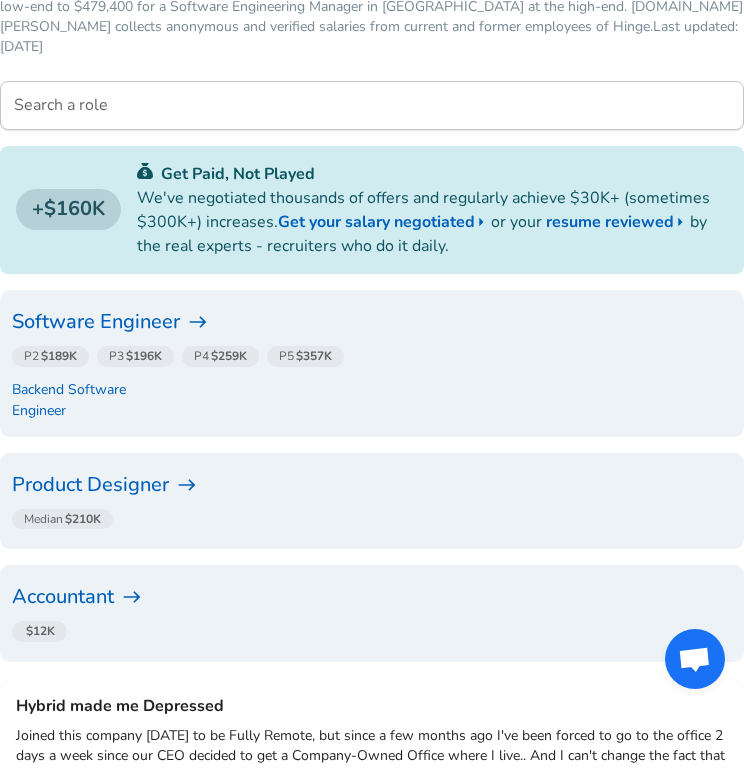 scroll, scrollTop: 454, scrollLeft: 0, axis: vertical 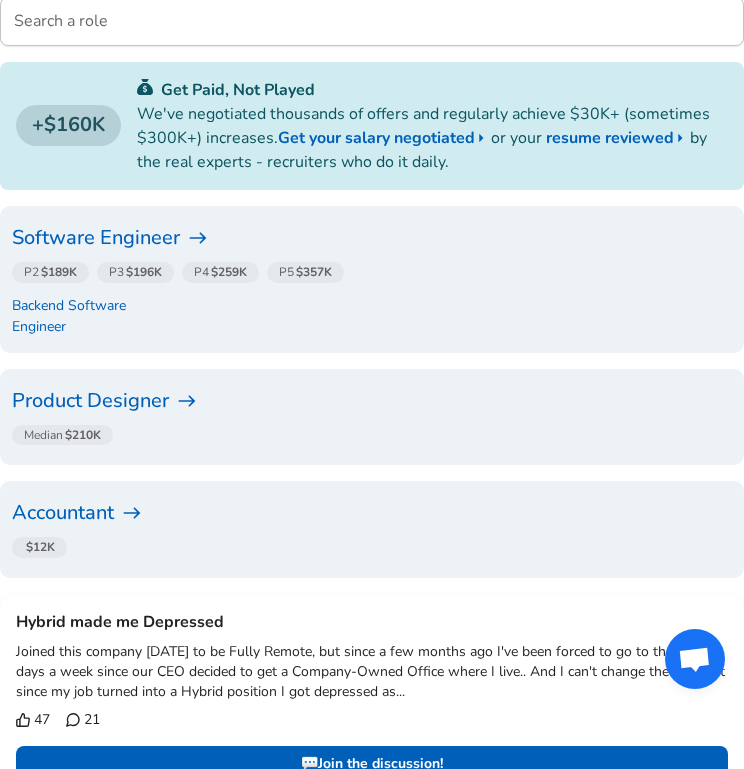 click on "Software Engineer" at bounding box center [372, 238] 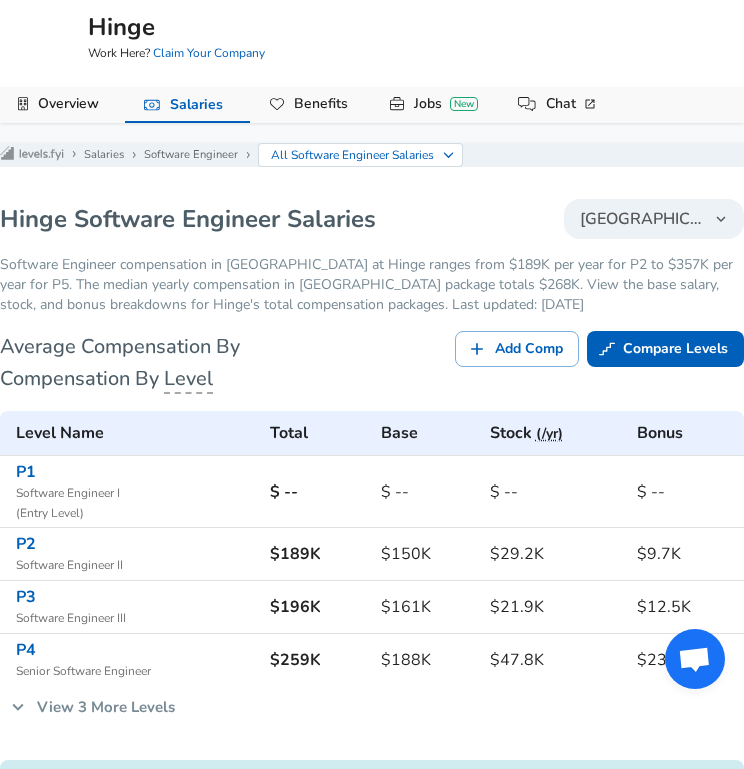 scroll, scrollTop: 226, scrollLeft: 0, axis: vertical 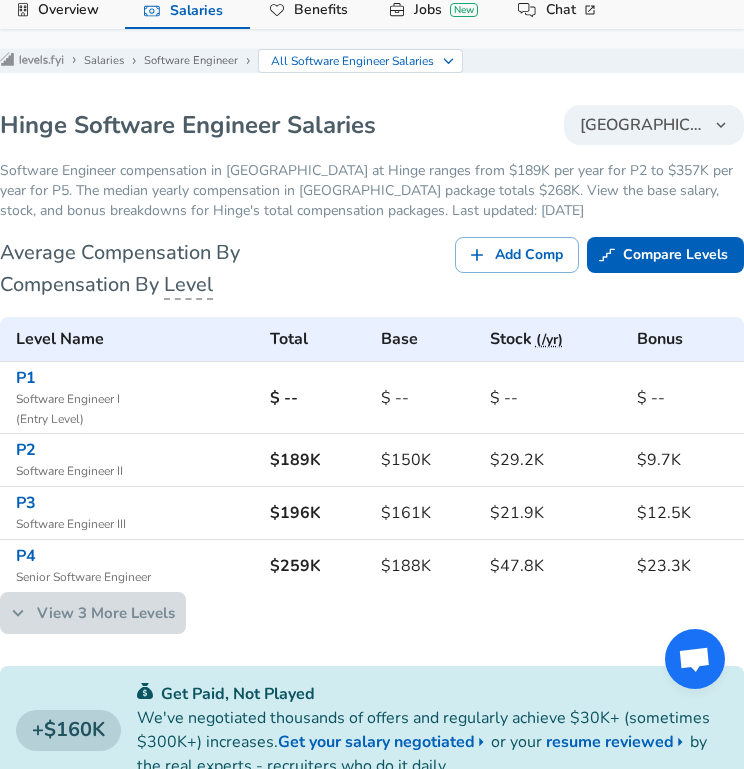 click on "View   3   More Levels" at bounding box center [93, 613] 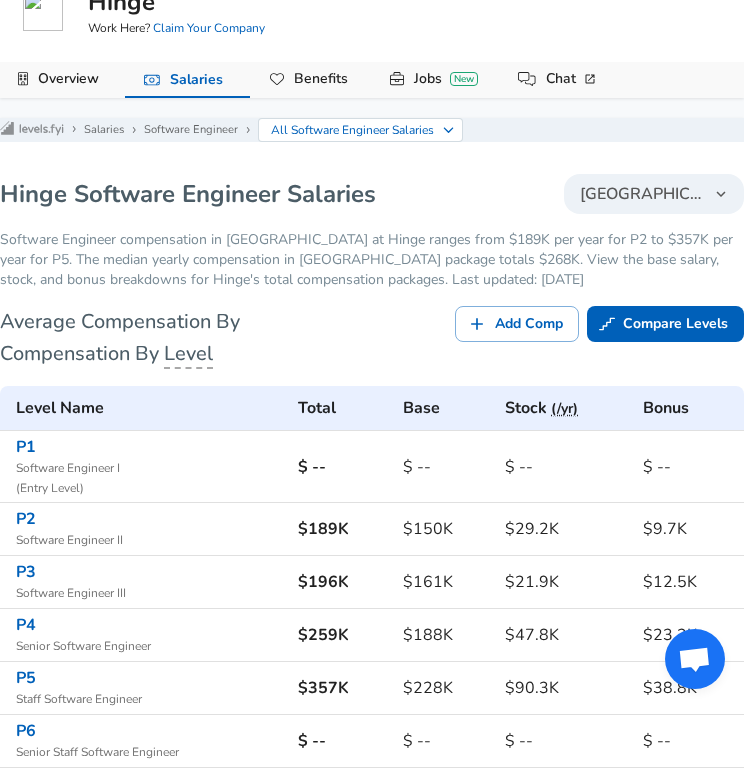 scroll, scrollTop: 124, scrollLeft: 0, axis: vertical 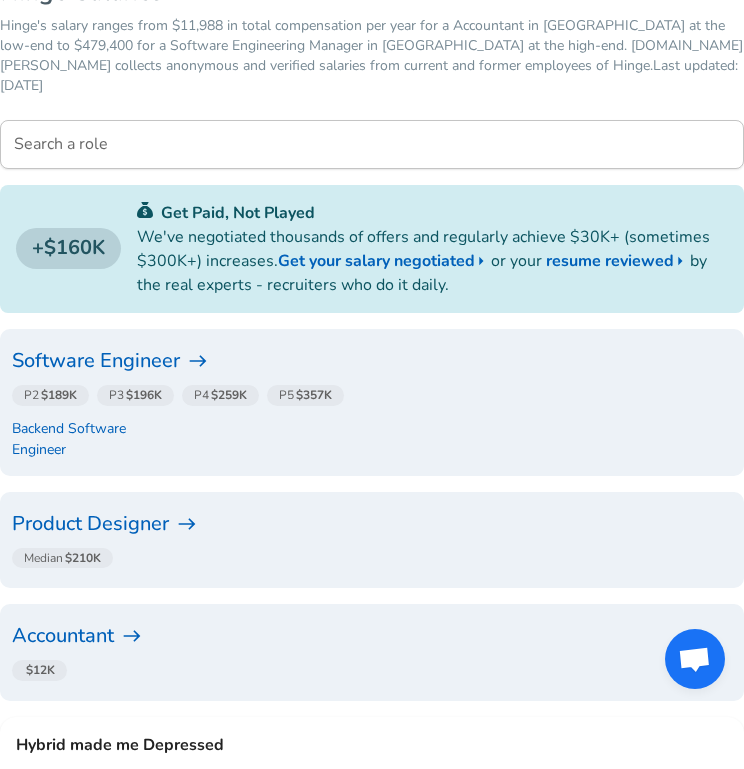 click on "Software Engineer" at bounding box center [372, 361] 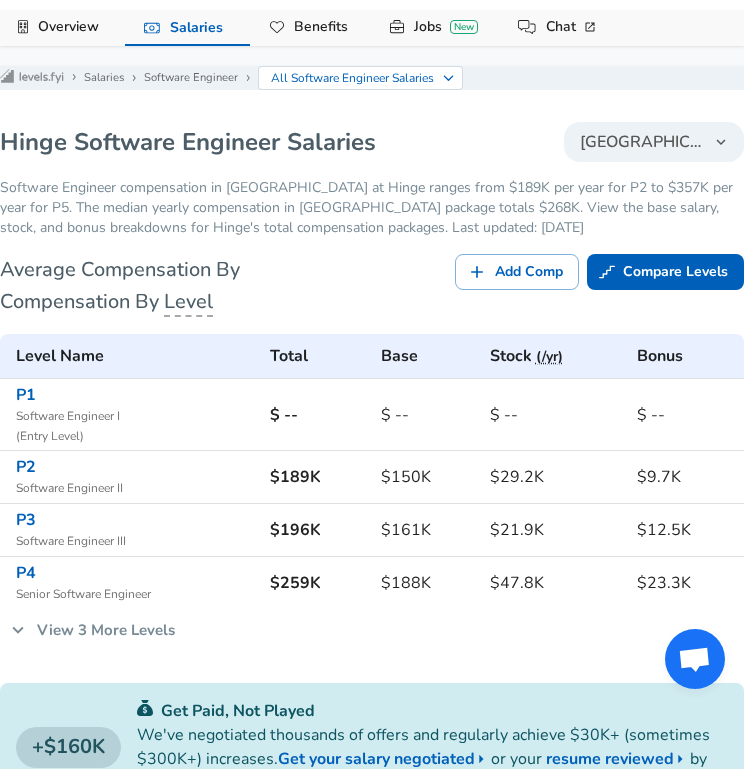 scroll, scrollTop: 288, scrollLeft: 0, axis: vertical 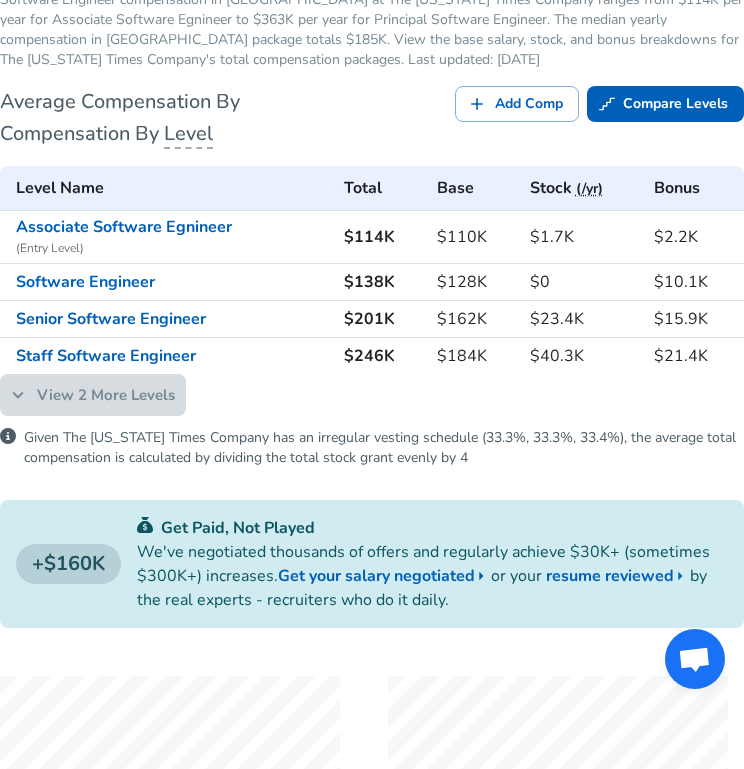 click on "View   2   More Levels" at bounding box center [93, 395] 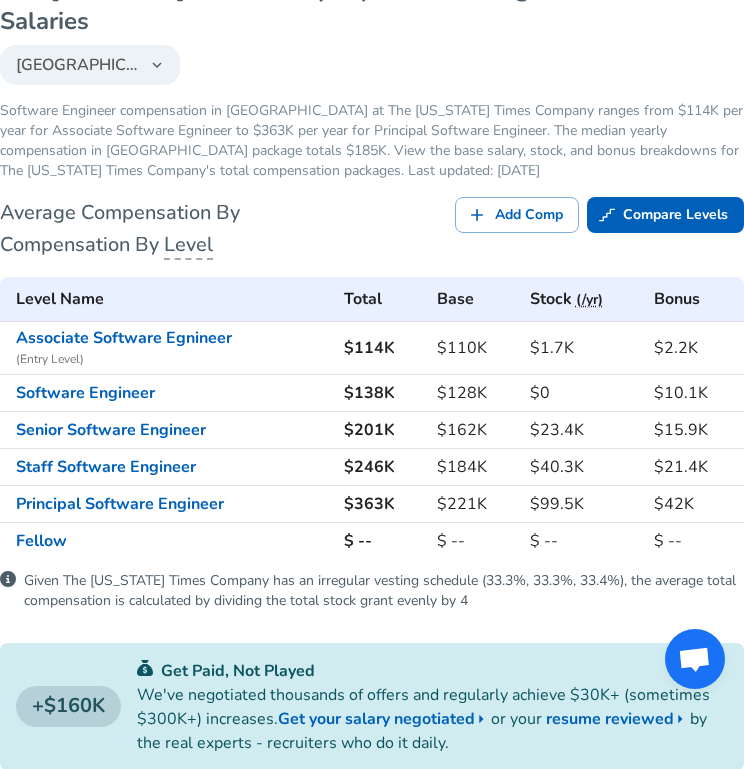 scroll, scrollTop: 342, scrollLeft: 0, axis: vertical 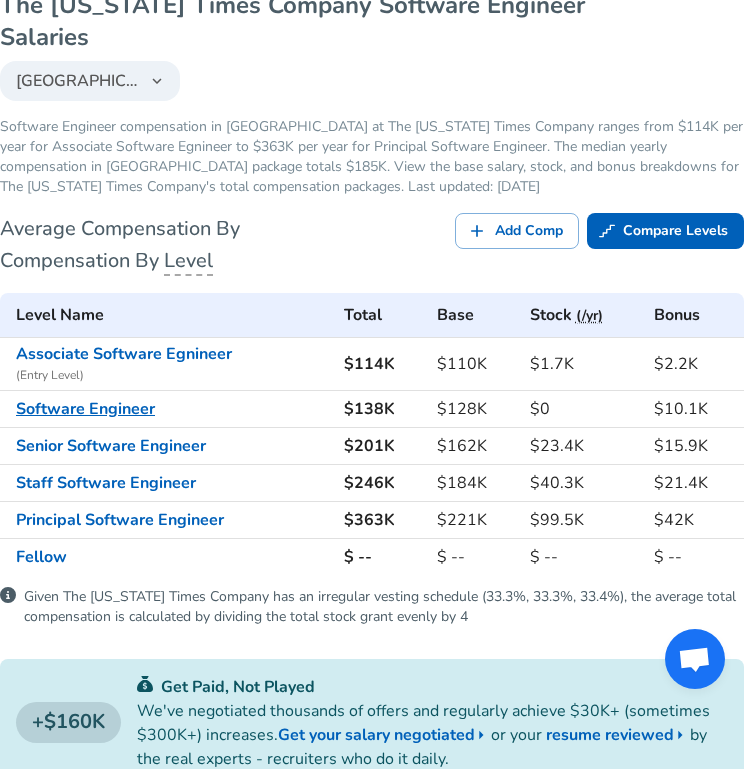 click on "Software Engineer" at bounding box center [85, 409] 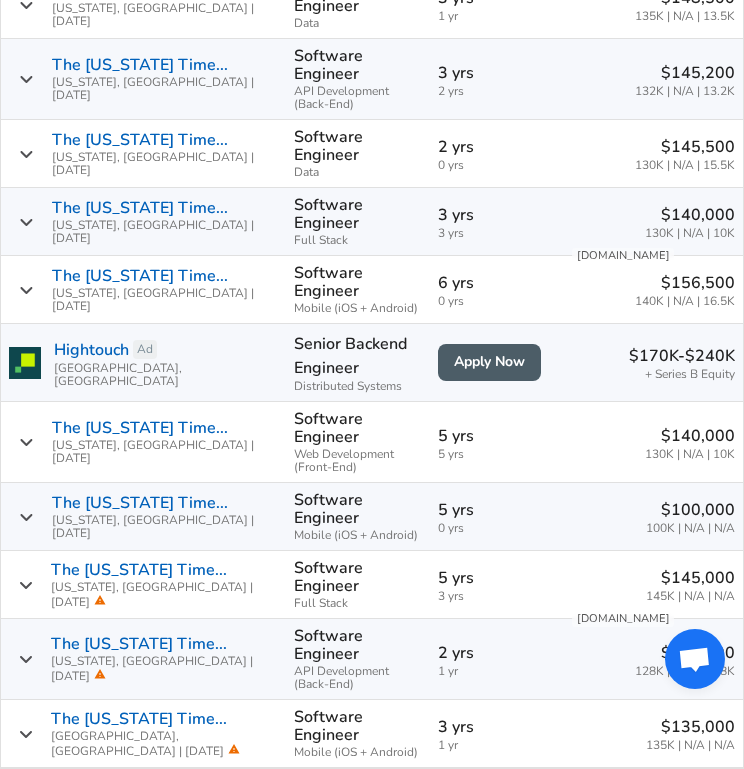 scroll, scrollTop: 1423, scrollLeft: 0, axis: vertical 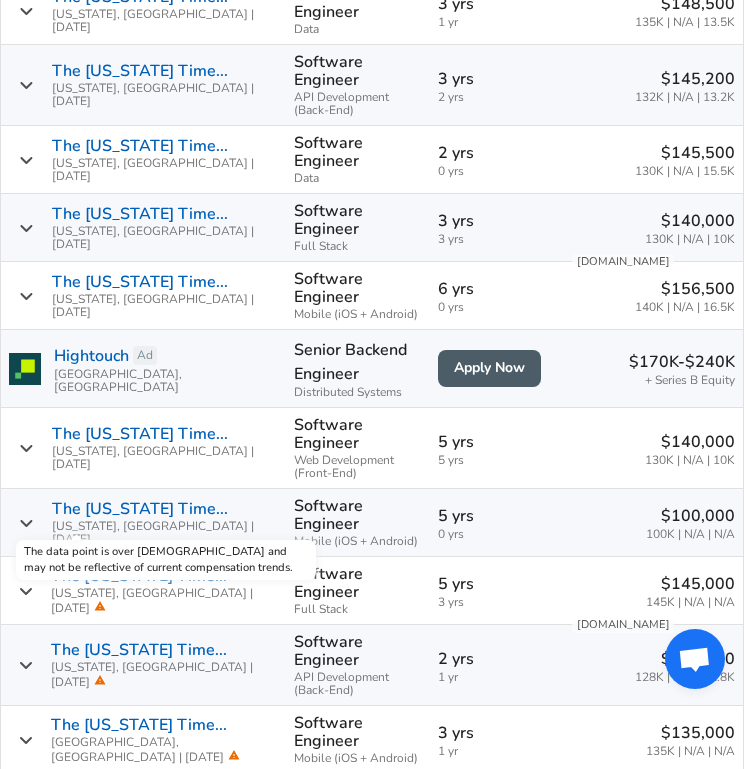 click 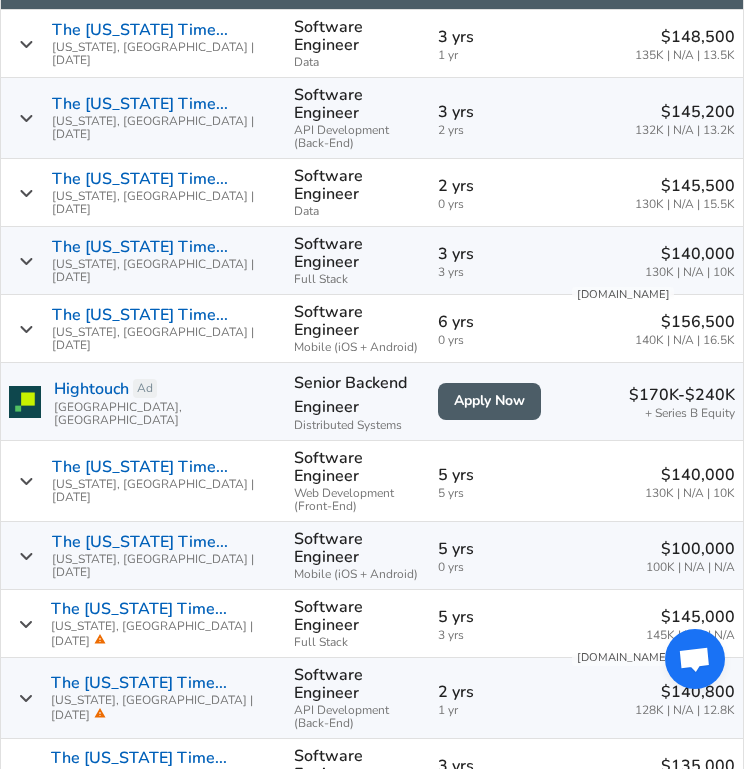 scroll, scrollTop: 1396, scrollLeft: 0, axis: vertical 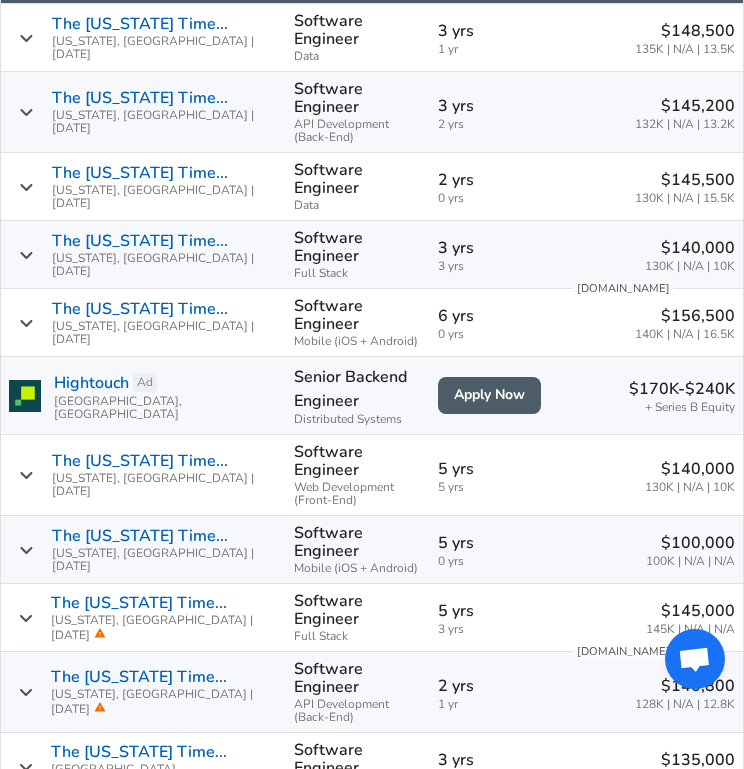 click on "$145,000" at bounding box center (690, 611) 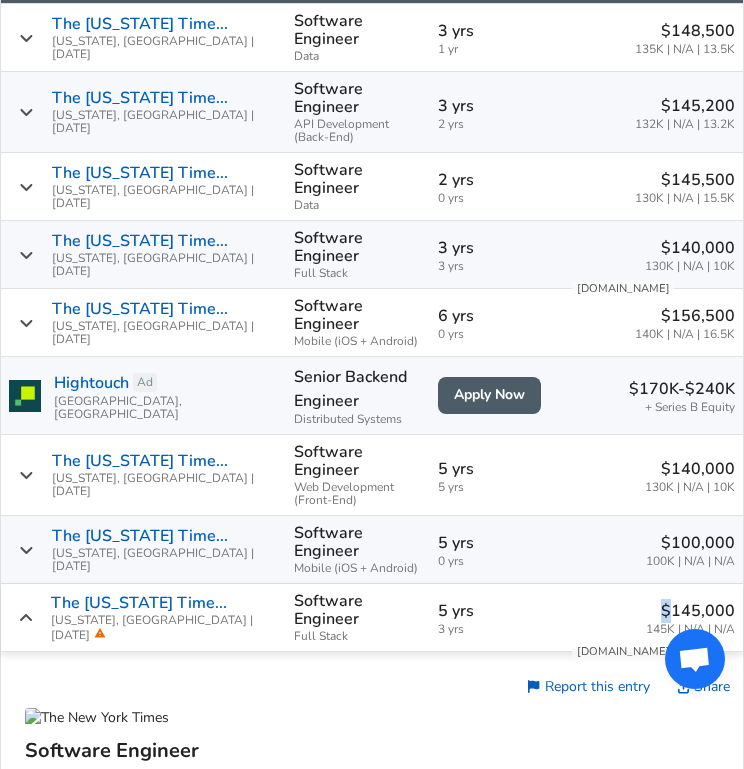 click on "$145,000" at bounding box center [690, 611] 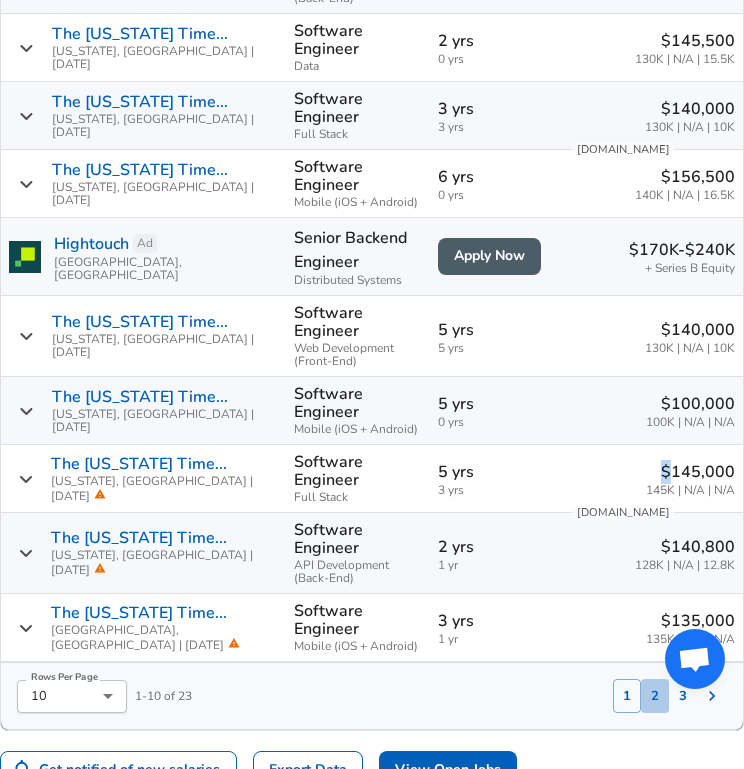 click on "2" at bounding box center [655, 696] 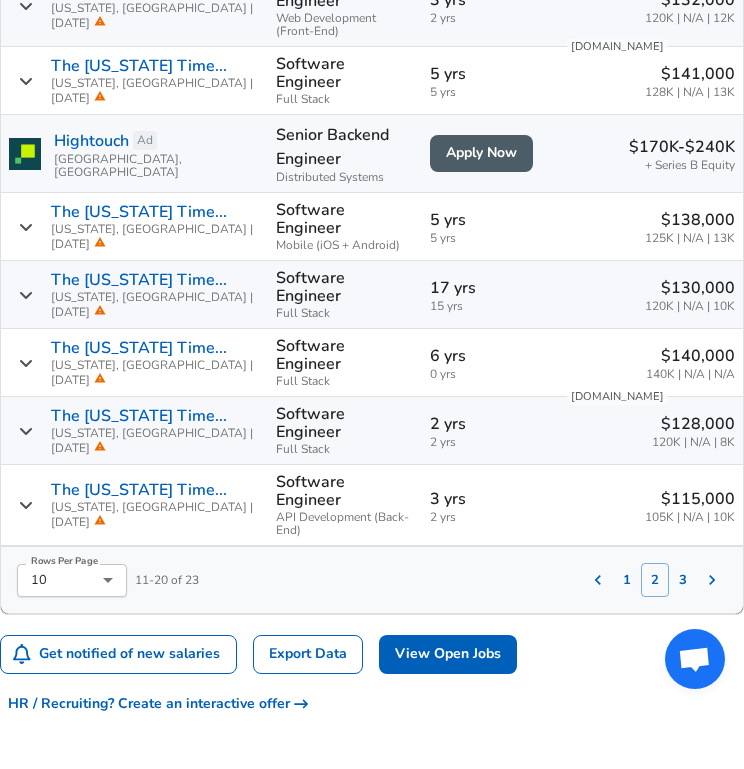 scroll, scrollTop: 1723, scrollLeft: 0, axis: vertical 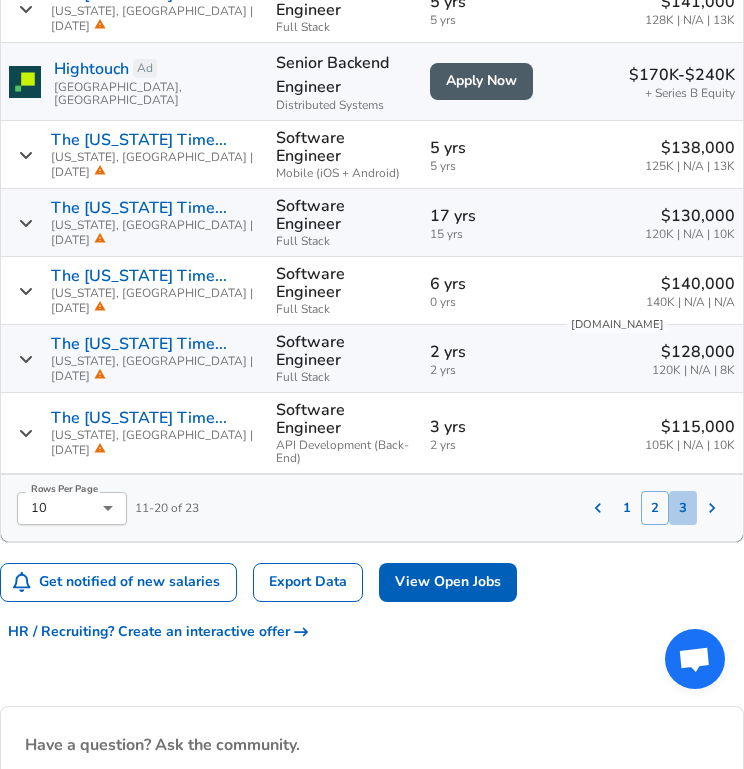 click on "3" at bounding box center [683, 508] 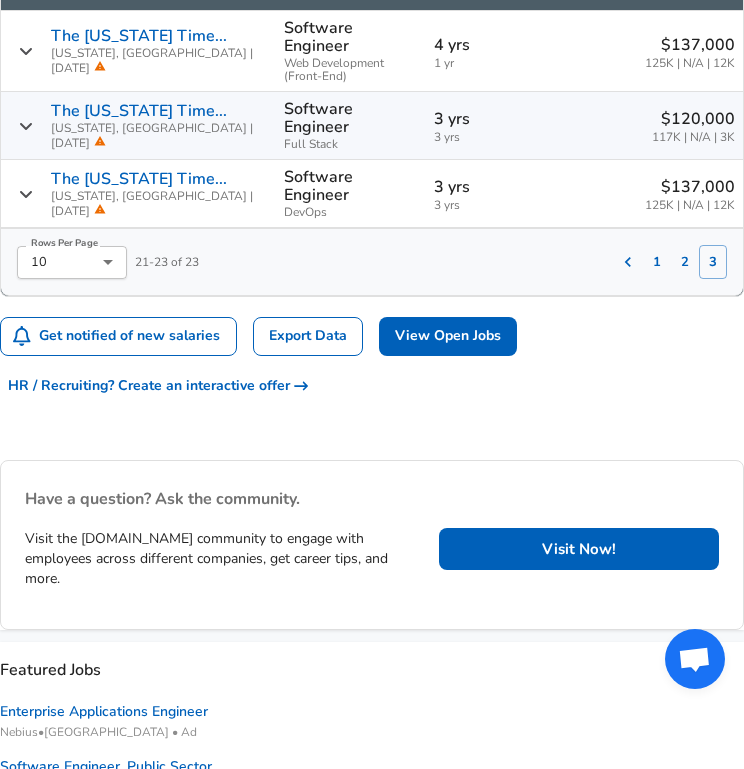 scroll, scrollTop: 1318, scrollLeft: 0, axis: vertical 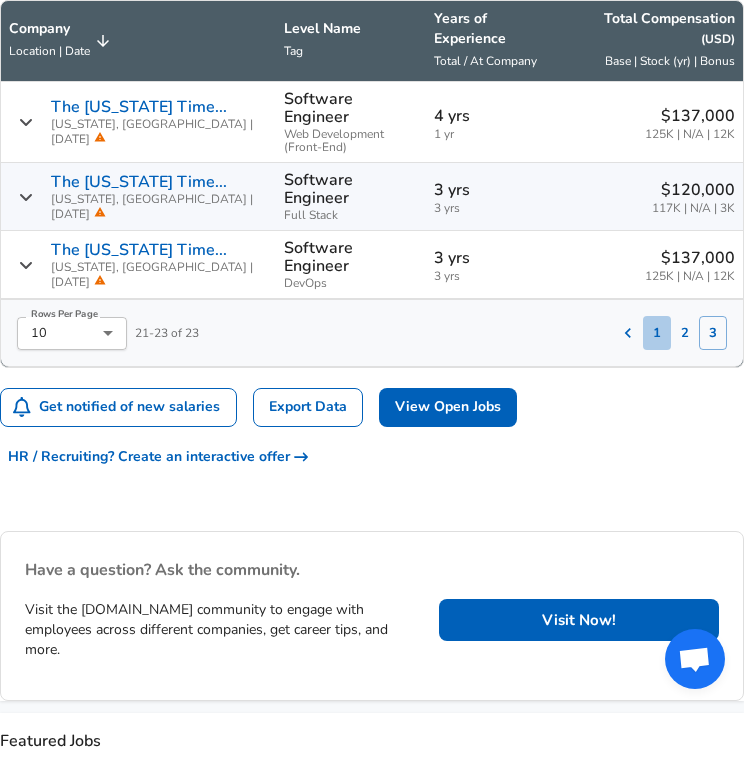 click on "1" at bounding box center [657, 333] 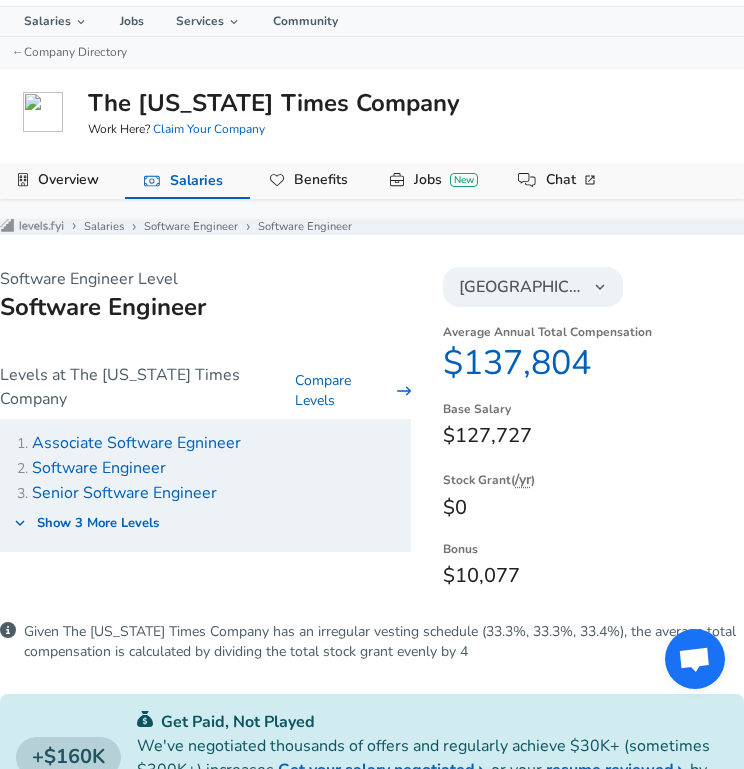 scroll, scrollTop: 0, scrollLeft: 0, axis: both 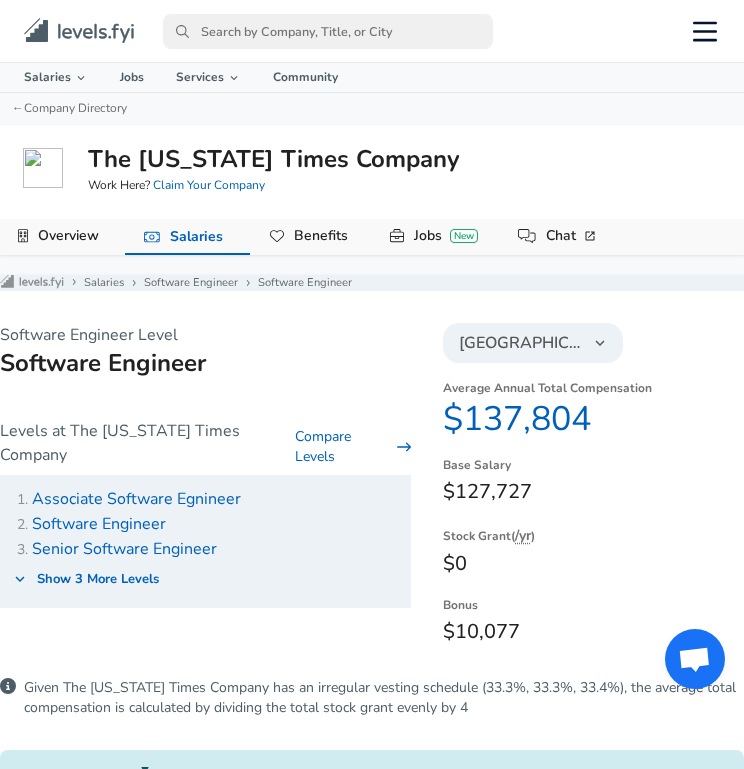 click on "The New York Times Company" at bounding box center (274, 159) 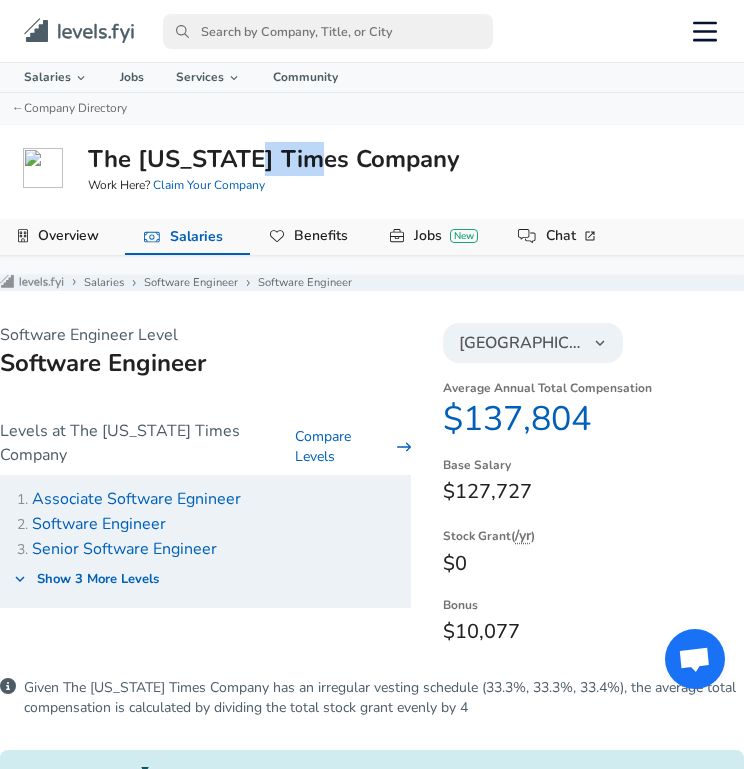 click on "The New York Times Company" at bounding box center [274, 159] 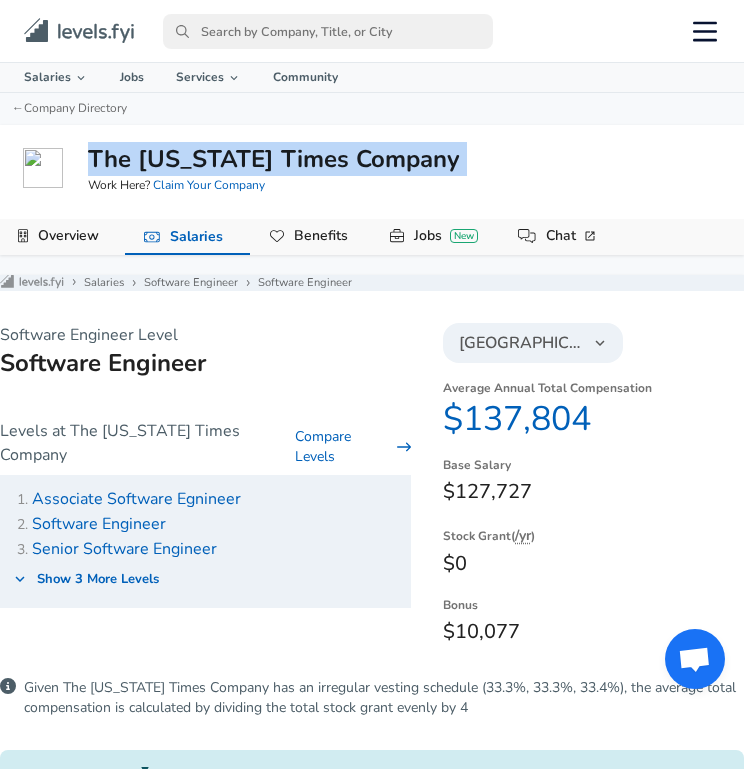 click on "The New York Times Company" at bounding box center (274, 159) 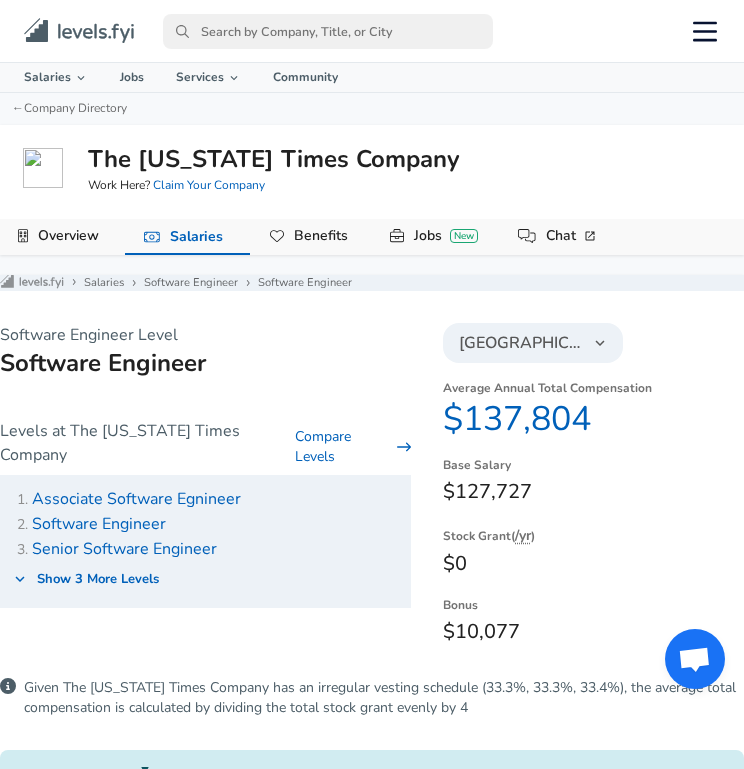 click on "$137,804" at bounding box center (593, 419) 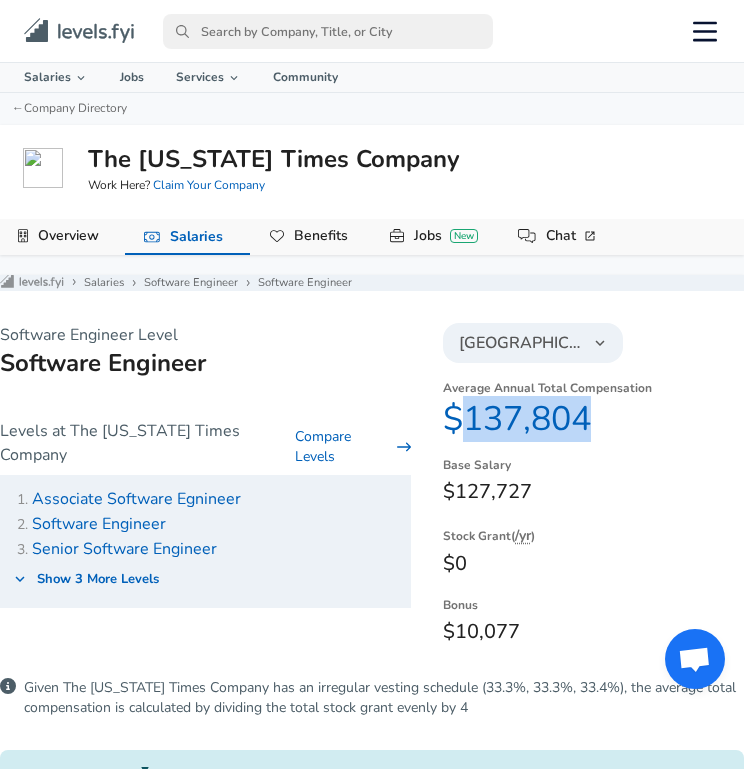click on "$137,804" at bounding box center (593, 419) 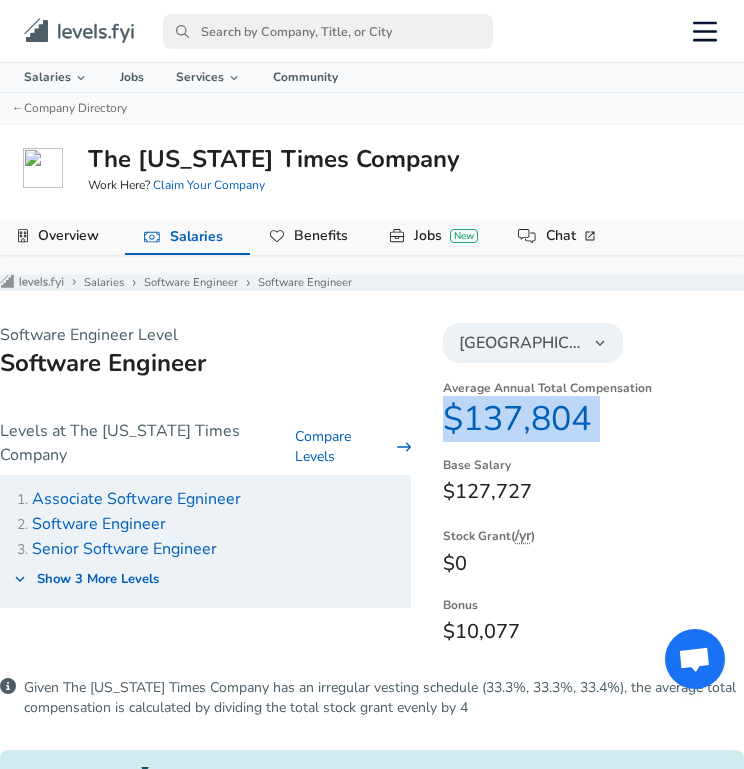 click on "$137,804" at bounding box center [593, 419] 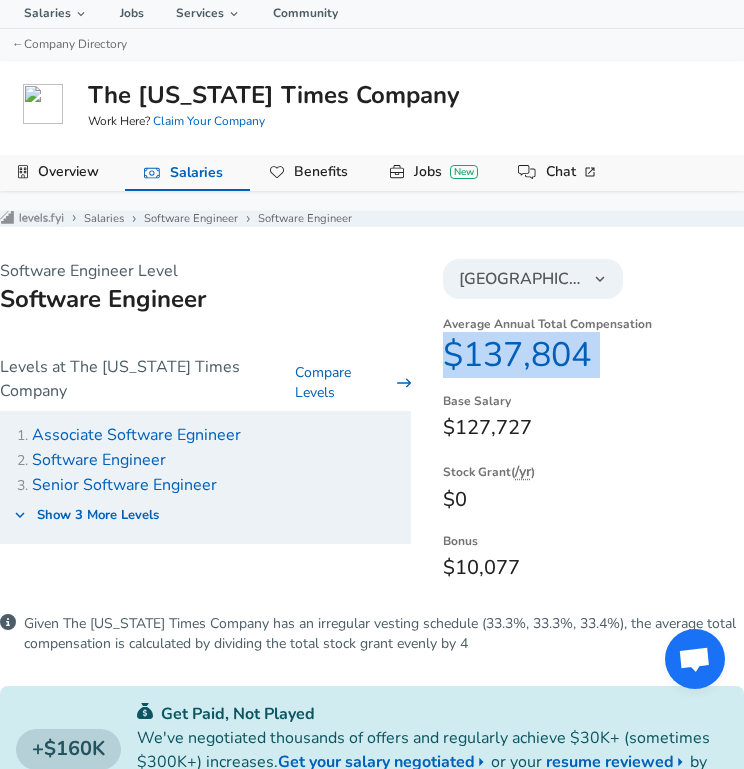 scroll, scrollTop: 72, scrollLeft: 0, axis: vertical 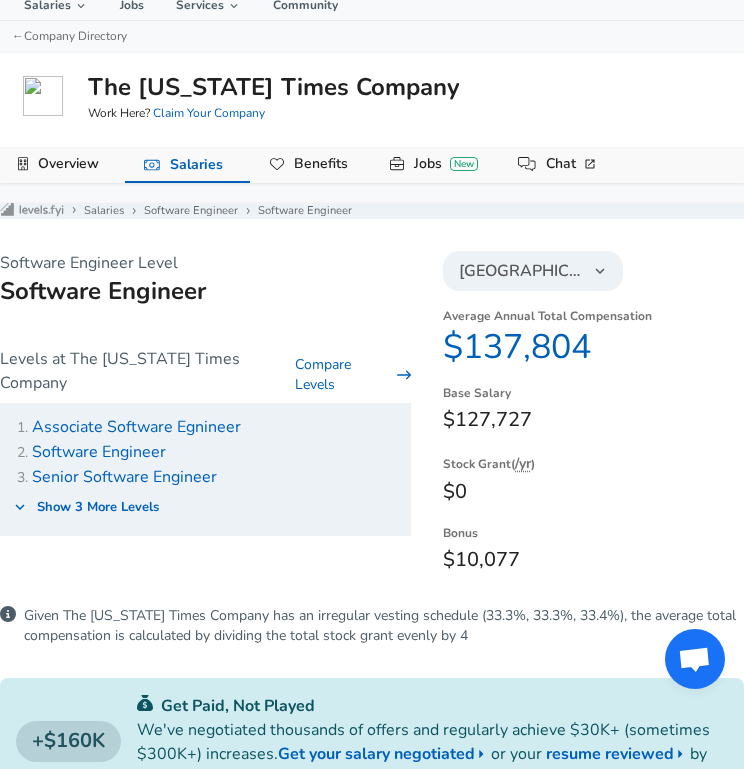 click on "Given The New York Times Company has an irregular vesting schedule (33.3%, 33.3%, 33.4%), the average total compensation is calculated by dividing the total stock grant evenly by 4" at bounding box center [384, 626] 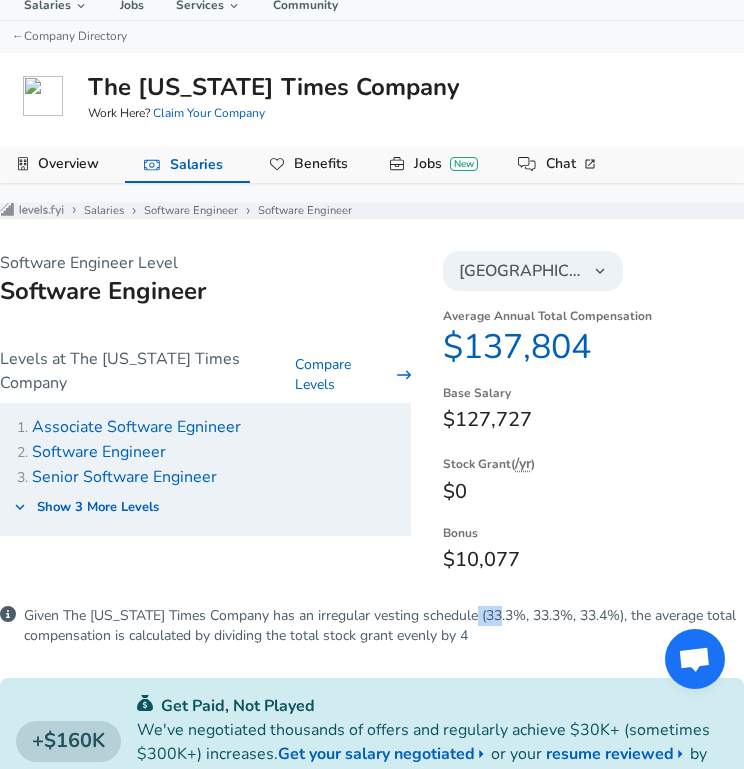 click on "Given The New York Times Company has an irregular vesting schedule (33.3%, 33.3%, 33.4%), the average total compensation is calculated by dividing the total stock grant evenly by 4" at bounding box center [384, 626] 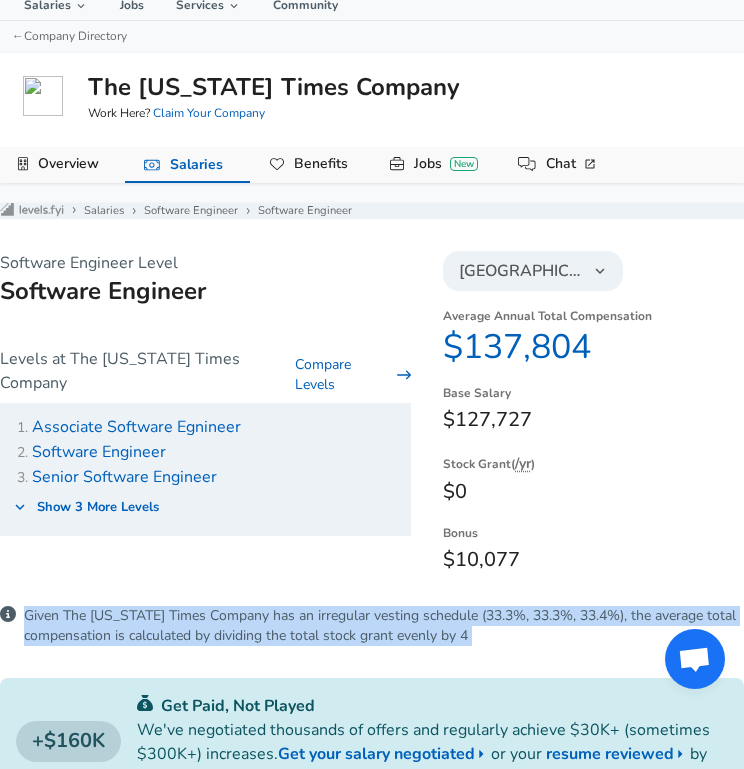 click on "Given The New York Times Company has an irregular vesting schedule (33.3%, 33.3%, 33.4%), the average total compensation is calculated by dividing the total stock grant evenly by 4" at bounding box center [384, 626] 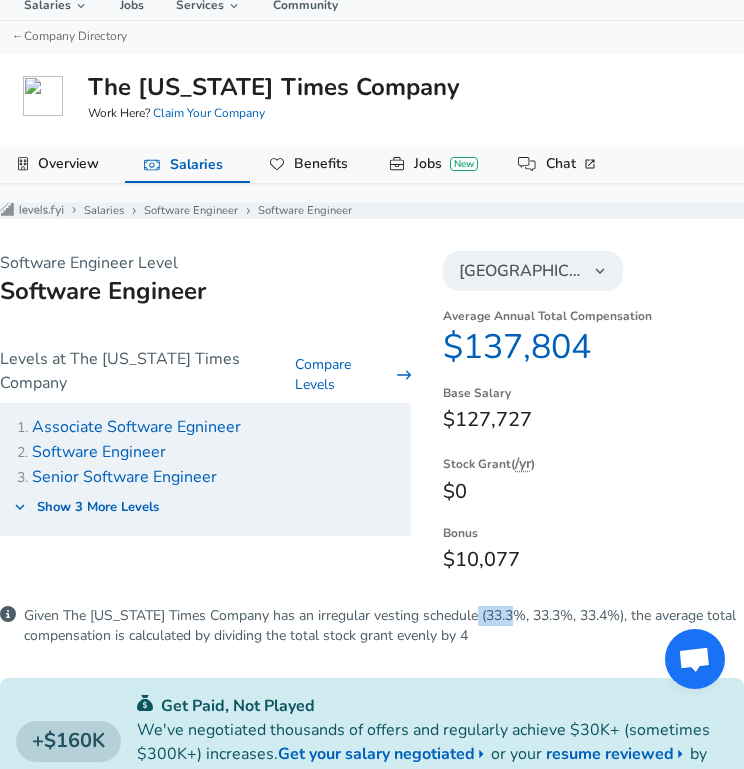 drag, startPoint x: 503, startPoint y: 634, endPoint x: 556, endPoint y: 632, distance: 53.037724 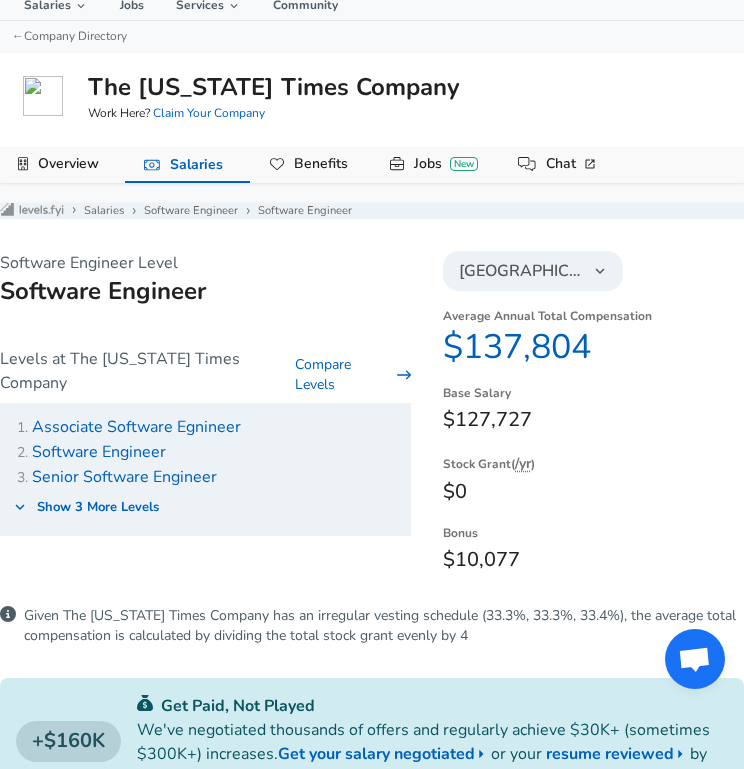 click on "Given The New York Times Company has an irregular vesting schedule (33.3%, 33.3%, 33.4%), the average total compensation is calculated by dividing the total stock grant evenly by 4" at bounding box center (384, 626) 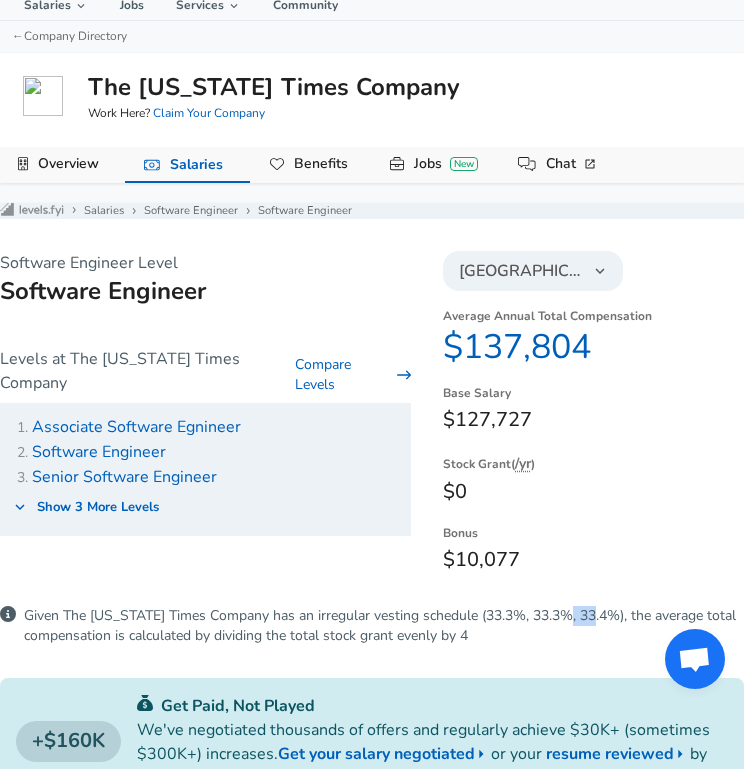 click on "Given The New York Times Company has an irregular vesting schedule (33.3%, 33.3%, 33.4%), the average total compensation is calculated by dividing the total stock grant evenly by 4" at bounding box center (384, 626) 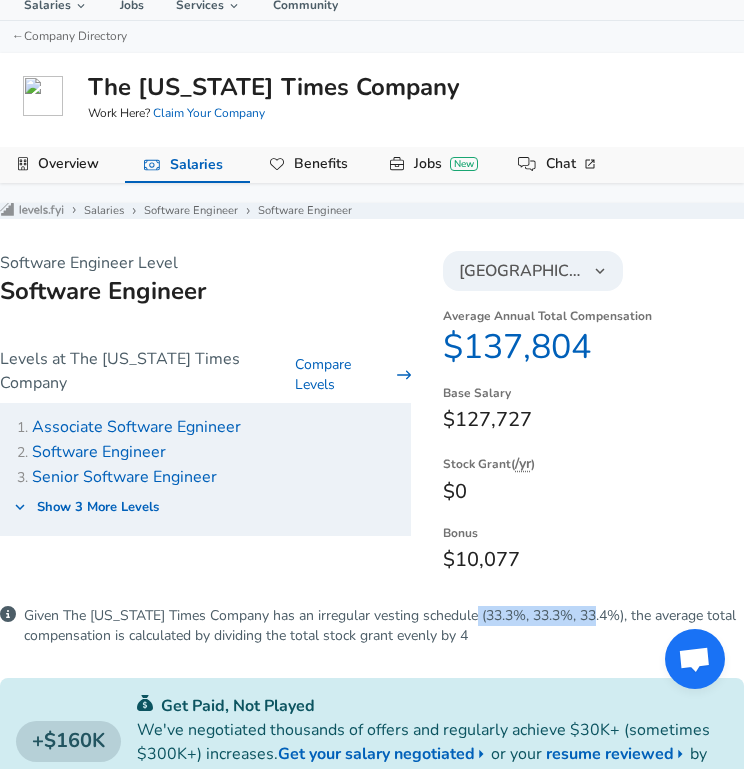 drag, startPoint x: 605, startPoint y: 637, endPoint x: 499, endPoint y: 632, distance: 106.11786 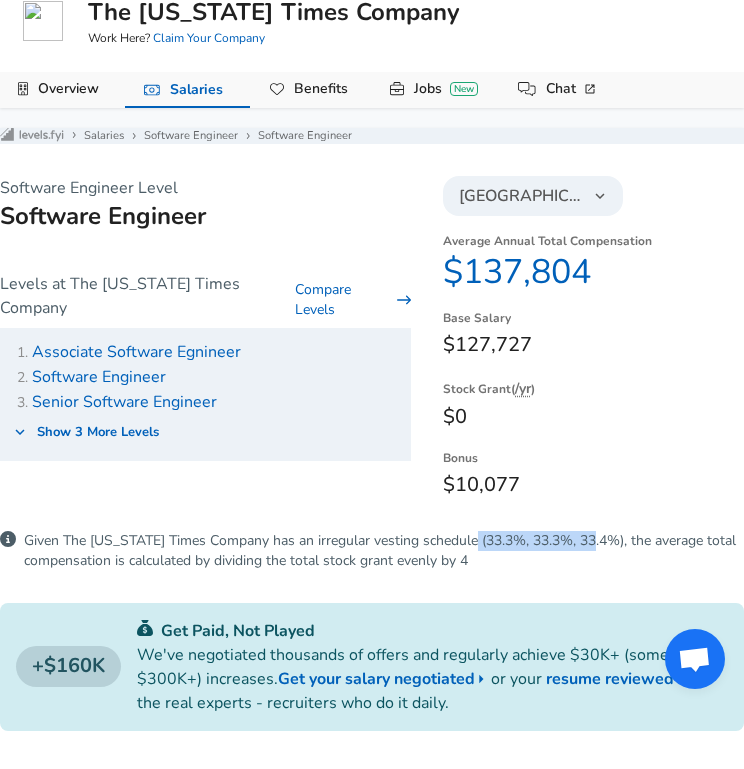 scroll, scrollTop: 149, scrollLeft: 0, axis: vertical 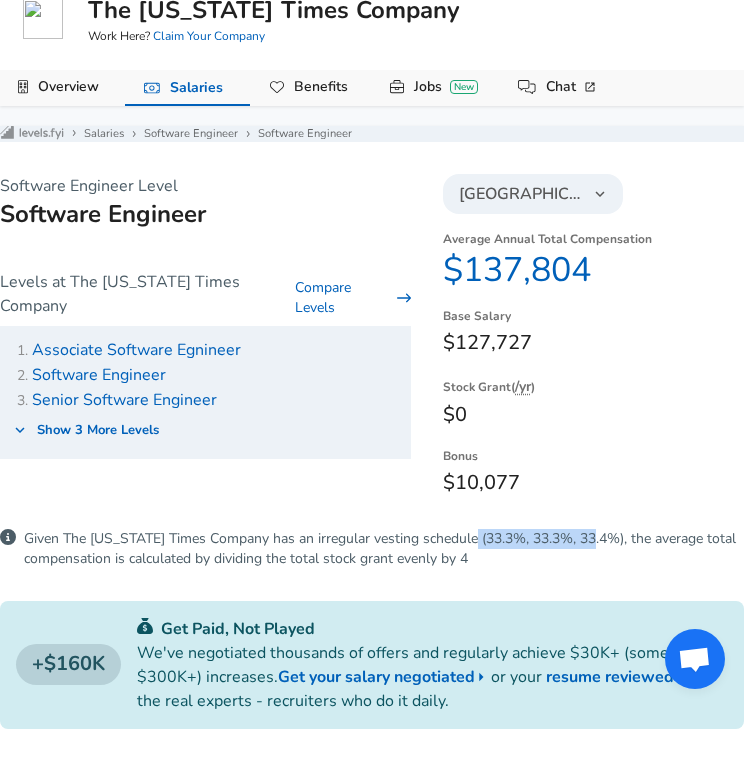 click on "Given The New York Times Company has an irregular vesting schedule (33.3%, 33.3%, 33.4%), the average total compensation is calculated by dividing the total stock grant evenly by 4" at bounding box center (384, 549) 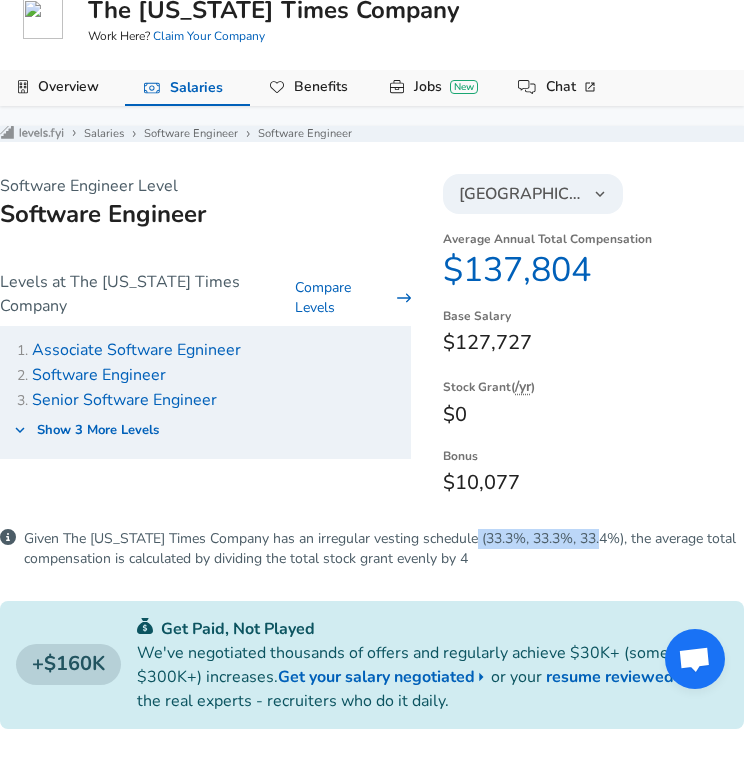 drag, startPoint x: 500, startPoint y: 546, endPoint x: 618, endPoint y: 555, distance: 118.34272 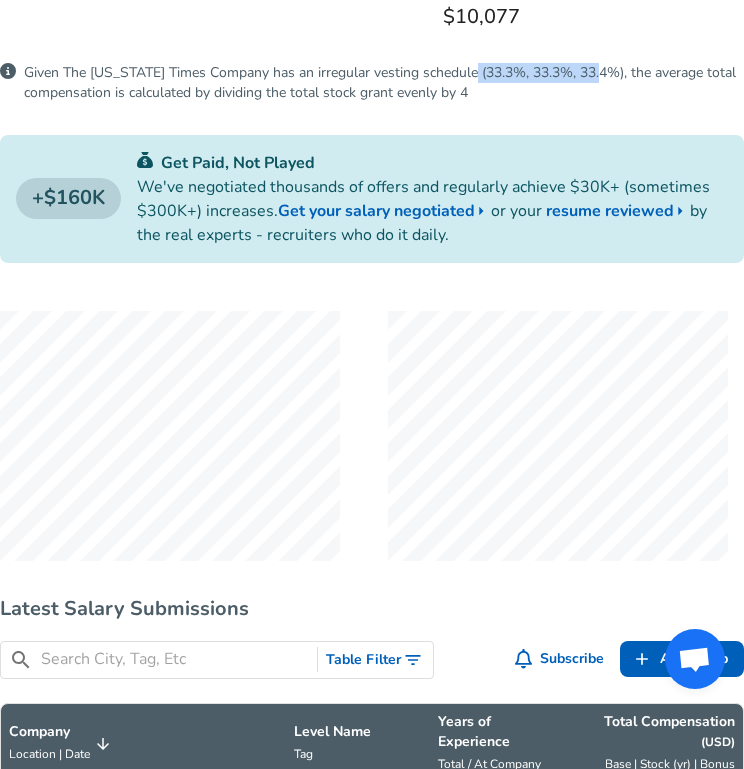 scroll, scrollTop: 565, scrollLeft: 0, axis: vertical 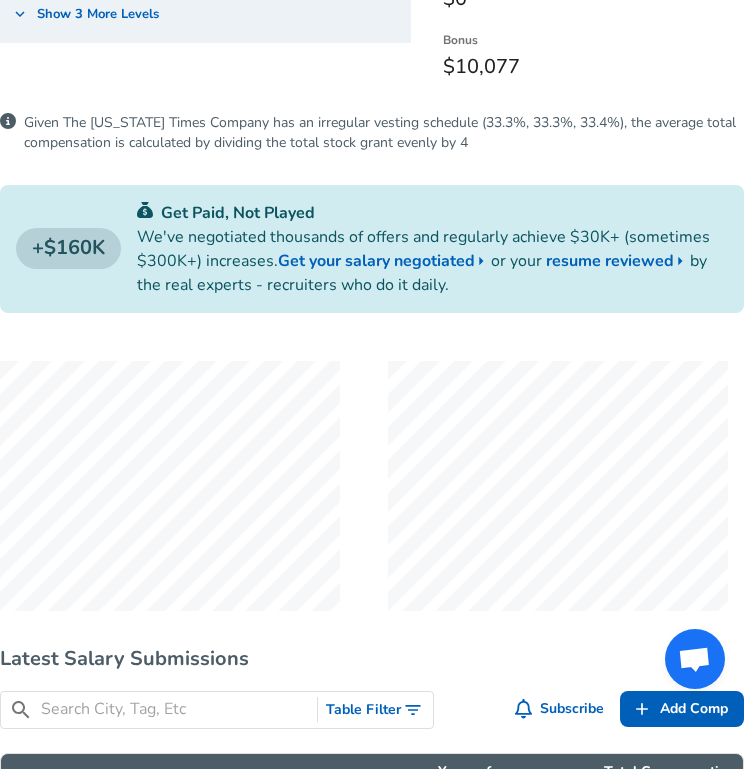 click on "Given The New York Times Company has an irregular vesting schedule (33.3%, 33.3%, 33.4%), the average total compensation is calculated by dividing the total stock grant evenly by 4" at bounding box center (384, 133) 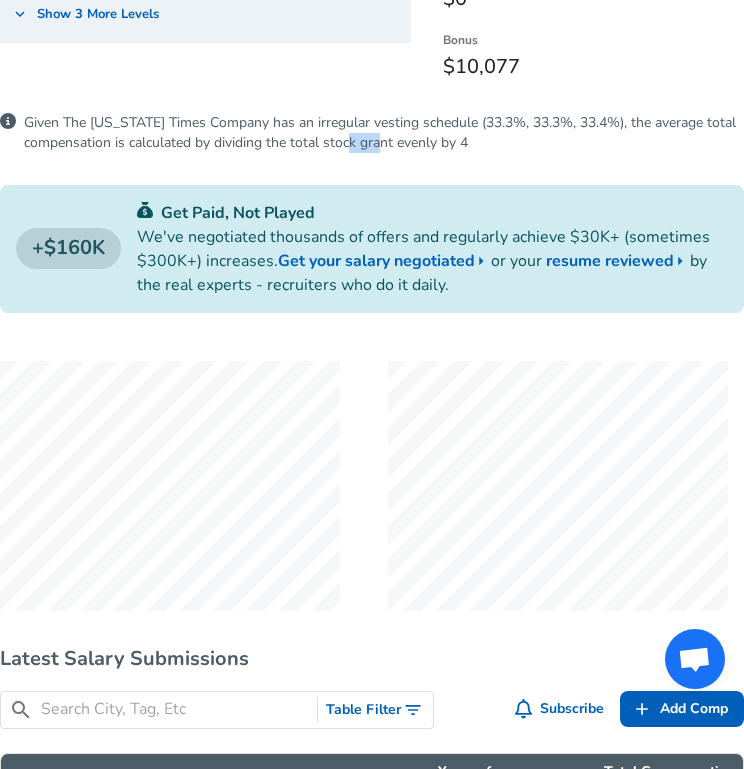 click on "Given The New York Times Company has an irregular vesting schedule (33.3%, 33.3%, 33.4%), the average total compensation is calculated by dividing the total stock grant evenly by 4" at bounding box center [384, 133] 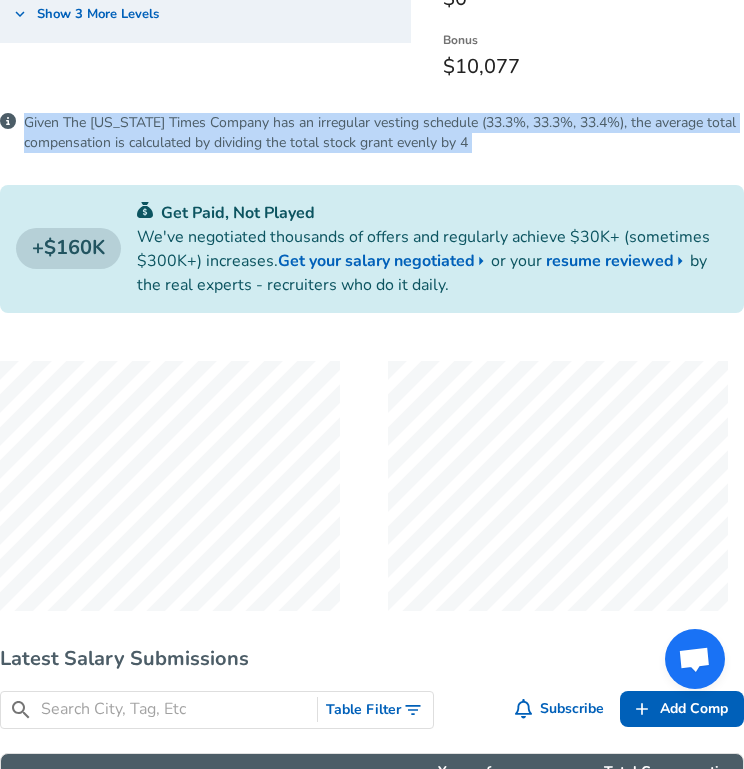 click on "Given The New York Times Company has an irregular vesting schedule (33.3%, 33.3%, 33.4%), the average total compensation is calculated by dividing the total stock grant evenly by 4" at bounding box center [384, 133] 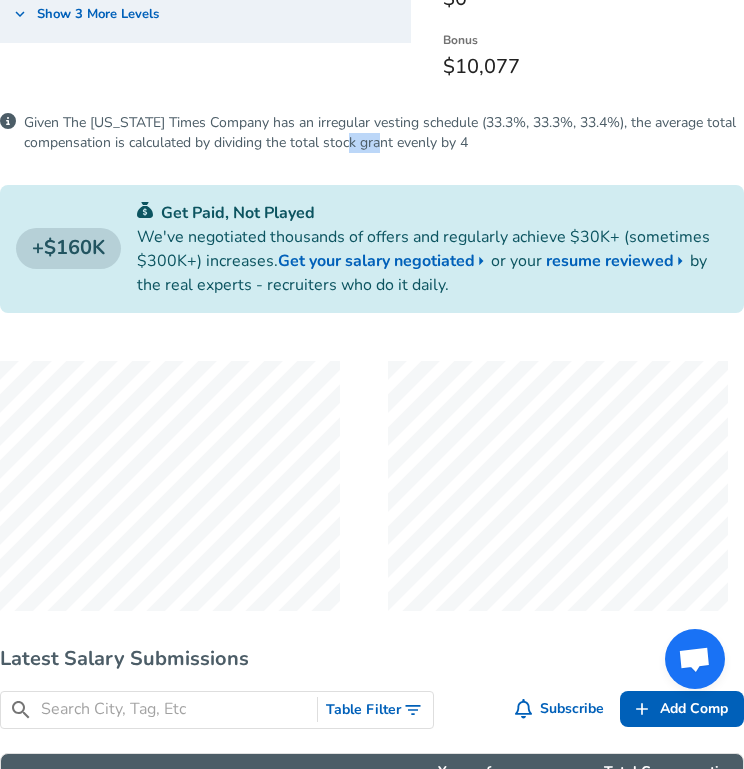 click on "Given The New York Times Company has an irregular vesting schedule (33.3%, 33.3%, 33.4%), the average total compensation is calculated by dividing the total stock grant evenly by 4" at bounding box center [384, 133] 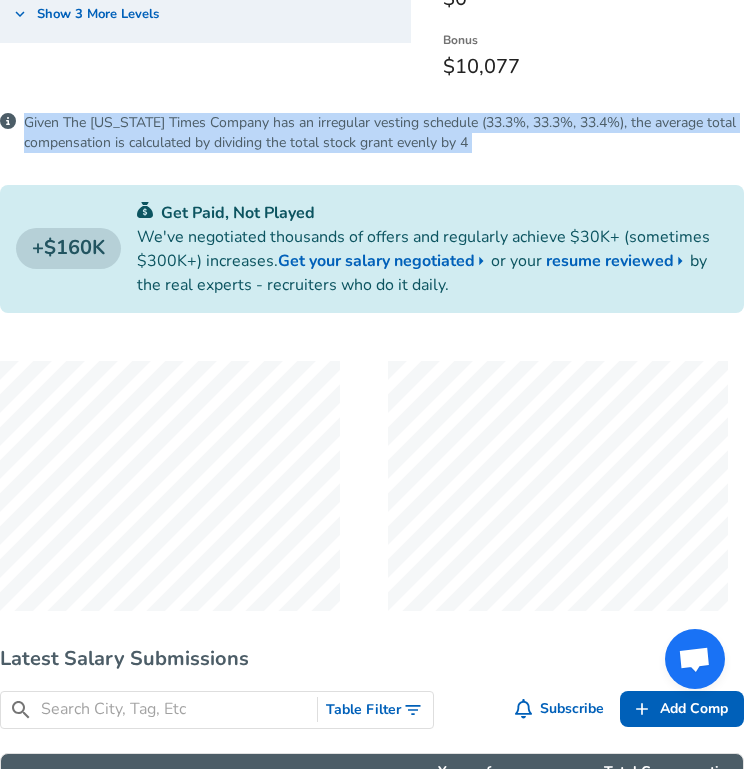 click on "Given The New York Times Company has an irregular vesting schedule (33.3%, 33.3%, 33.4%), the average total compensation is calculated by dividing the total stock grant evenly by 4" at bounding box center (384, 133) 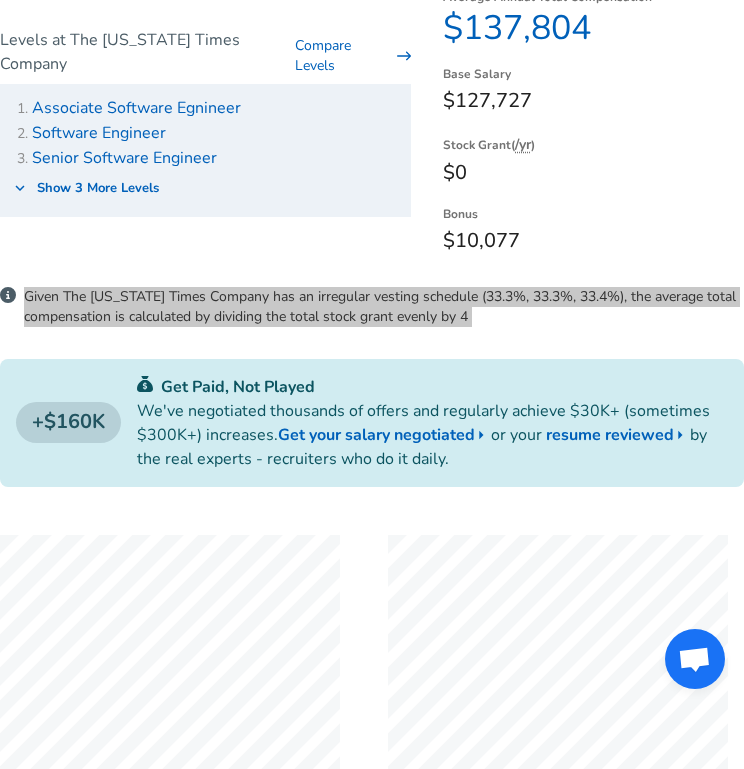 scroll, scrollTop: 0, scrollLeft: 0, axis: both 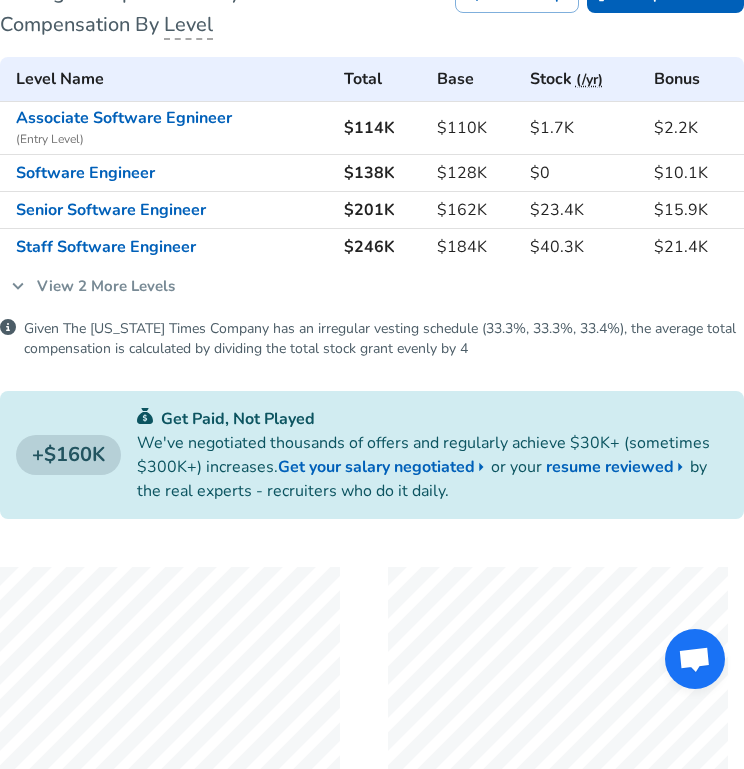 click on "View   2   More Levels" at bounding box center [93, 286] 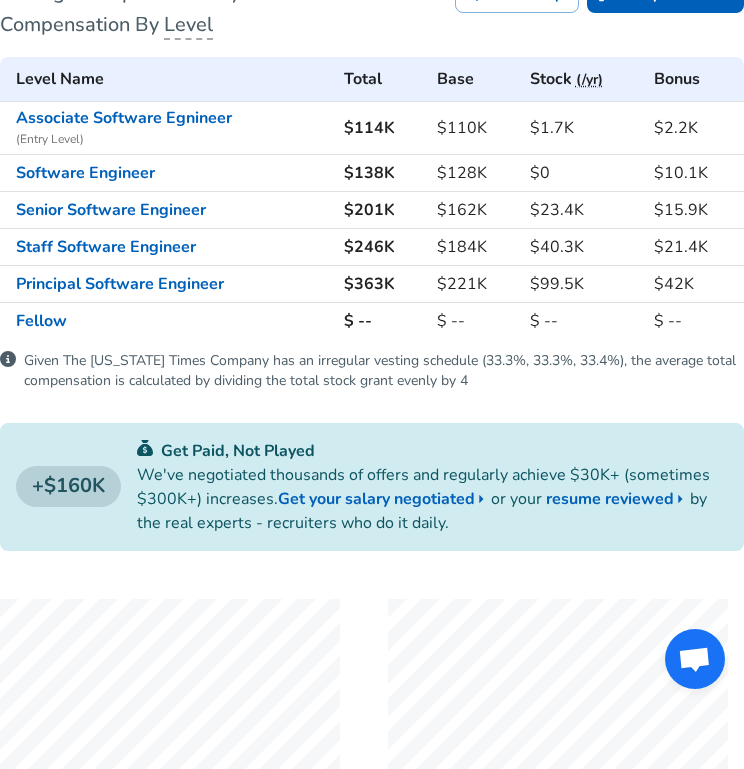 click on "$363K" at bounding box center [383, 284] 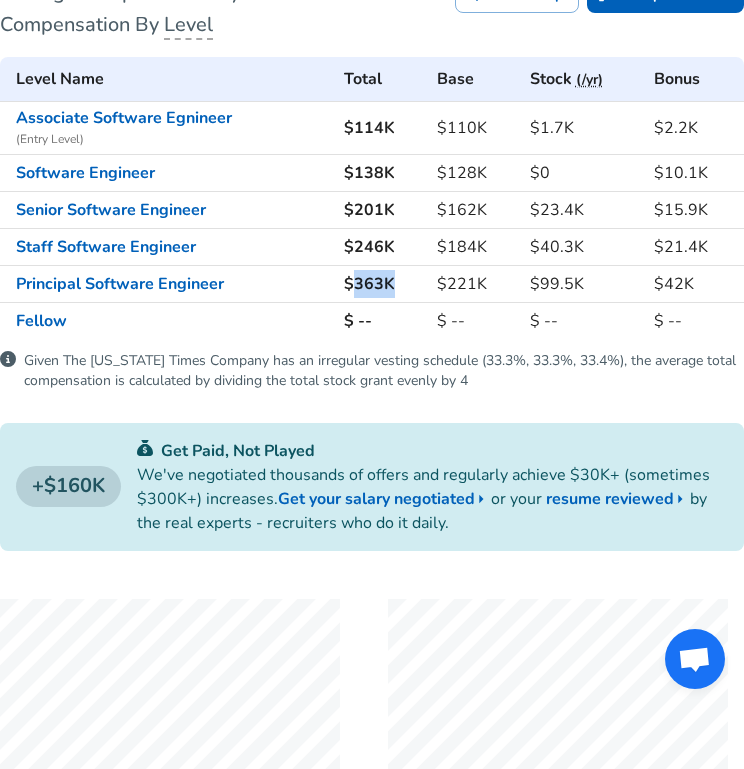 click on "$363K" at bounding box center [383, 284] 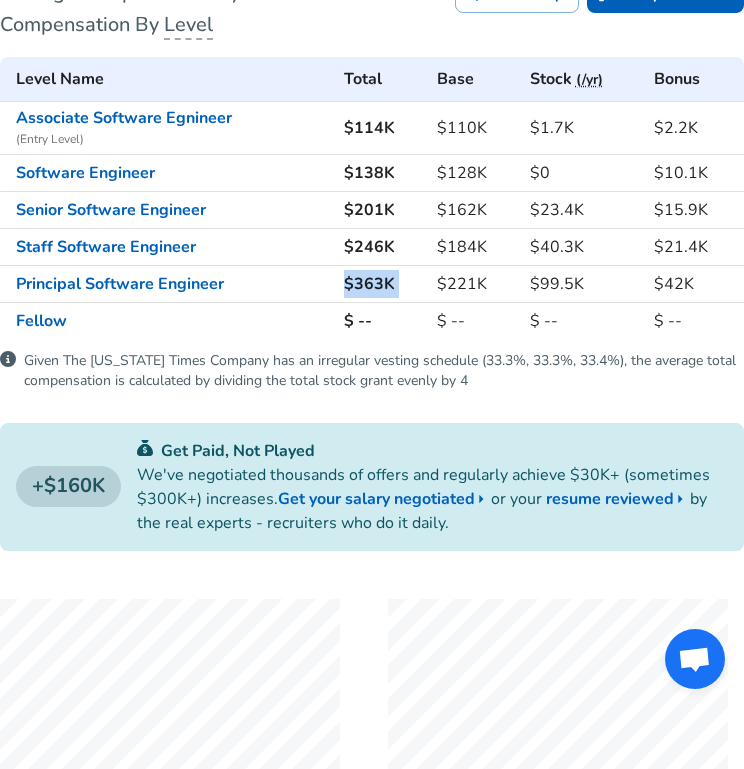 click on "$363K" at bounding box center [383, 284] 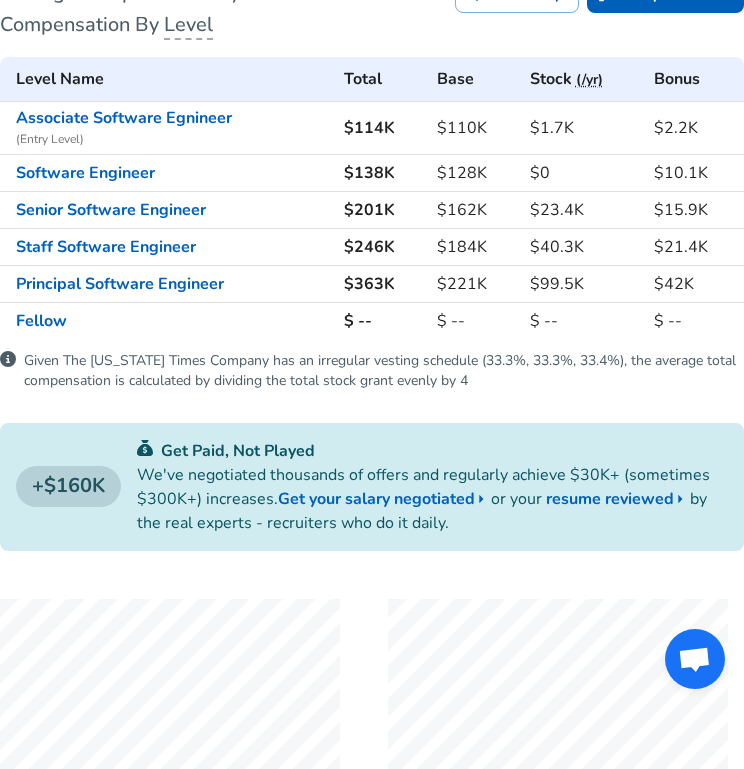 click on "$246K" at bounding box center [383, 247] 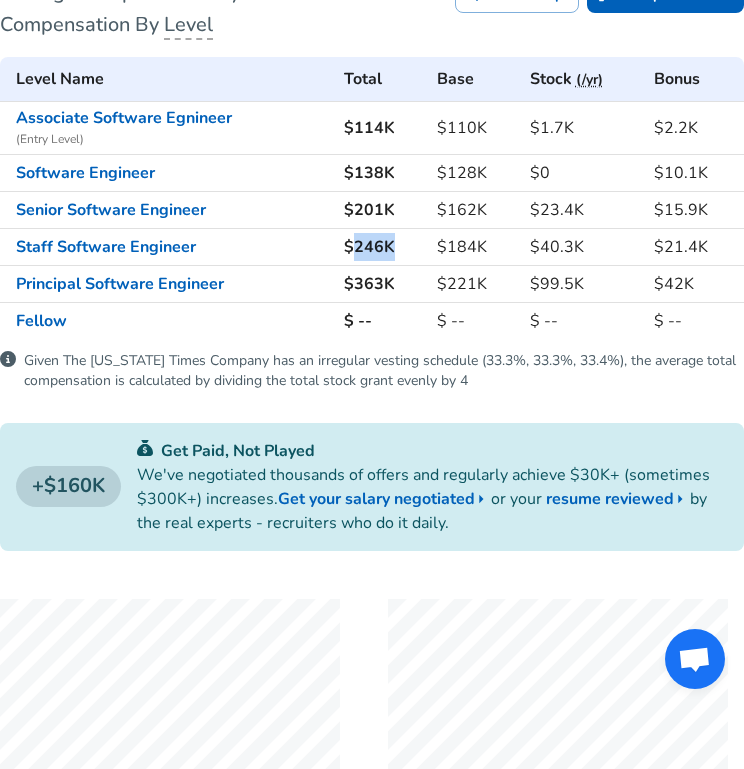 click on "$246K" at bounding box center [383, 247] 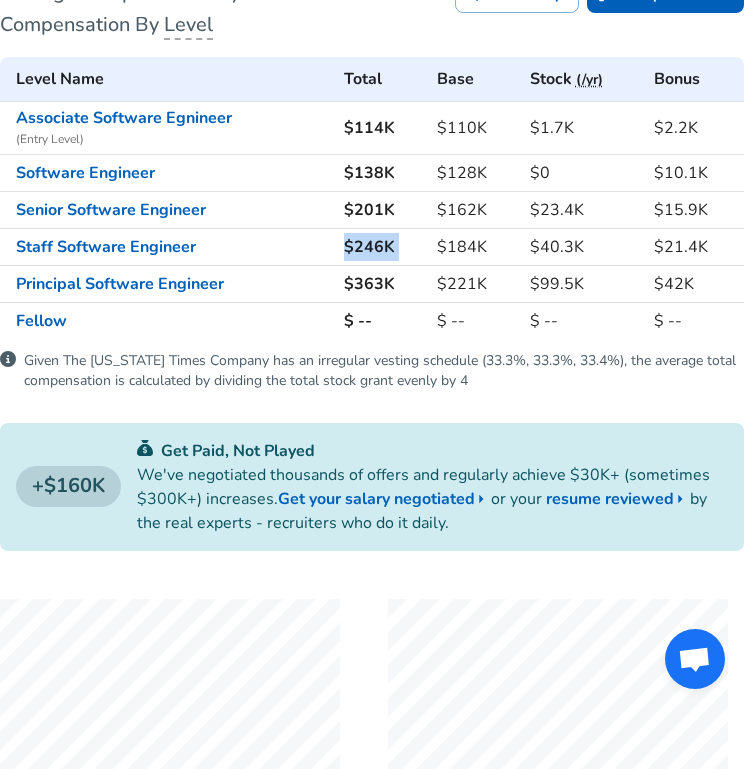 click on "$246K" at bounding box center (383, 247) 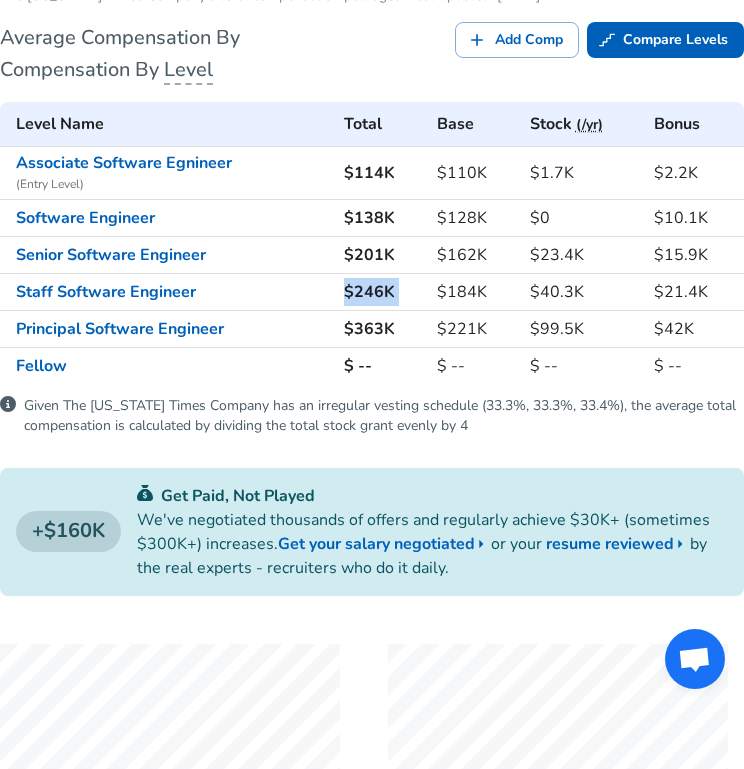 scroll, scrollTop: 530, scrollLeft: 0, axis: vertical 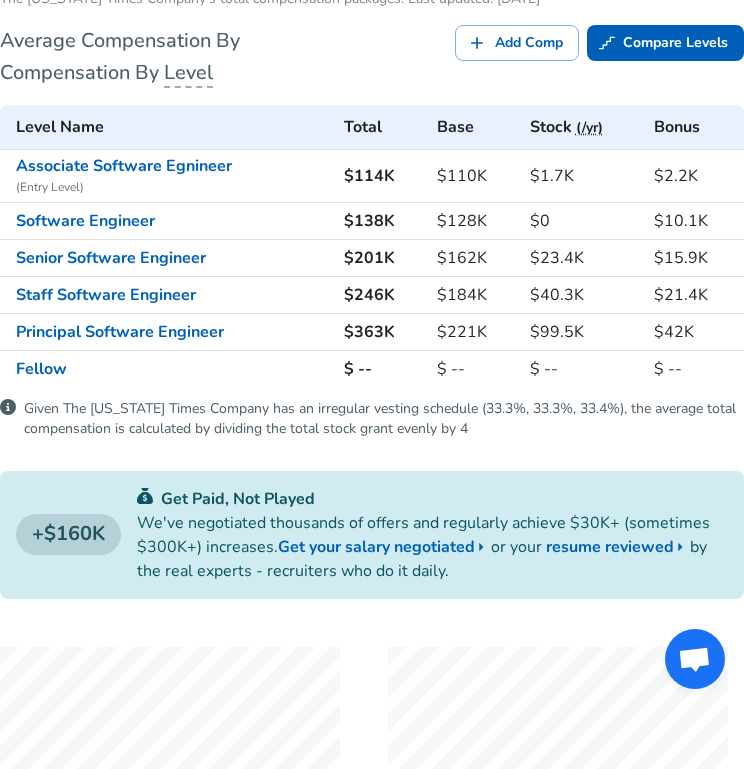 click on "$201K" at bounding box center (383, 258) 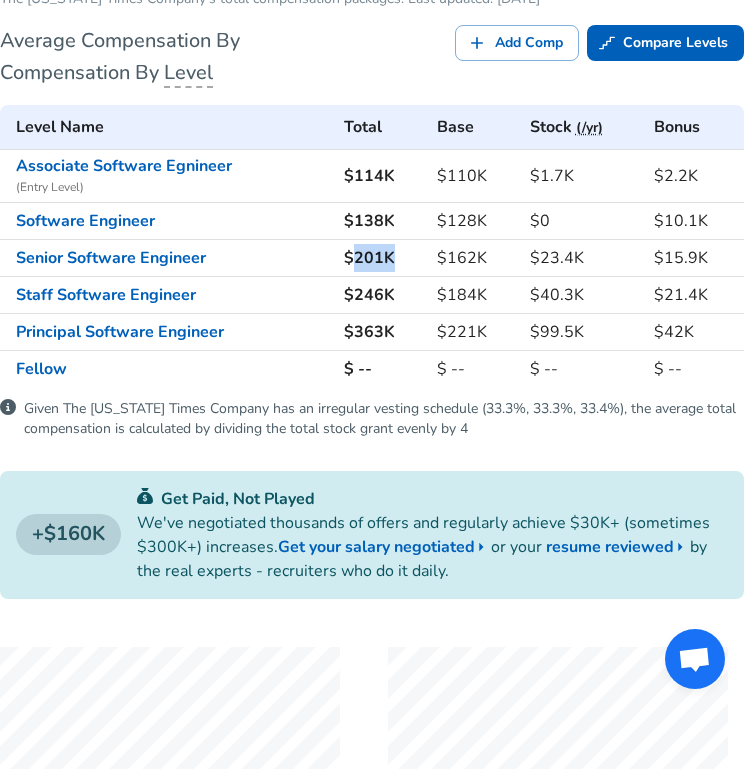 click on "$201K" at bounding box center (383, 258) 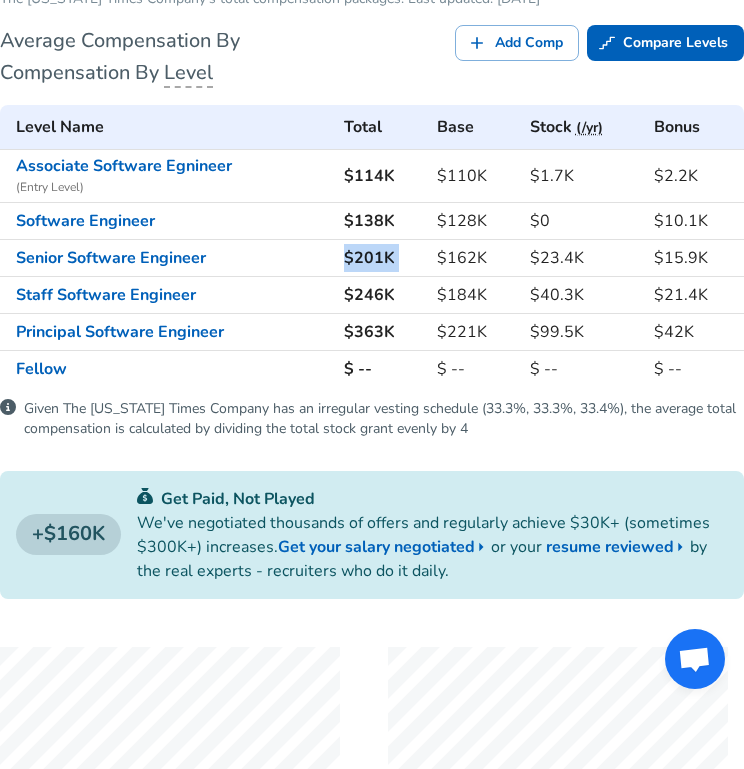 click on "$201K" at bounding box center (383, 258) 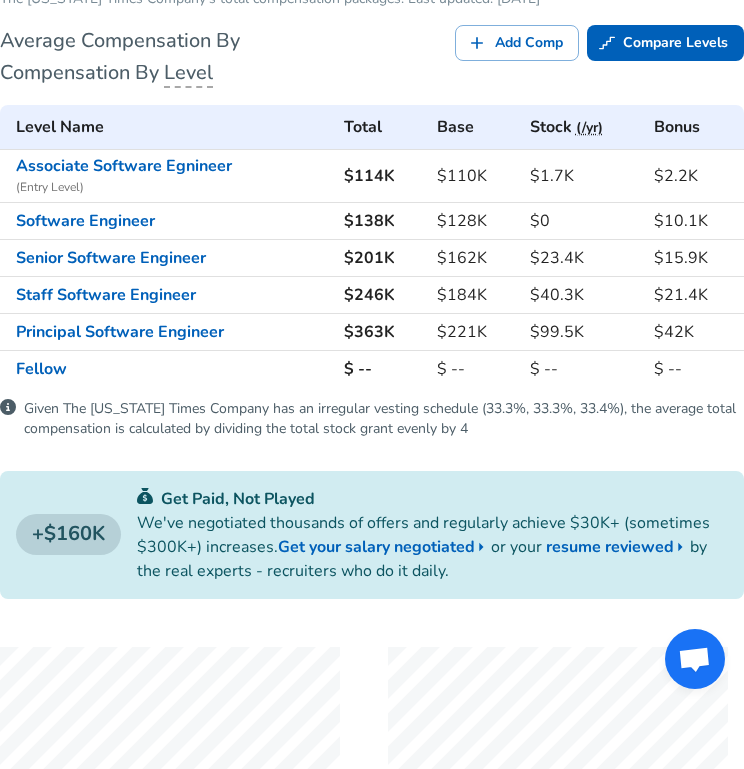 click on "$138K" at bounding box center [383, 221] 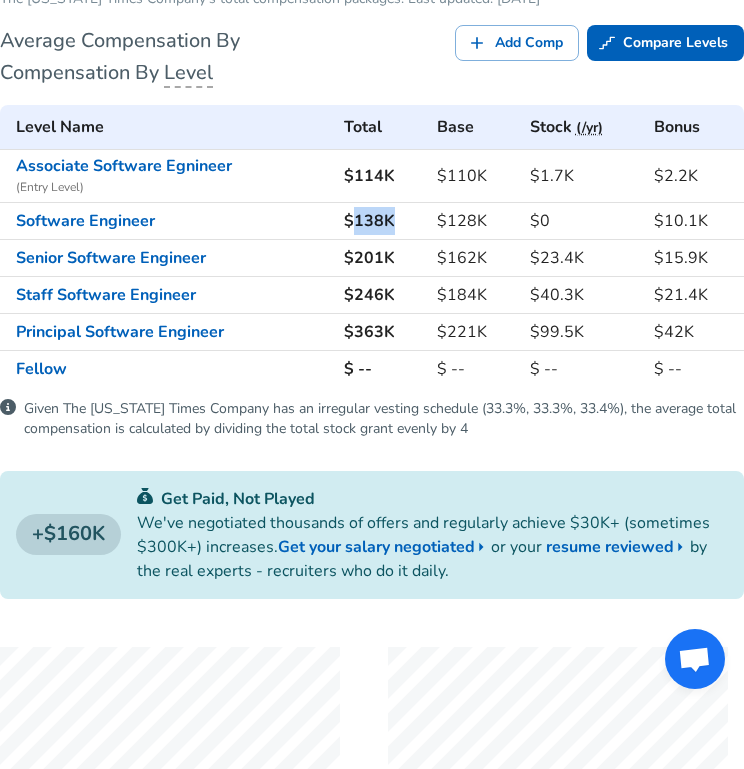 click on "$138K" at bounding box center [383, 221] 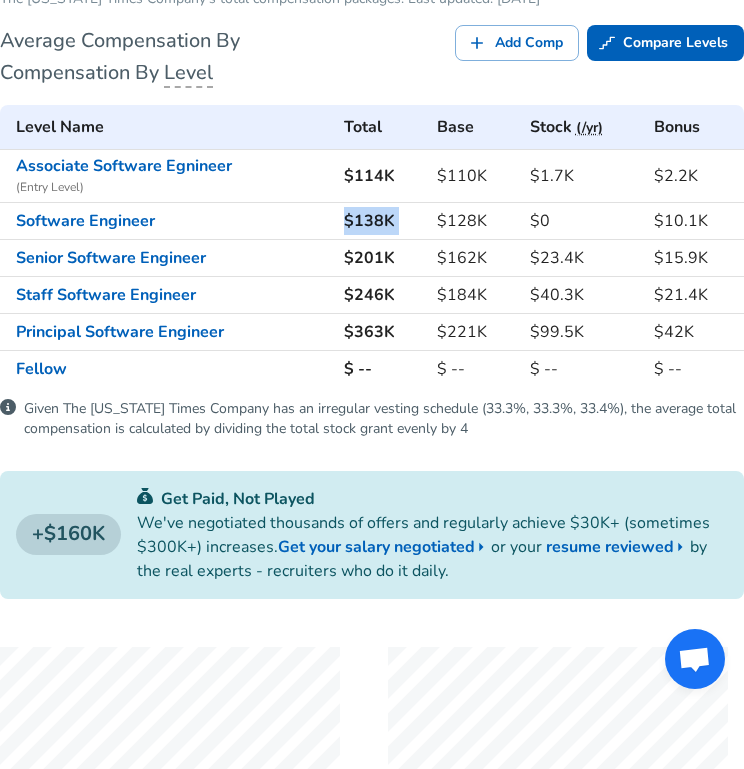 click on "$138K" at bounding box center [383, 221] 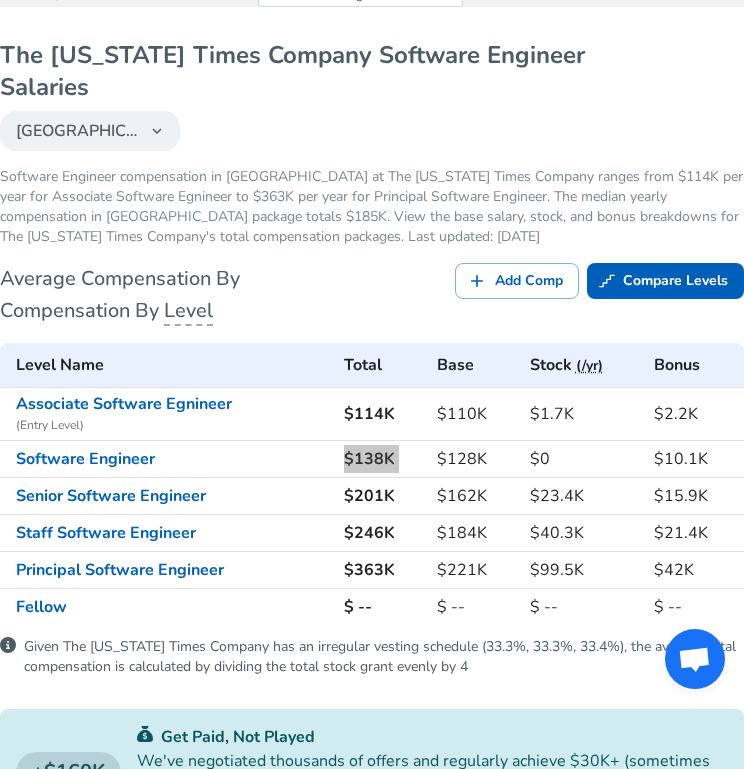 scroll, scrollTop: 0, scrollLeft: 0, axis: both 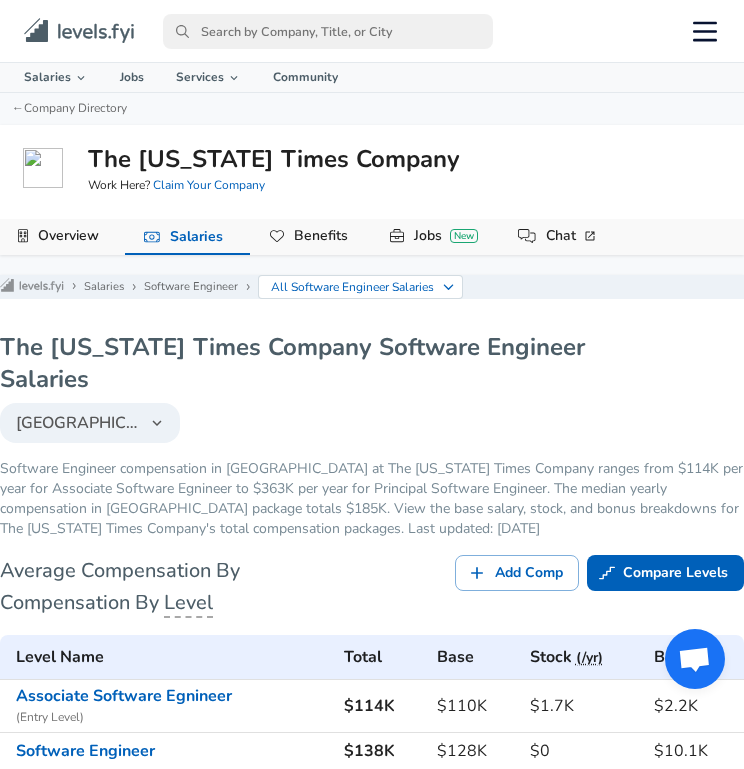 click at bounding box center [328, 31] 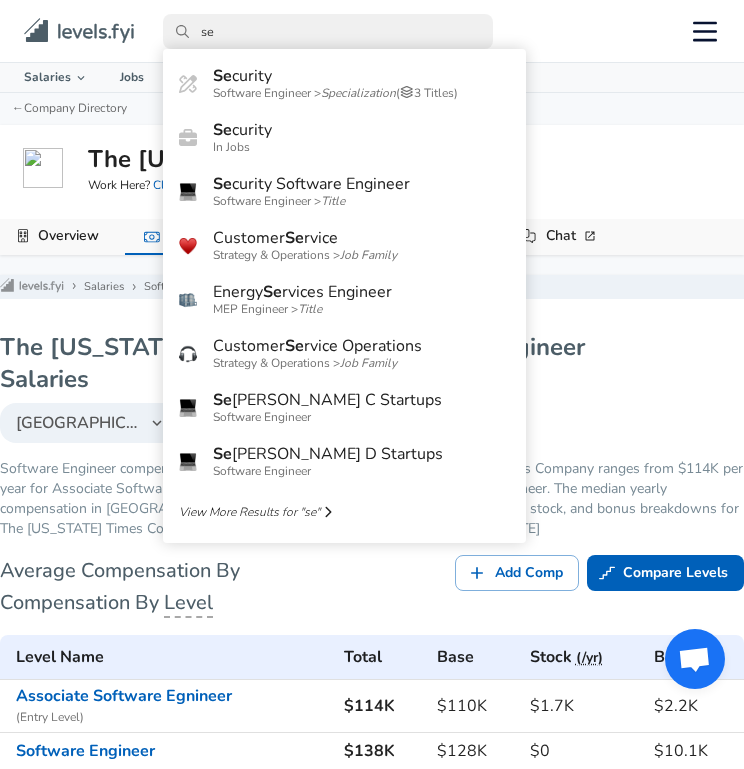type on "s" 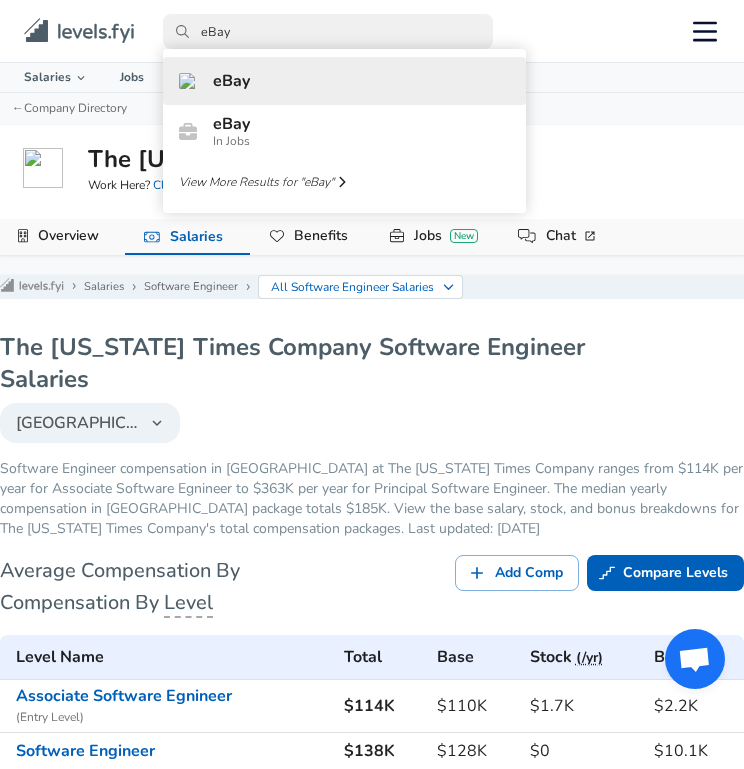 type on "eBay" 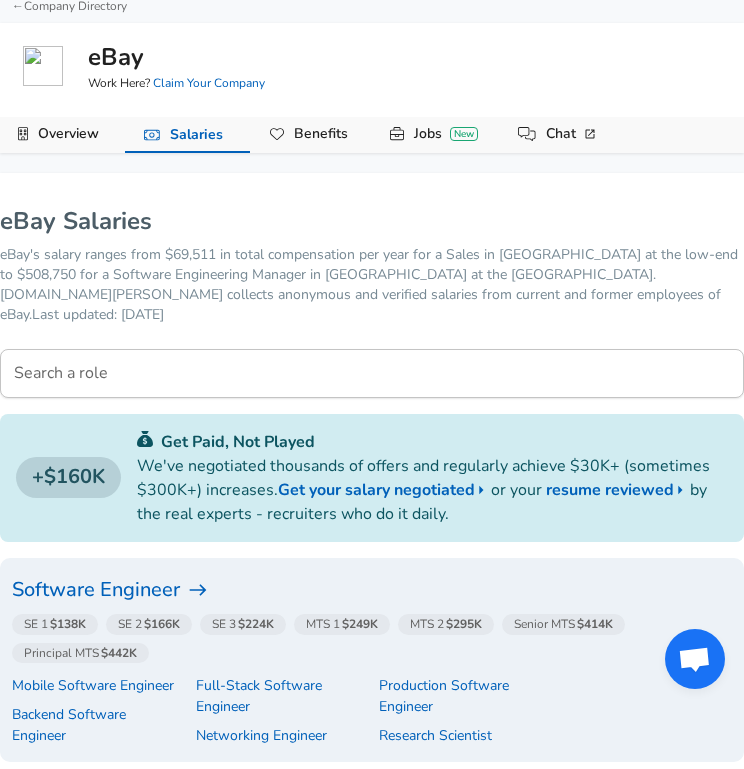 scroll, scrollTop: 110, scrollLeft: 0, axis: vertical 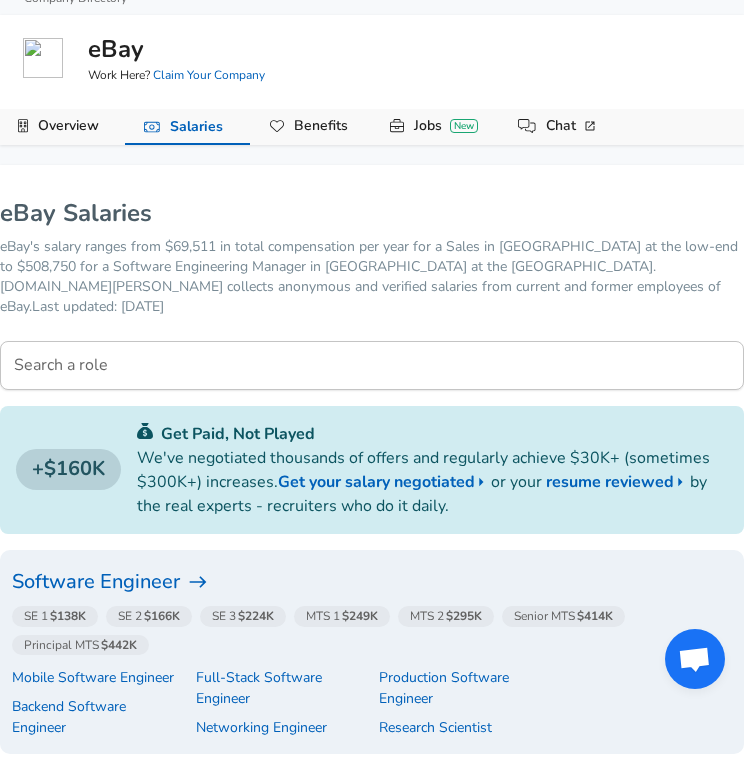 click 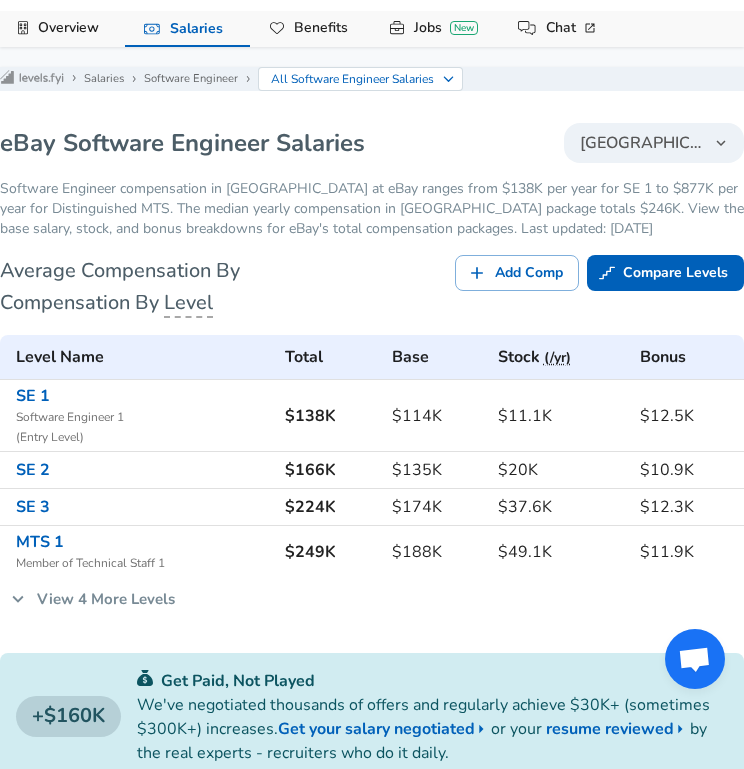 scroll, scrollTop: 210, scrollLeft: 0, axis: vertical 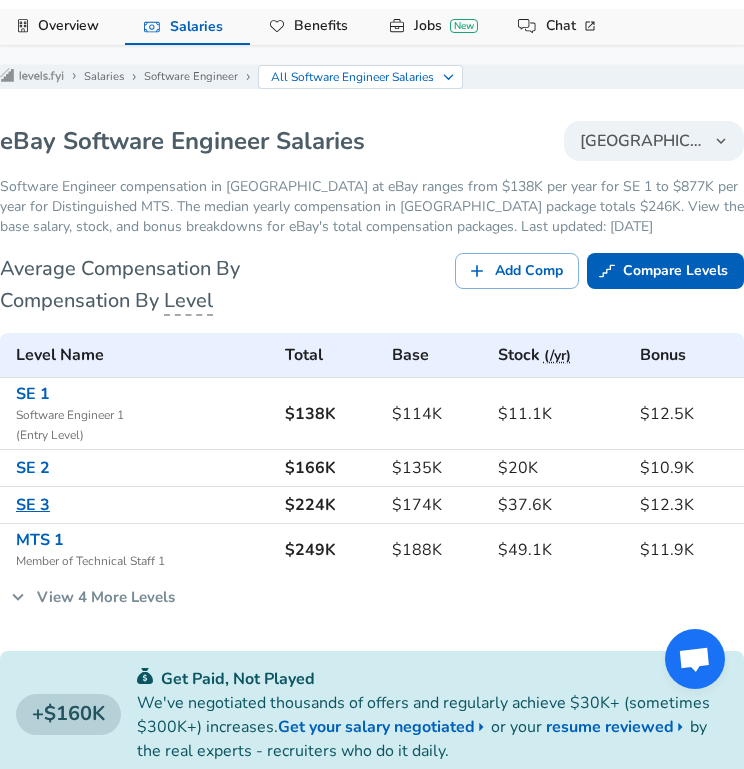 click on "SE 3" at bounding box center [33, 505] 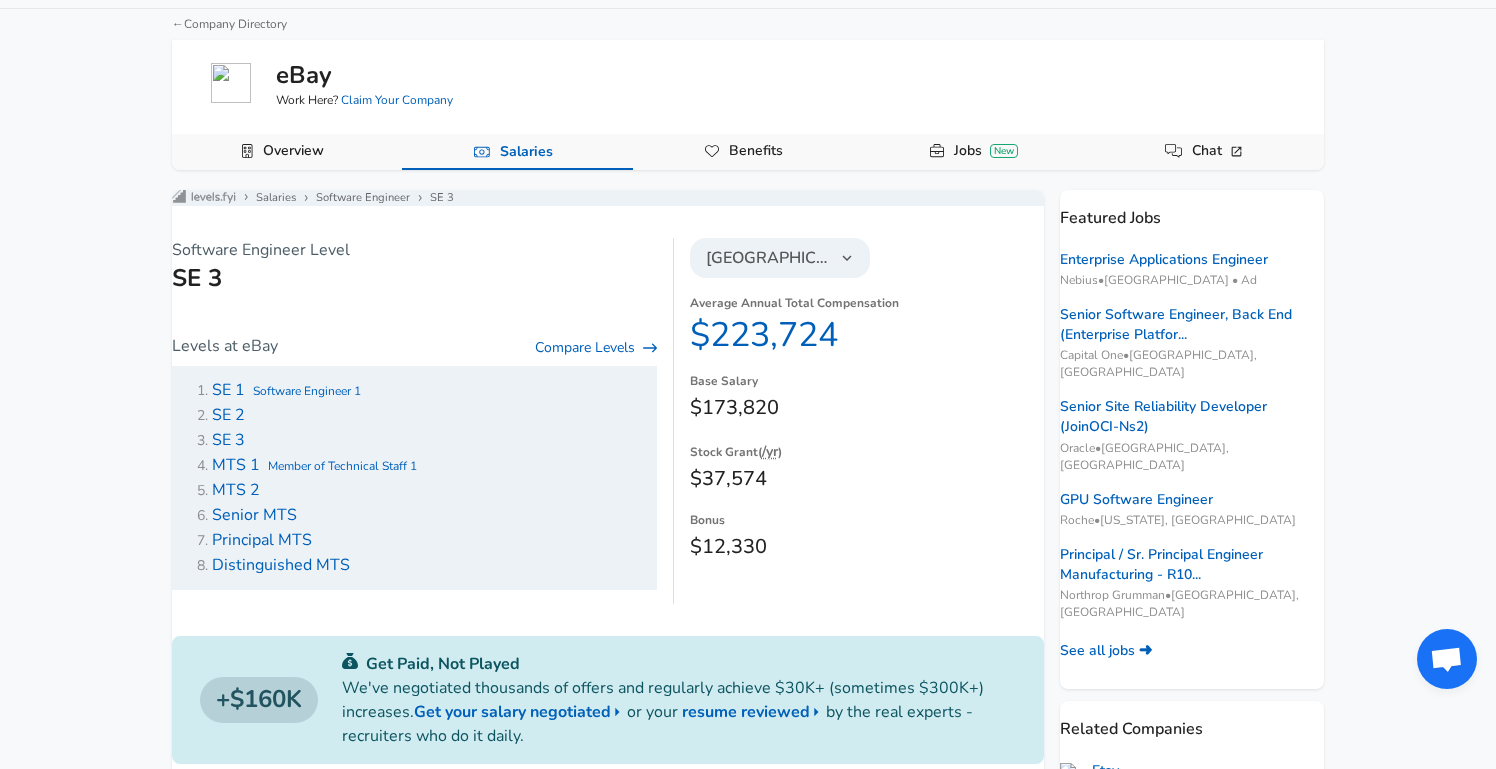 scroll, scrollTop: 44, scrollLeft: 0, axis: vertical 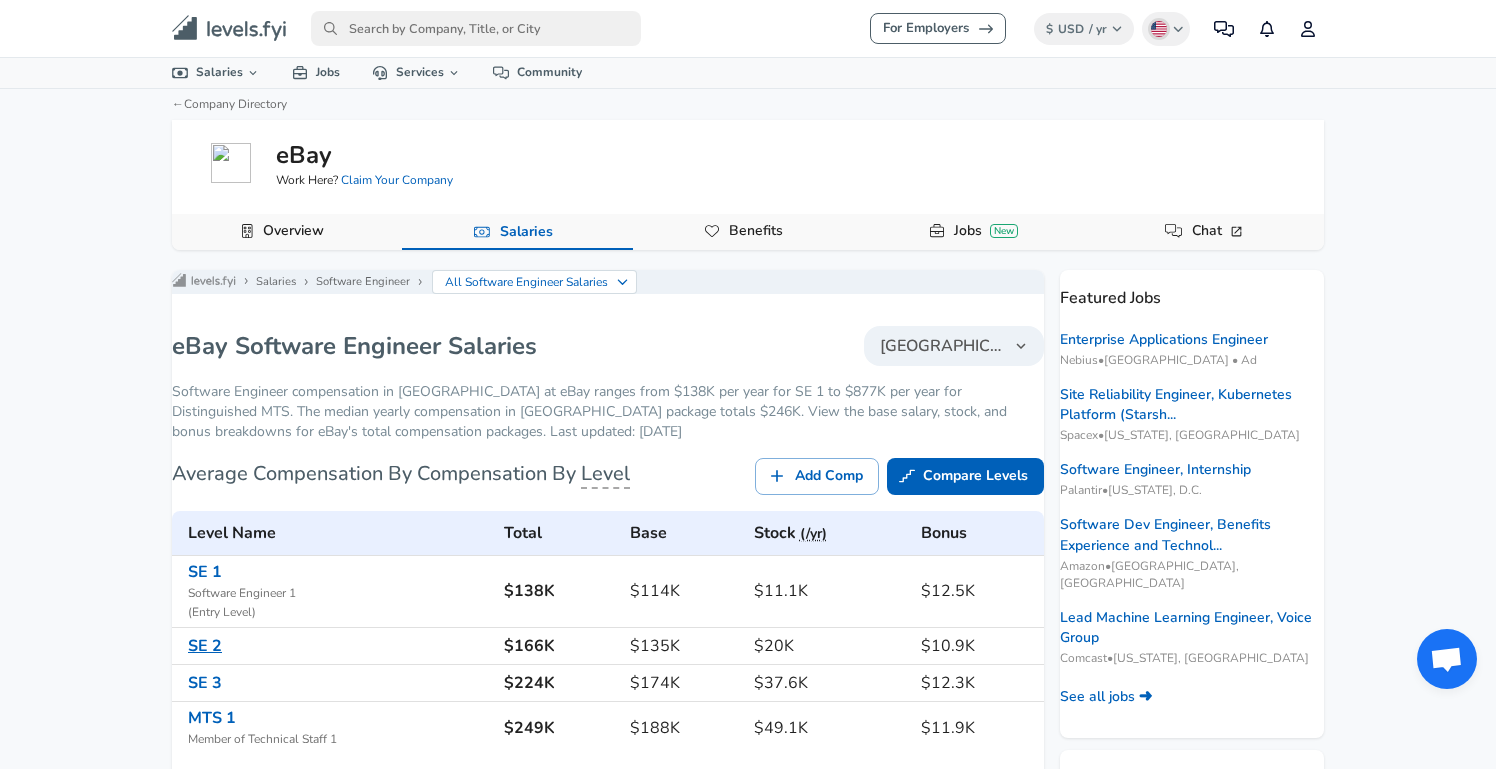 click on "SE 2" at bounding box center (205, 646) 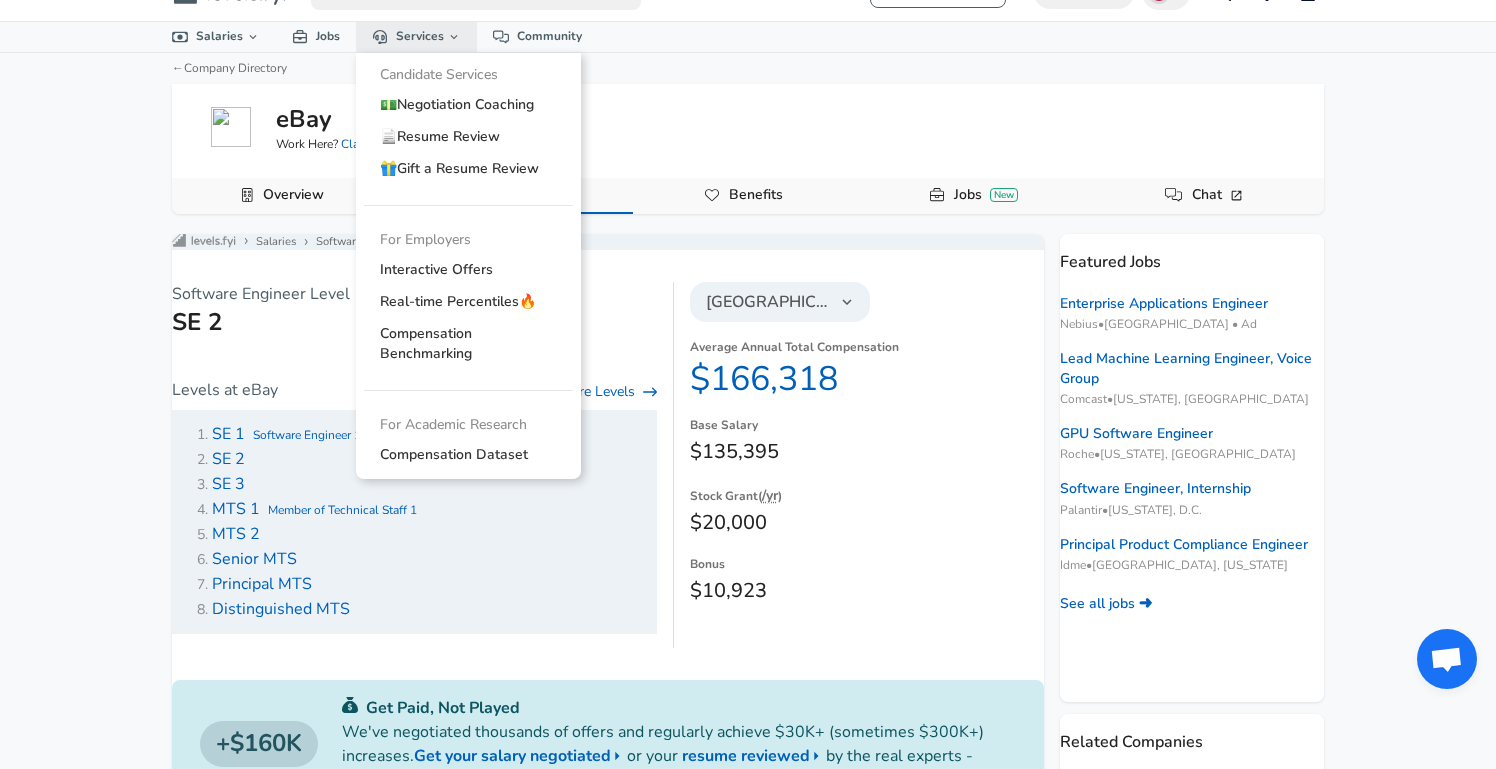 scroll, scrollTop: 0, scrollLeft: 0, axis: both 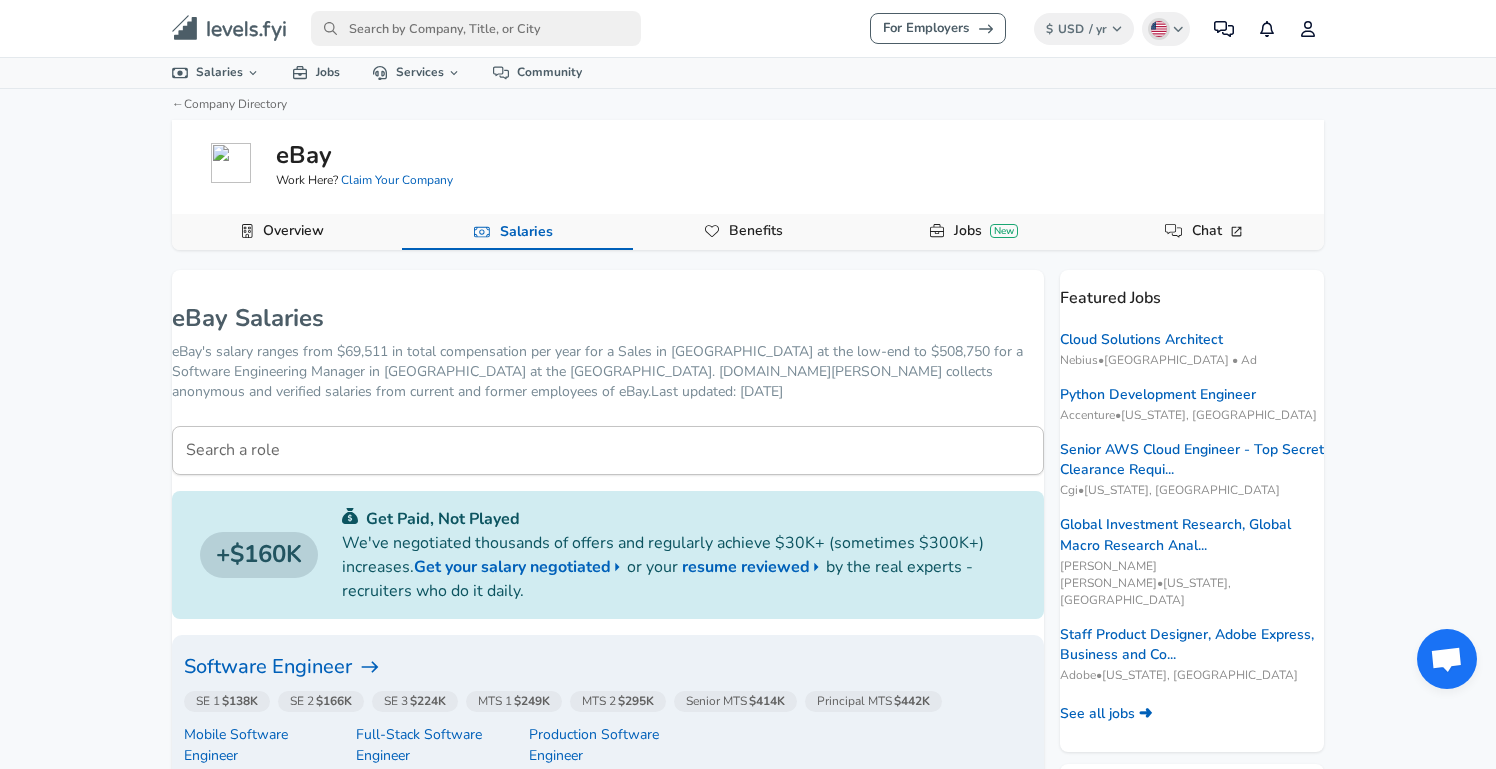 click at bounding box center [476, 28] 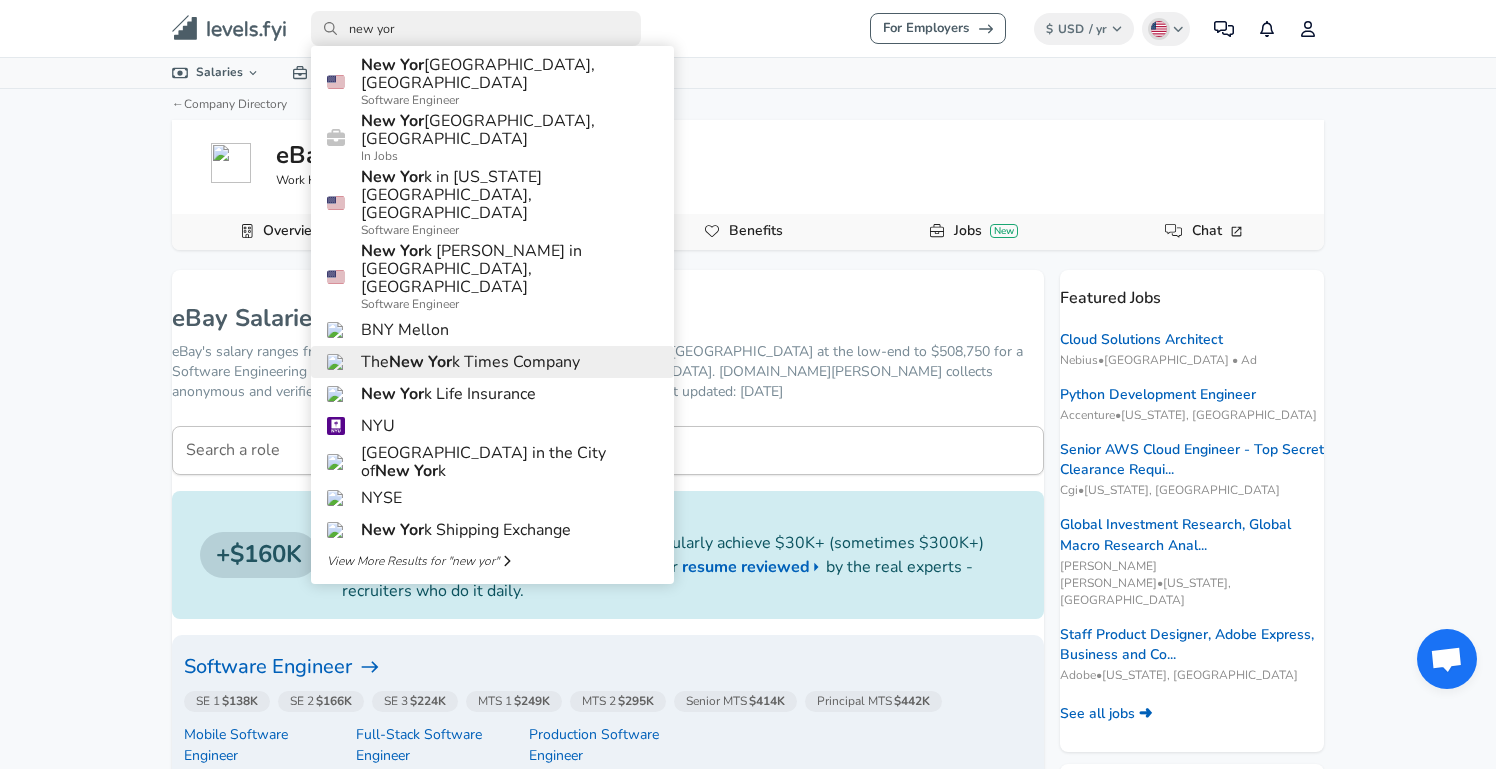 type on "new yor" 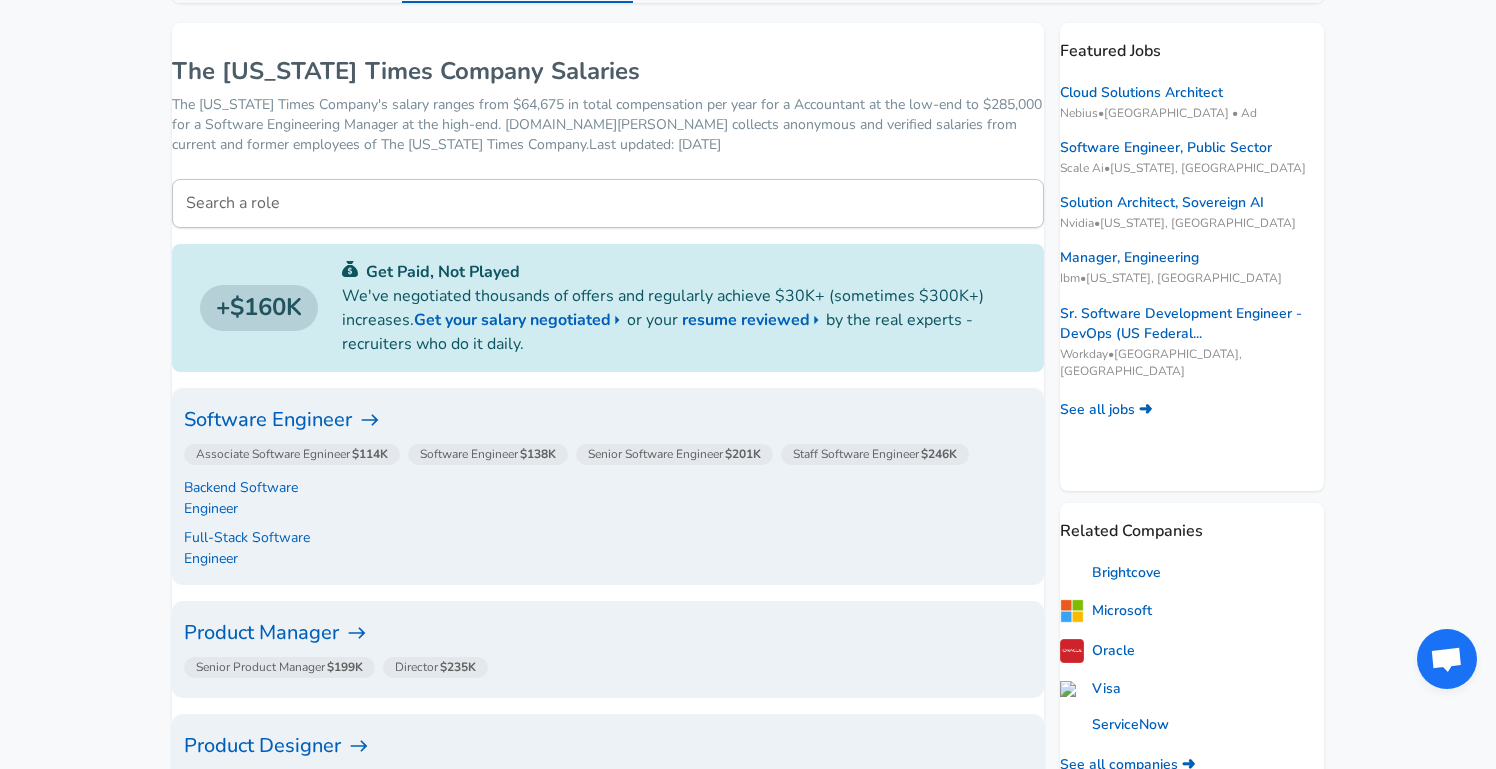 scroll, scrollTop: 260, scrollLeft: 0, axis: vertical 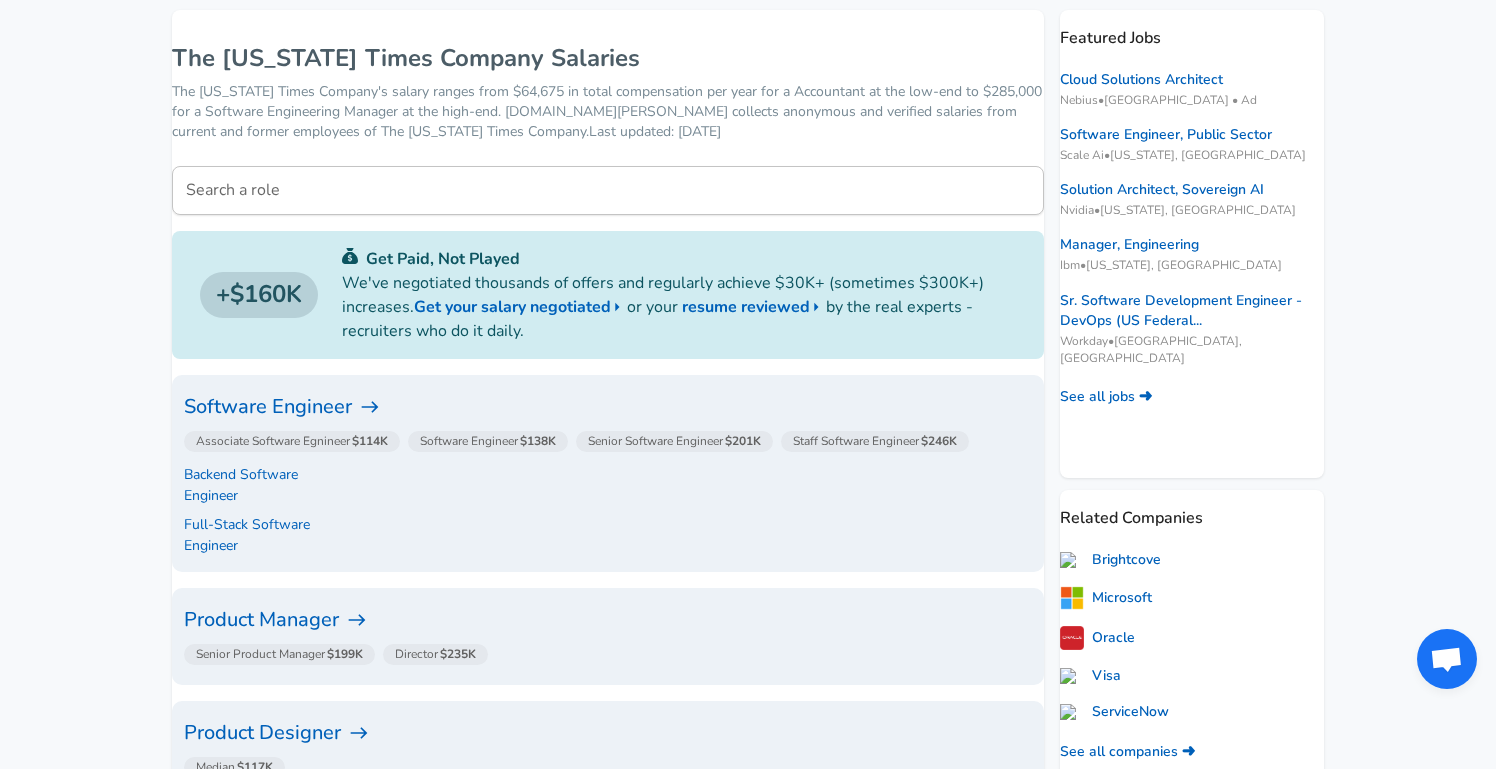 click on "Software Engineer" at bounding box center (608, 407) 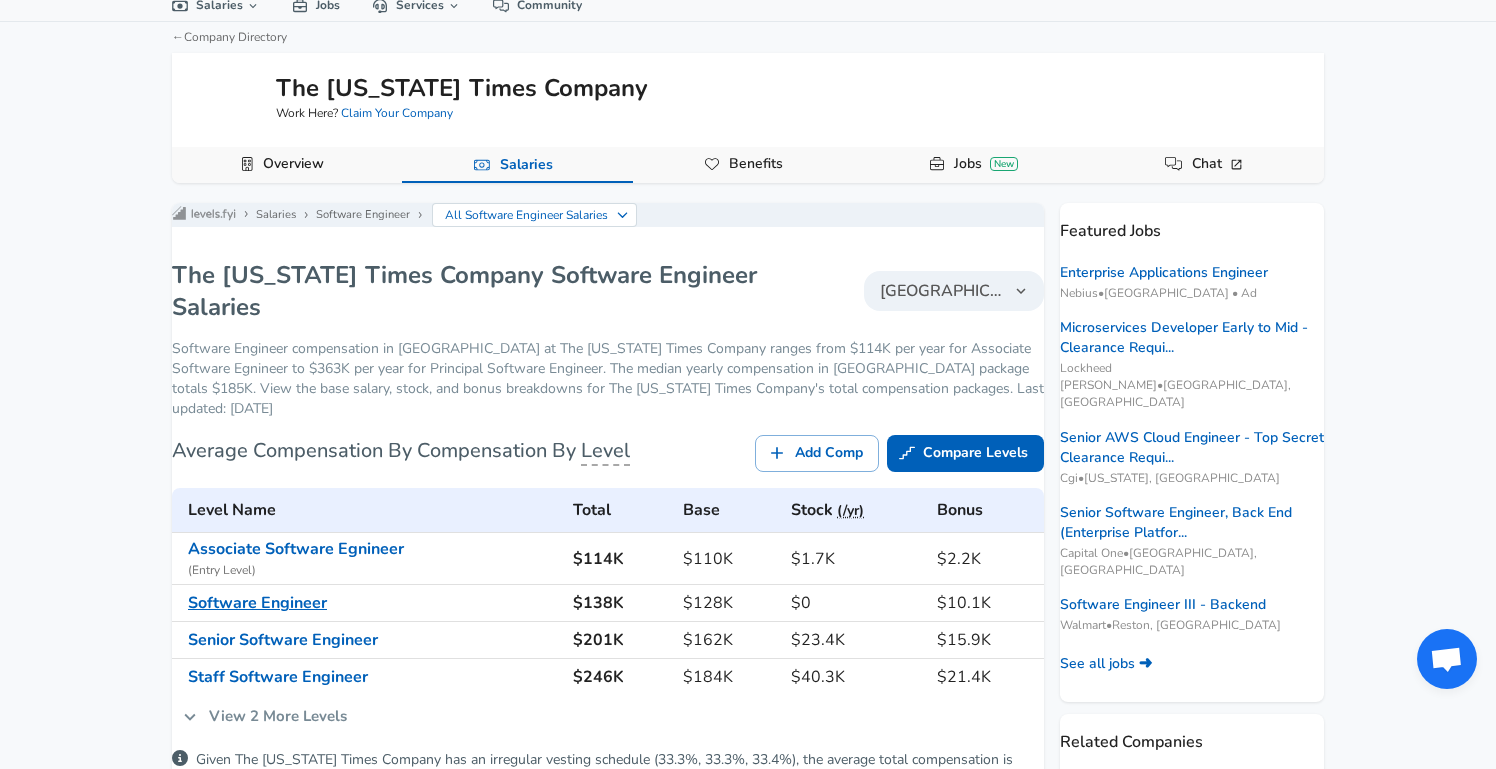 scroll, scrollTop: 93, scrollLeft: 0, axis: vertical 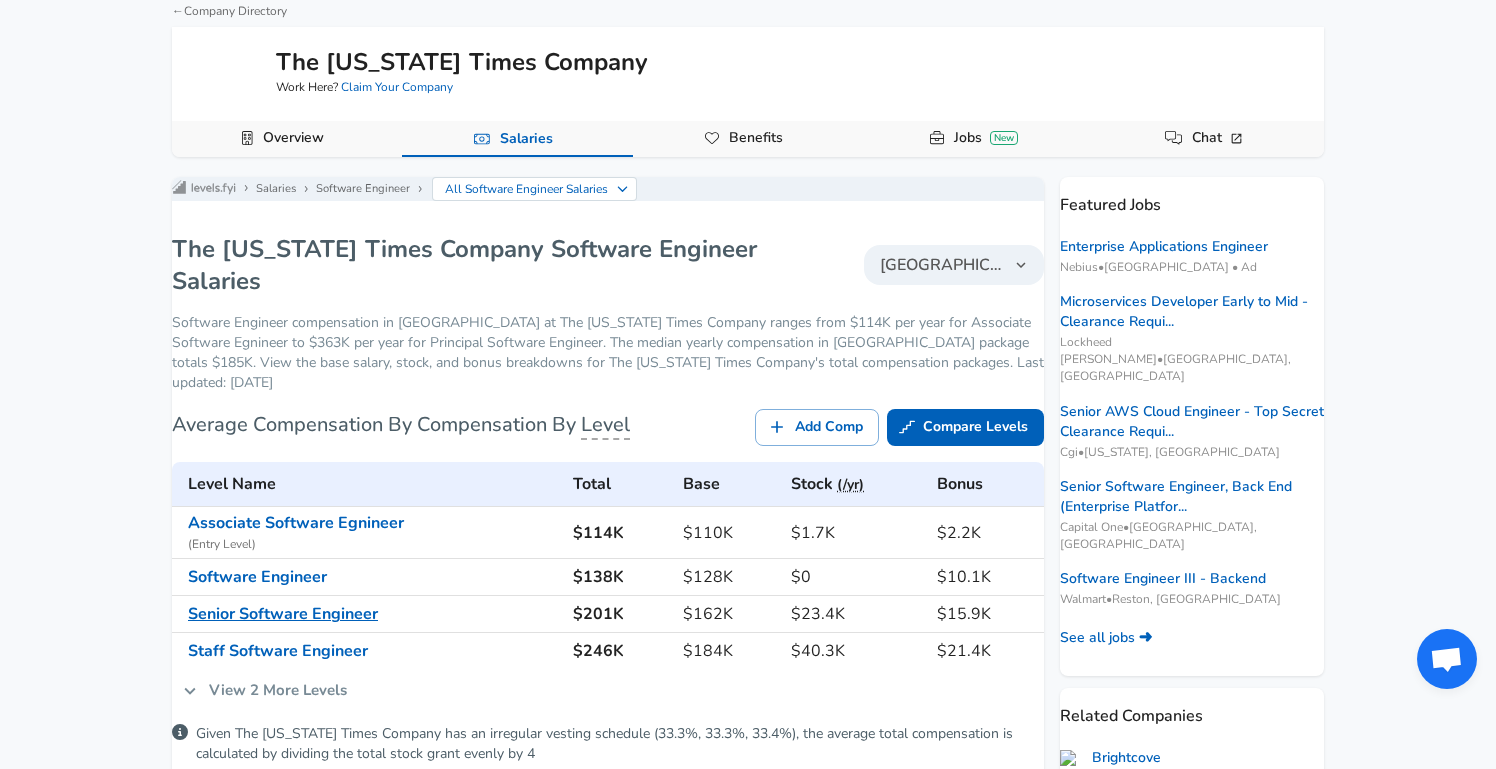 click on "Senior Software Engineer" at bounding box center [283, 614] 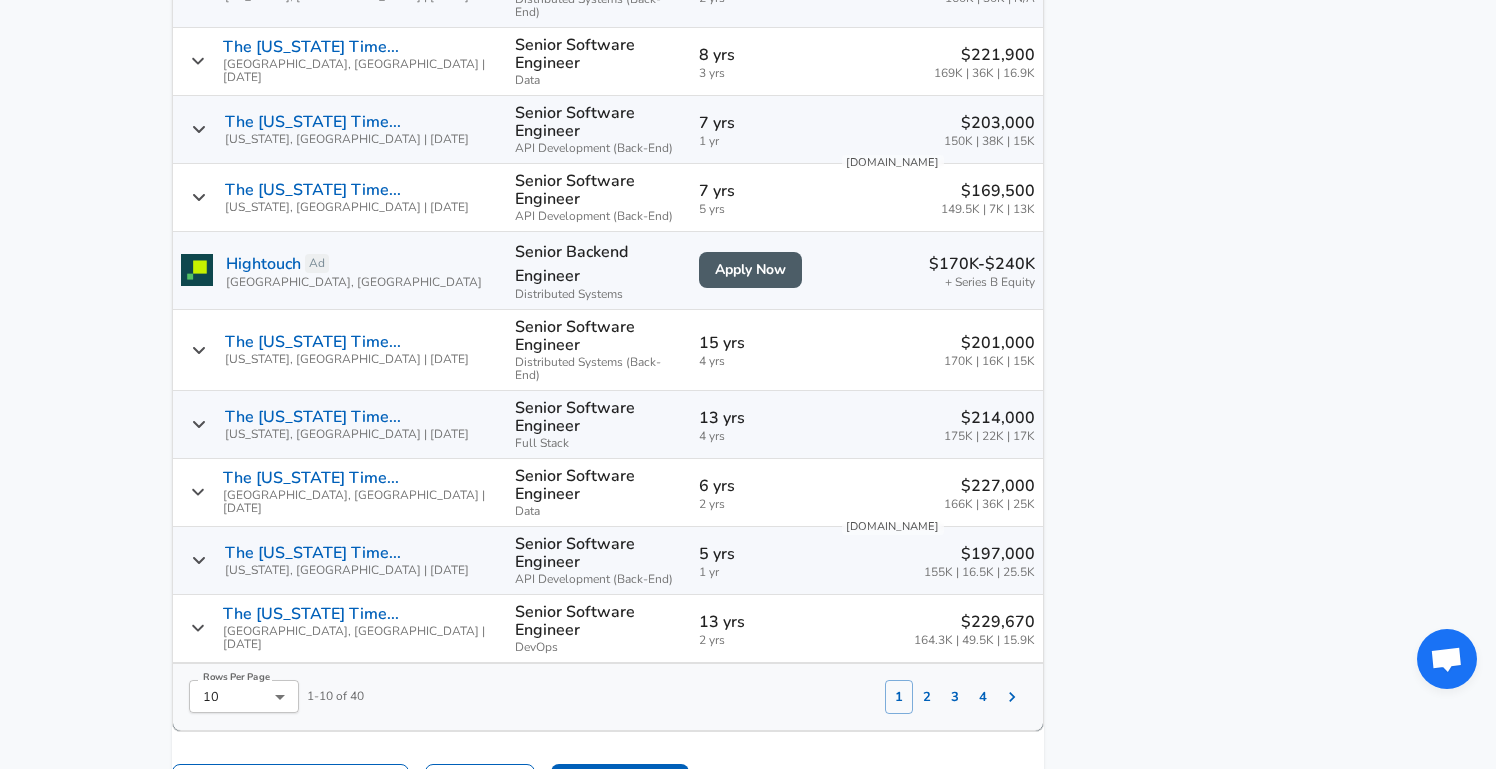 scroll, scrollTop: 1568, scrollLeft: 0, axis: vertical 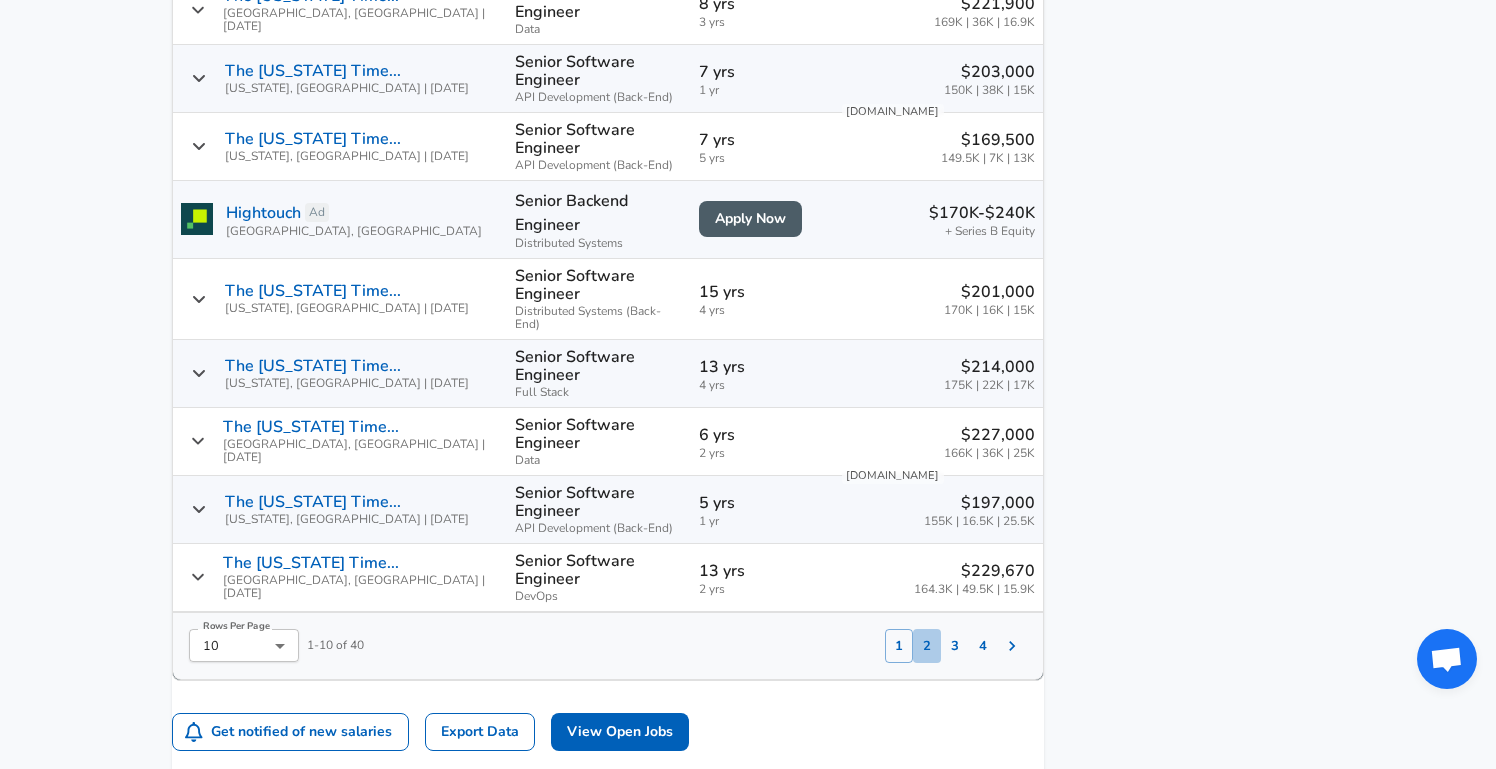 click on "2" at bounding box center [927, 646] 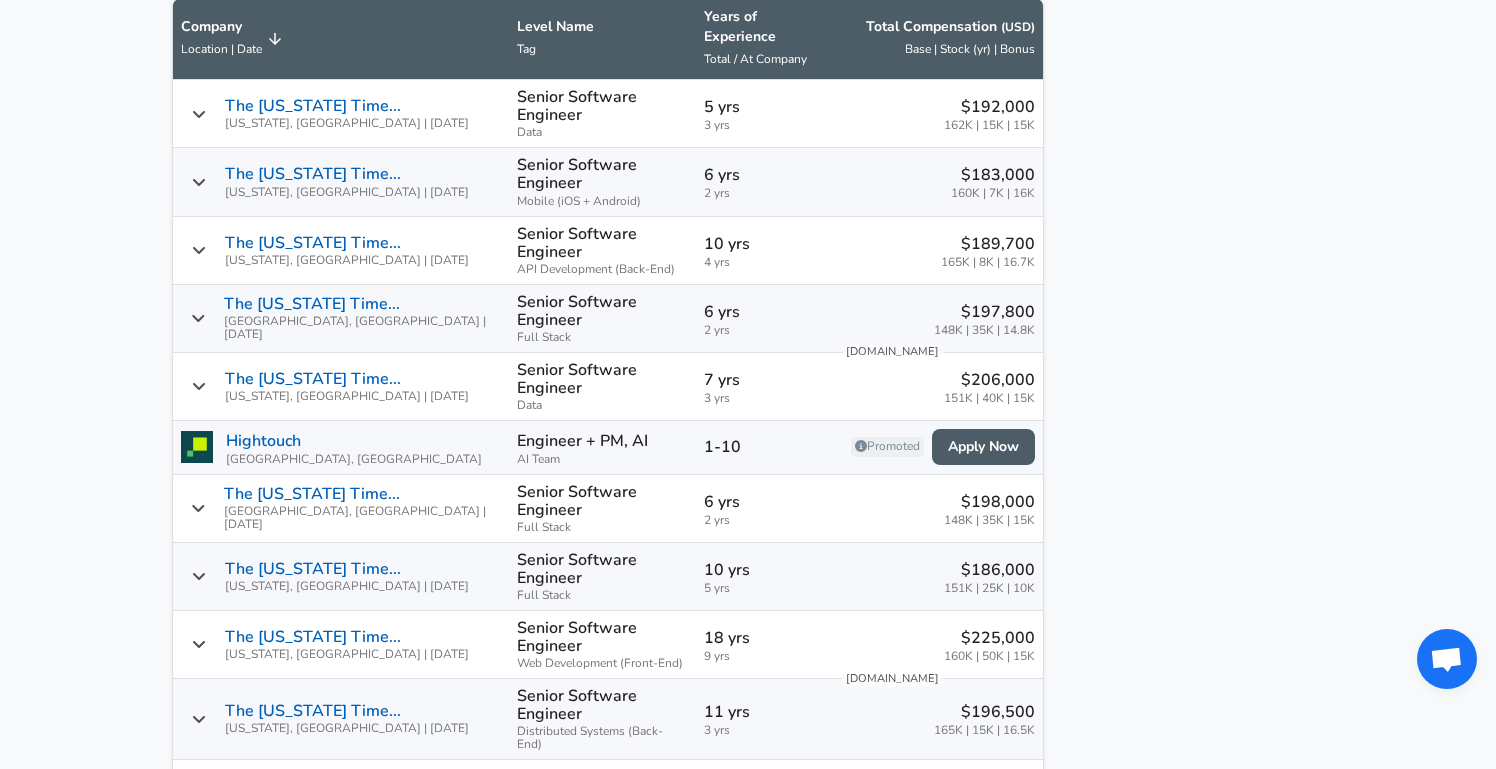 scroll, scrollTop: 1314, scrollLeft: 0, axis: vertical 